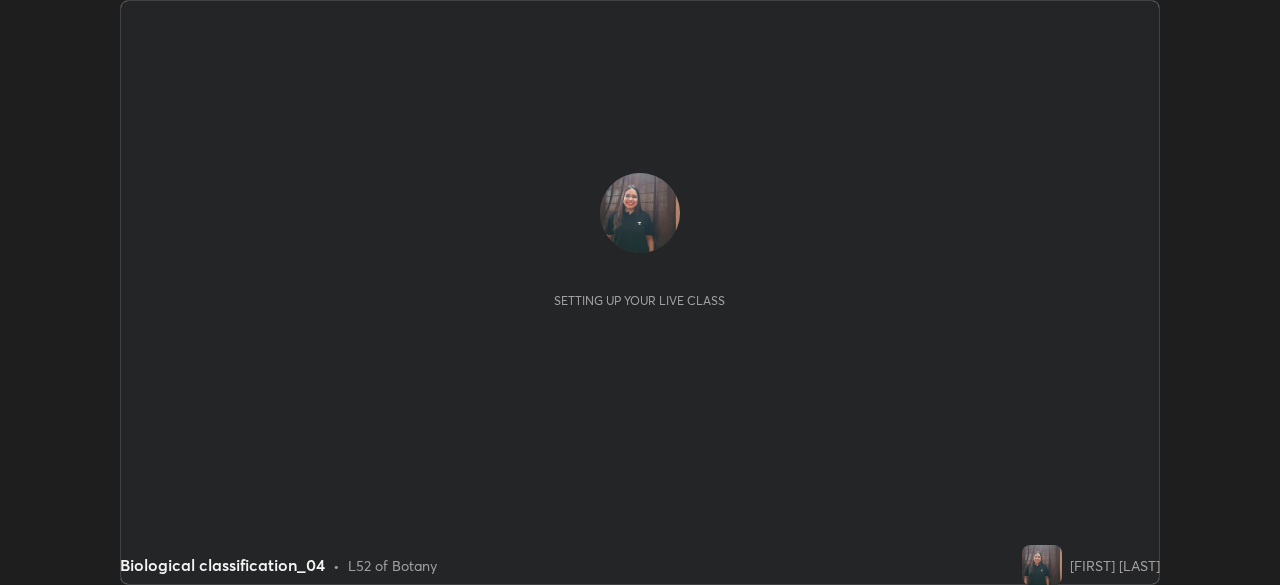 scroll, scrollTop: 0, scrollLeft: 0, axis: both 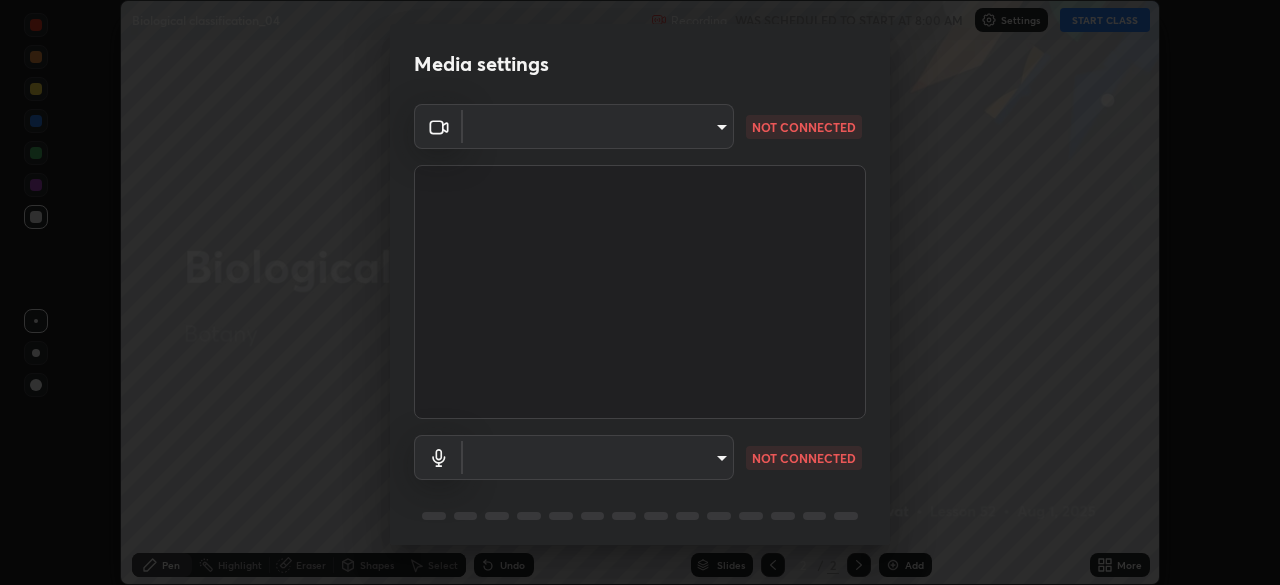 type on "55598c20c3627f74fde2fa62c56176c6afd958eb63f7086a397ce1464aa3371d" 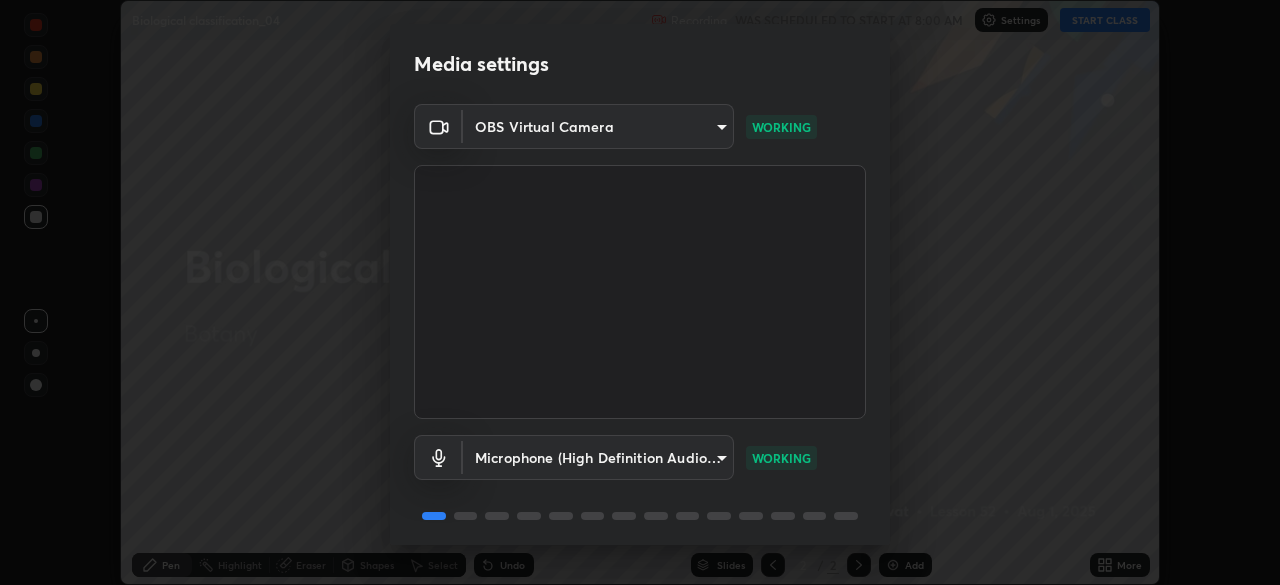 scroll, scrollTop: 70, scrollLeft: 0, axis: vertical 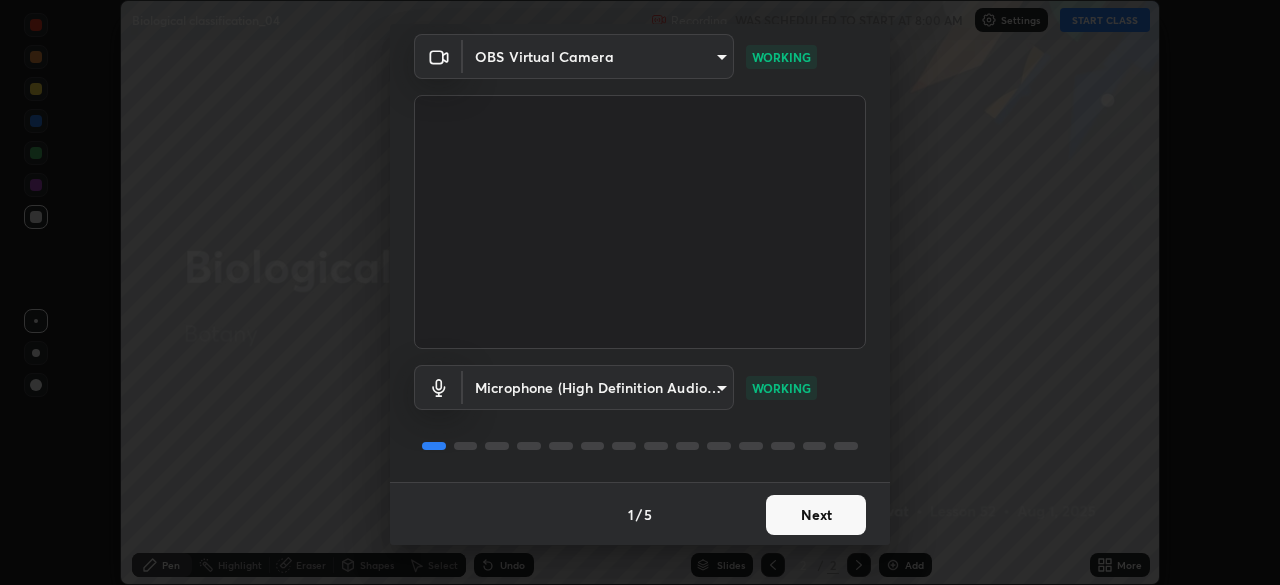 click on "Next" at bounding box center [816, 515] 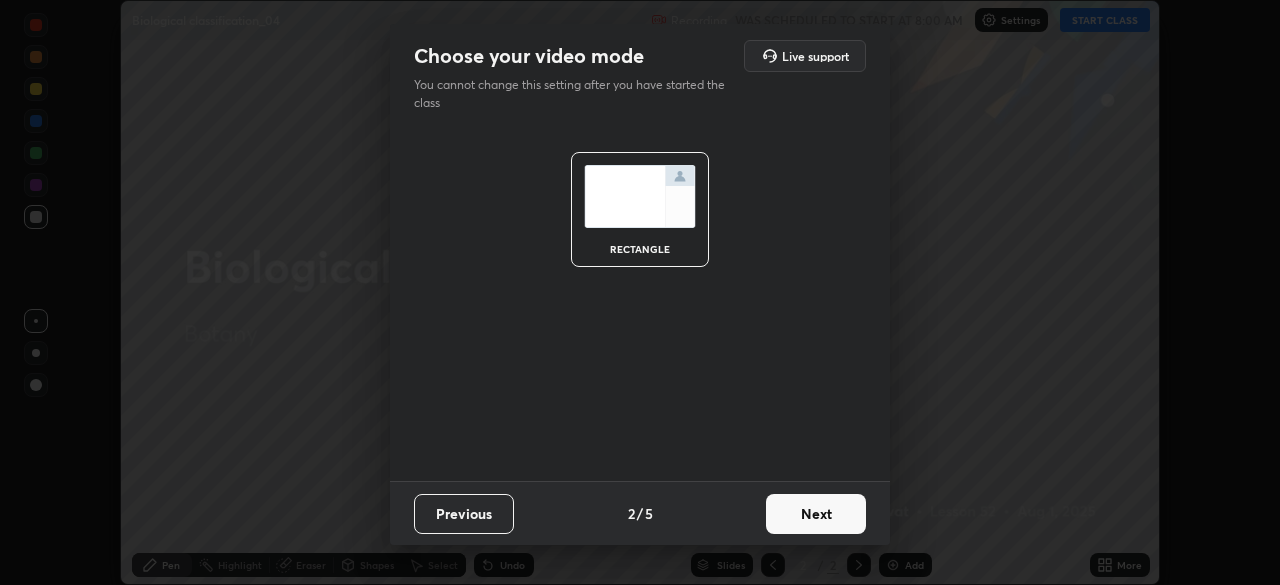 scroll, scrollTop: 0, scrollLeft: 0, axis: both 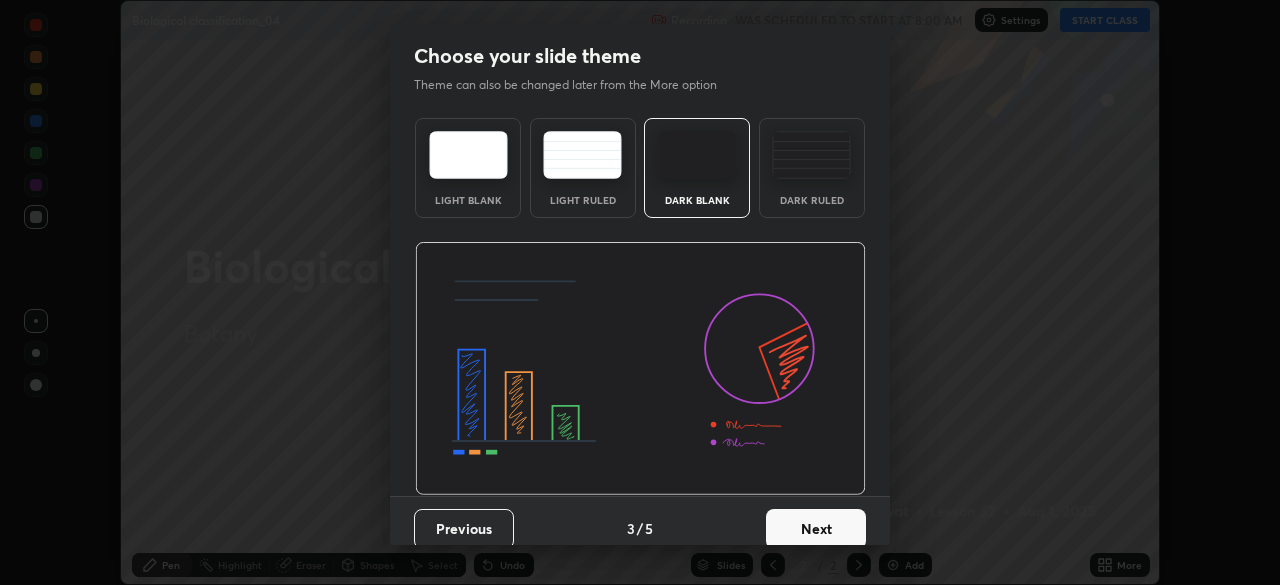 click on "Next" at bounding box center [816, 529] 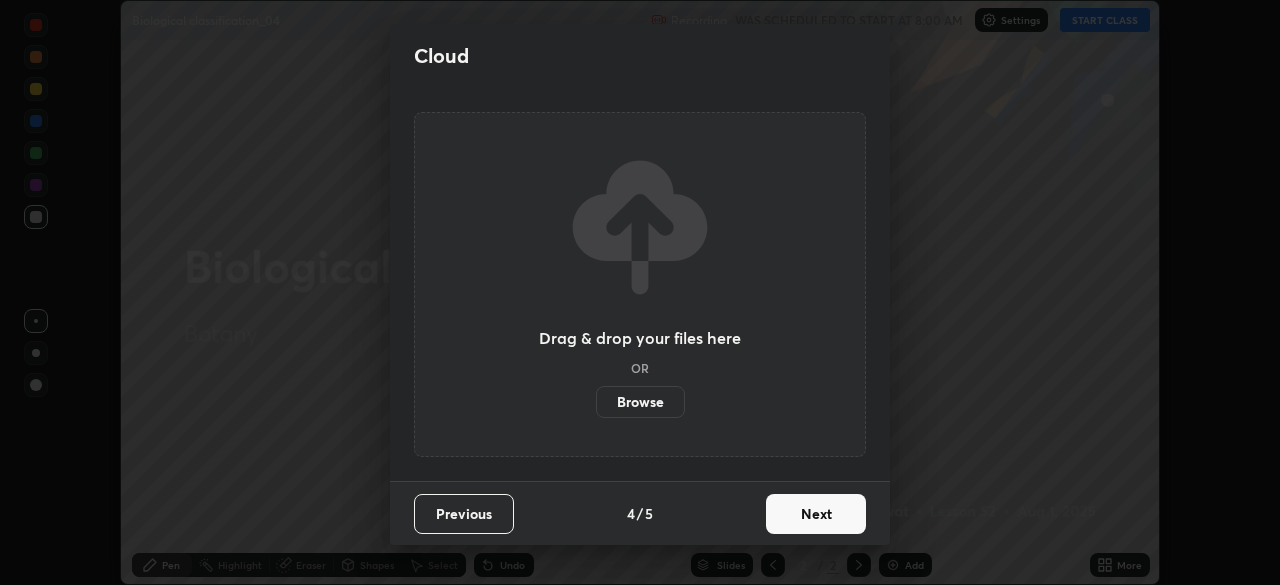 click on "Next" at bounding box center (816, 514) 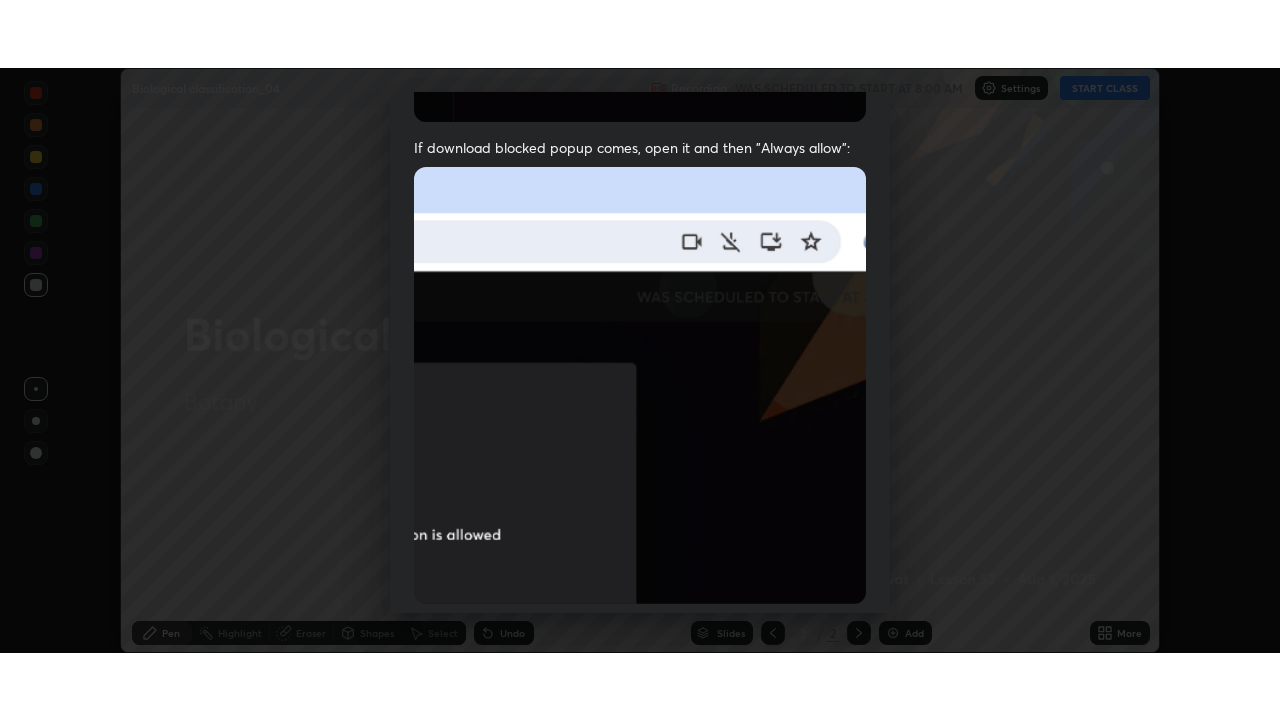 scroll, scrollTop: 478, scrollLeft: 0, axis: vertical 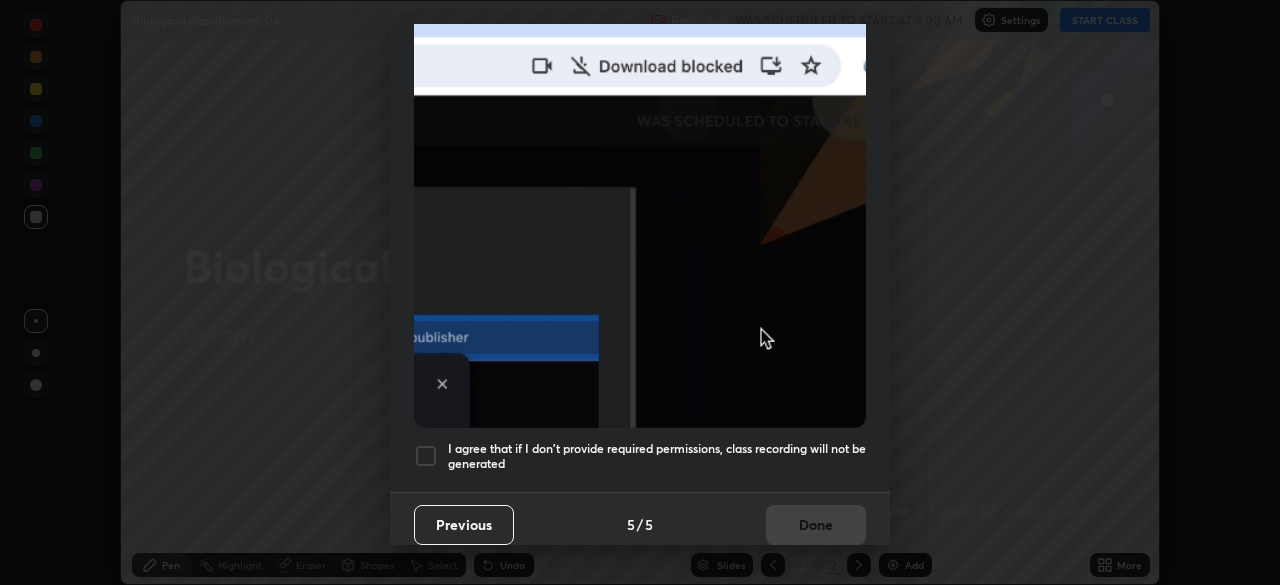 click at bounding box center (426, 456) 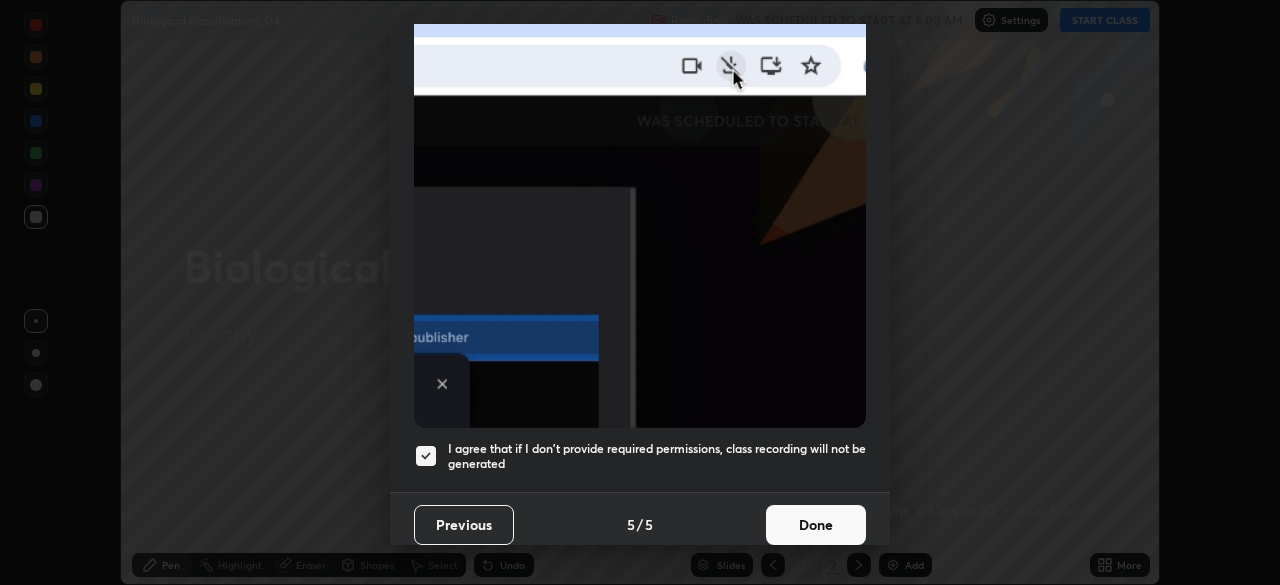 click on "Done" at bounding box center [816, 525] 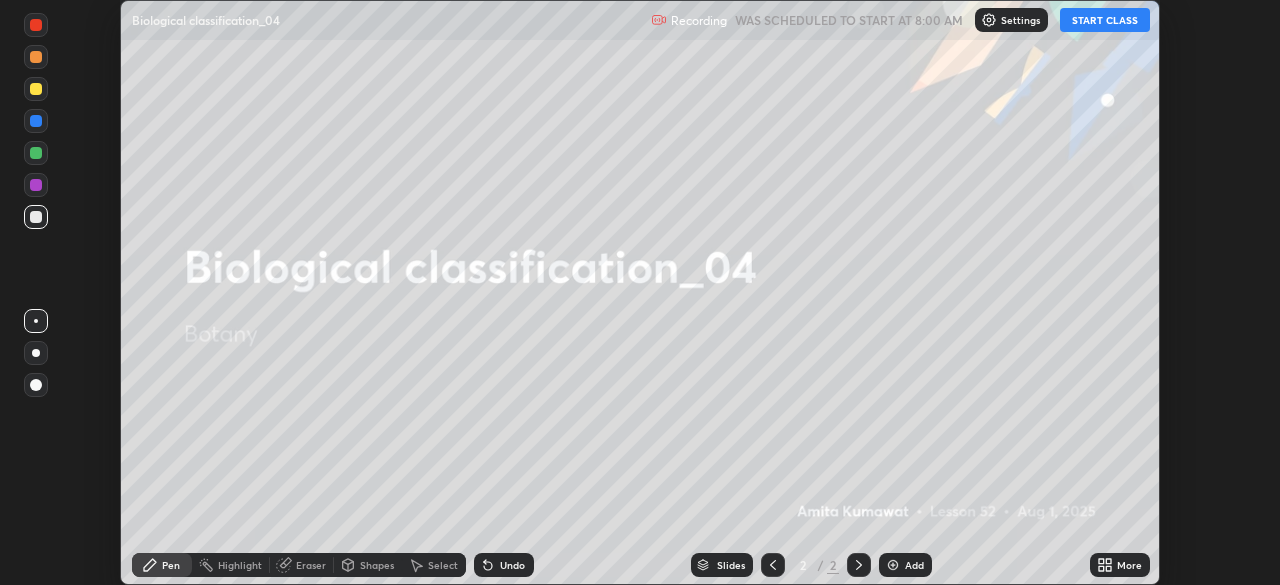 click on "START CLASS" at bounding box center (1105, 20) 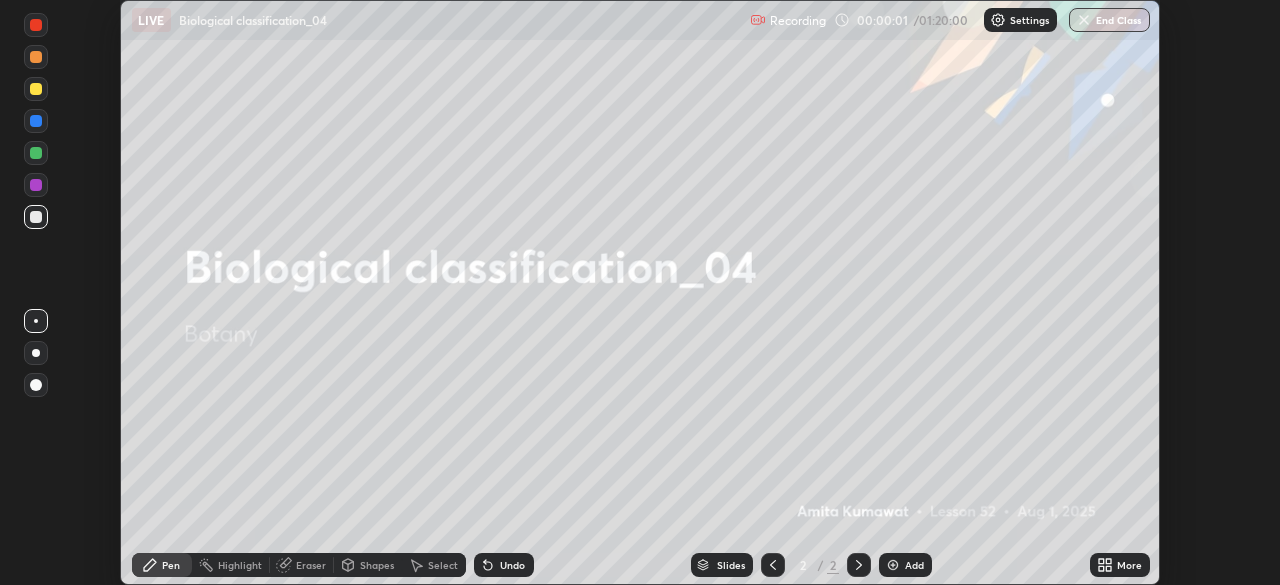 click 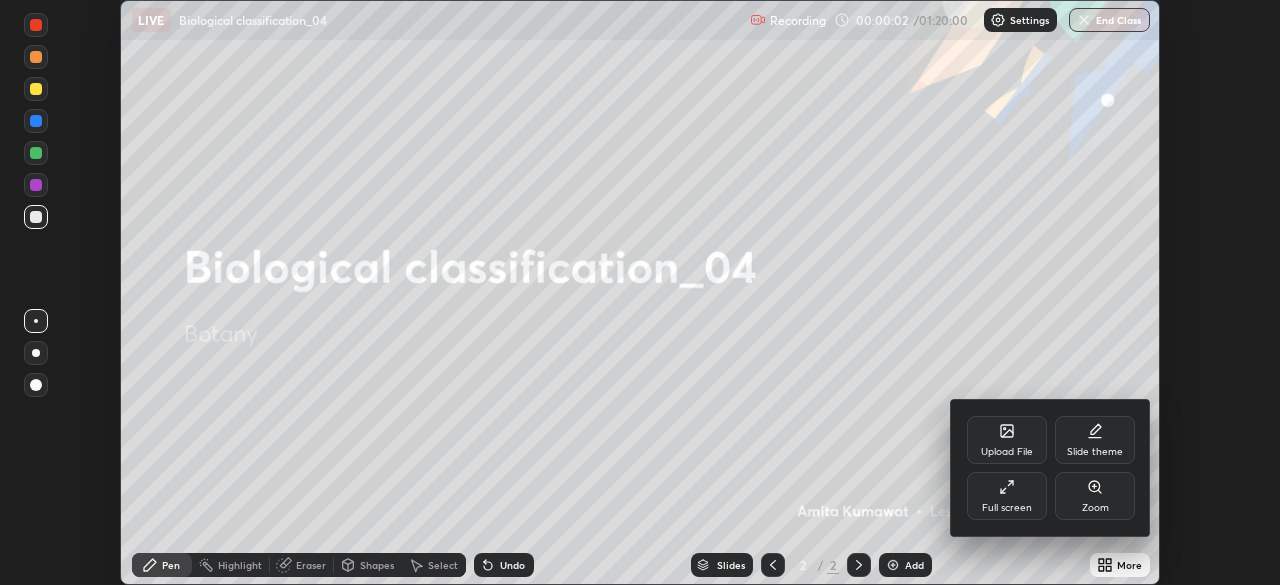 click on "Full screen" at bounding box center [1007, 496] 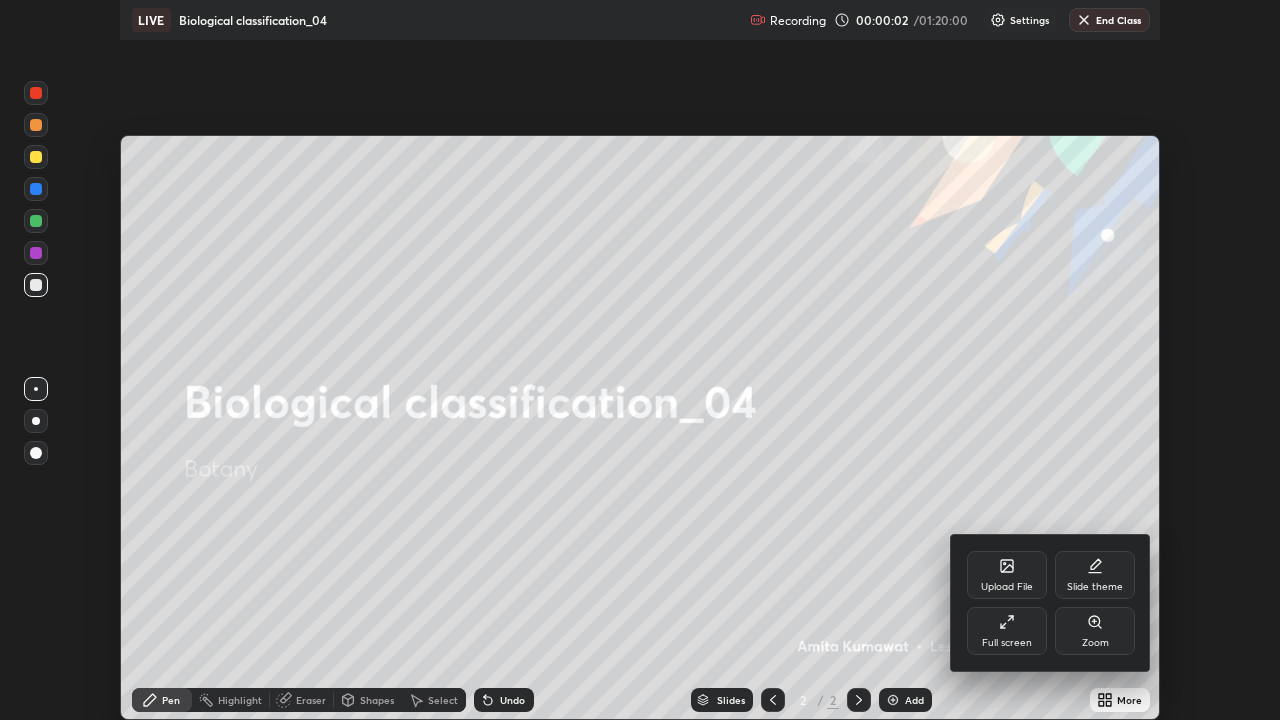 scroll, scrollTop: 99280, scrollLeft: 98720, axis: both 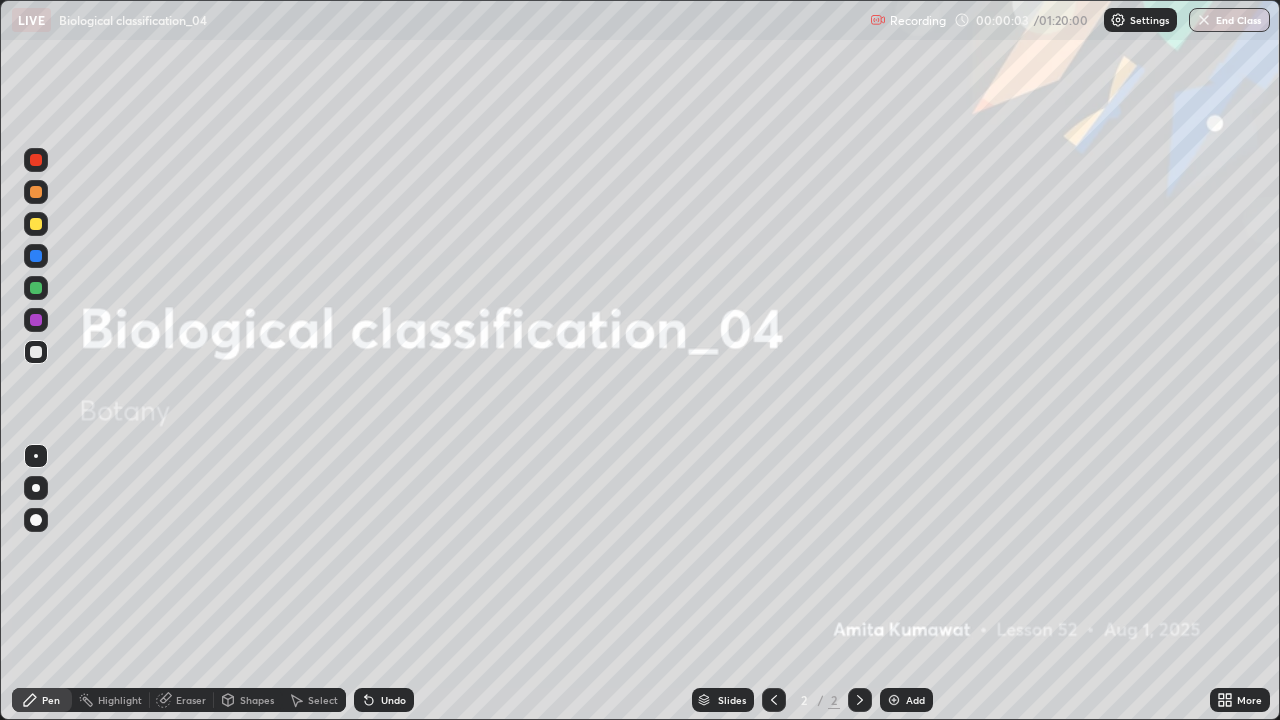 click at bounding box center [894, 700] 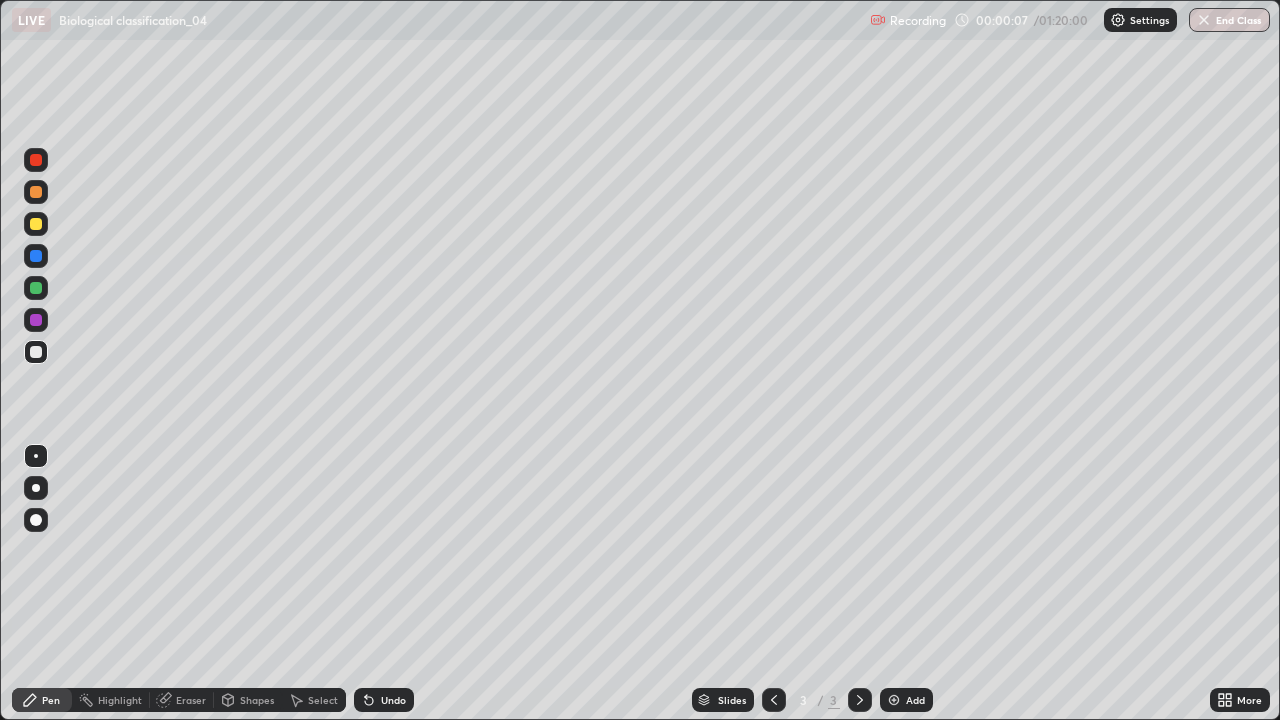 click at bounding box center (36, 488) 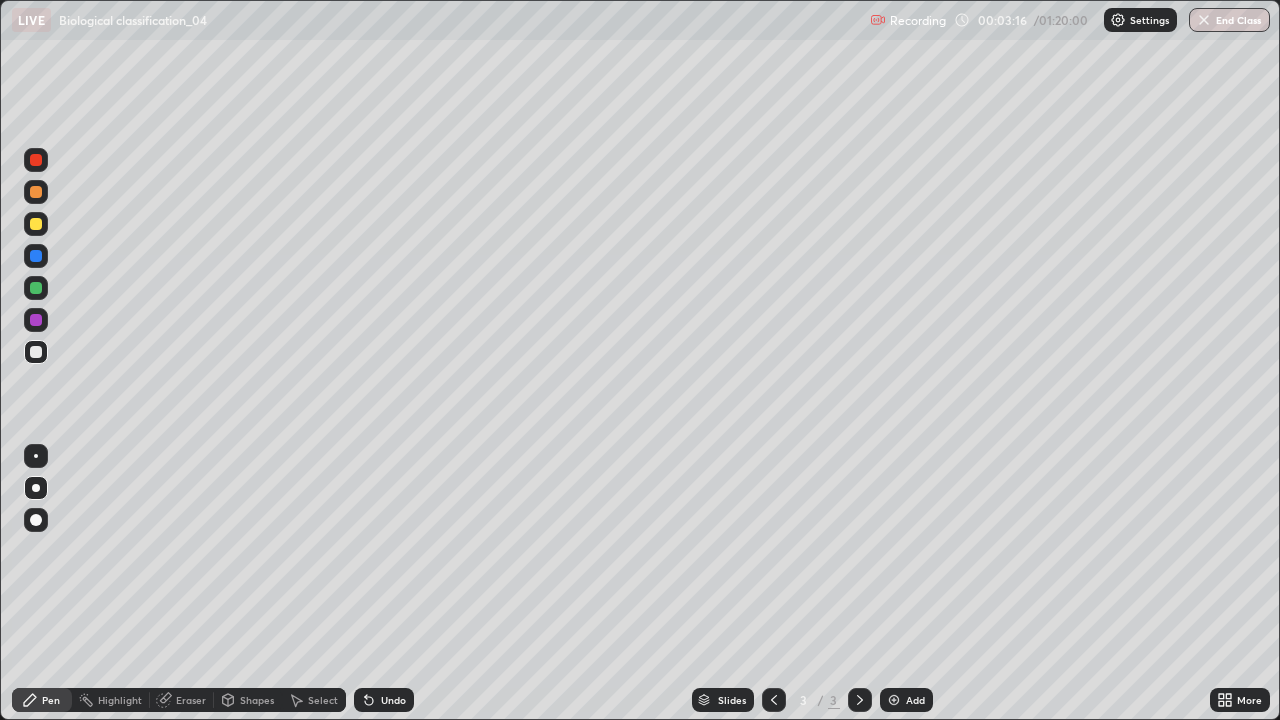 click at bounding box center (36, 320) 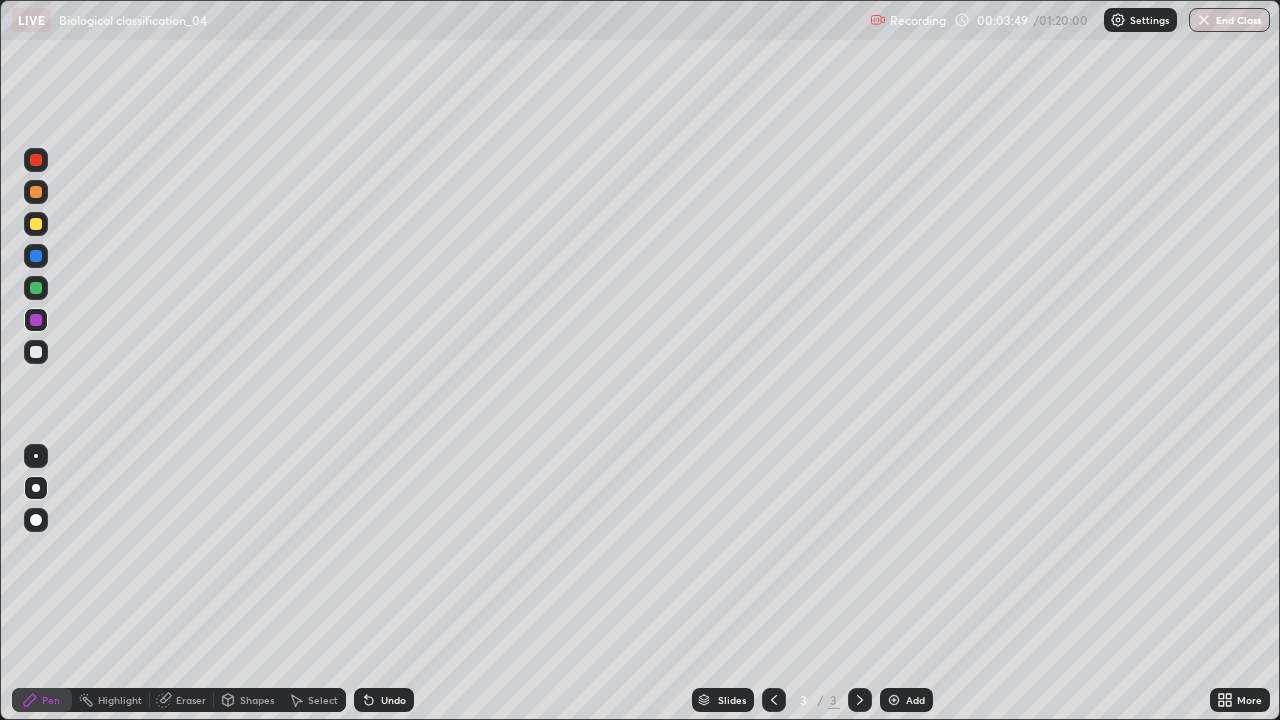 click at bounding box center [36, 288] 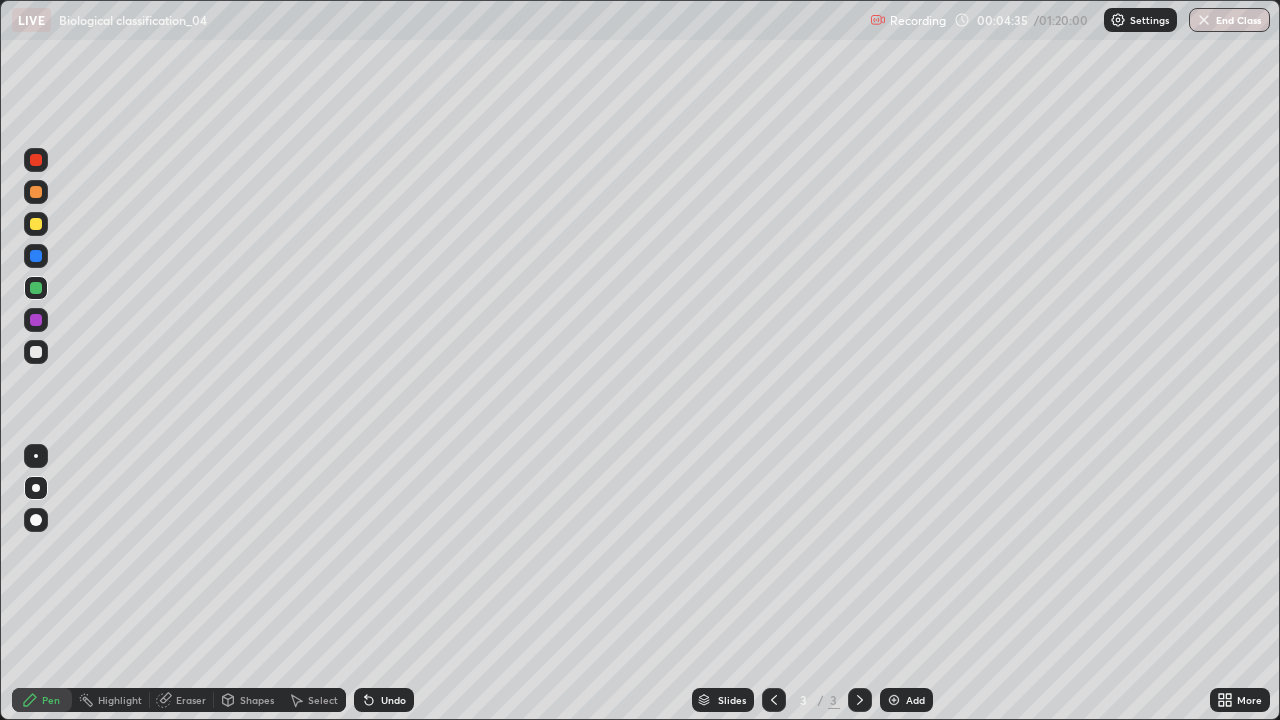 click at bounding box center (36, 320) 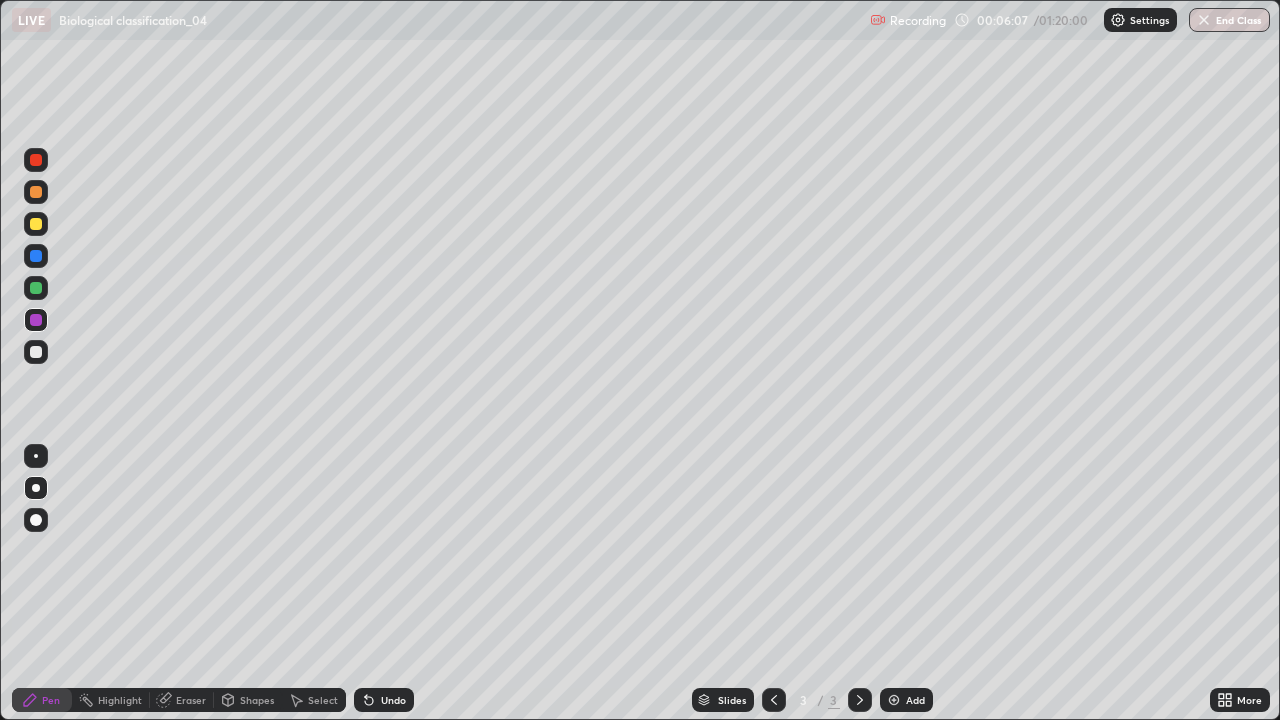click at bounding box center (894, 700) 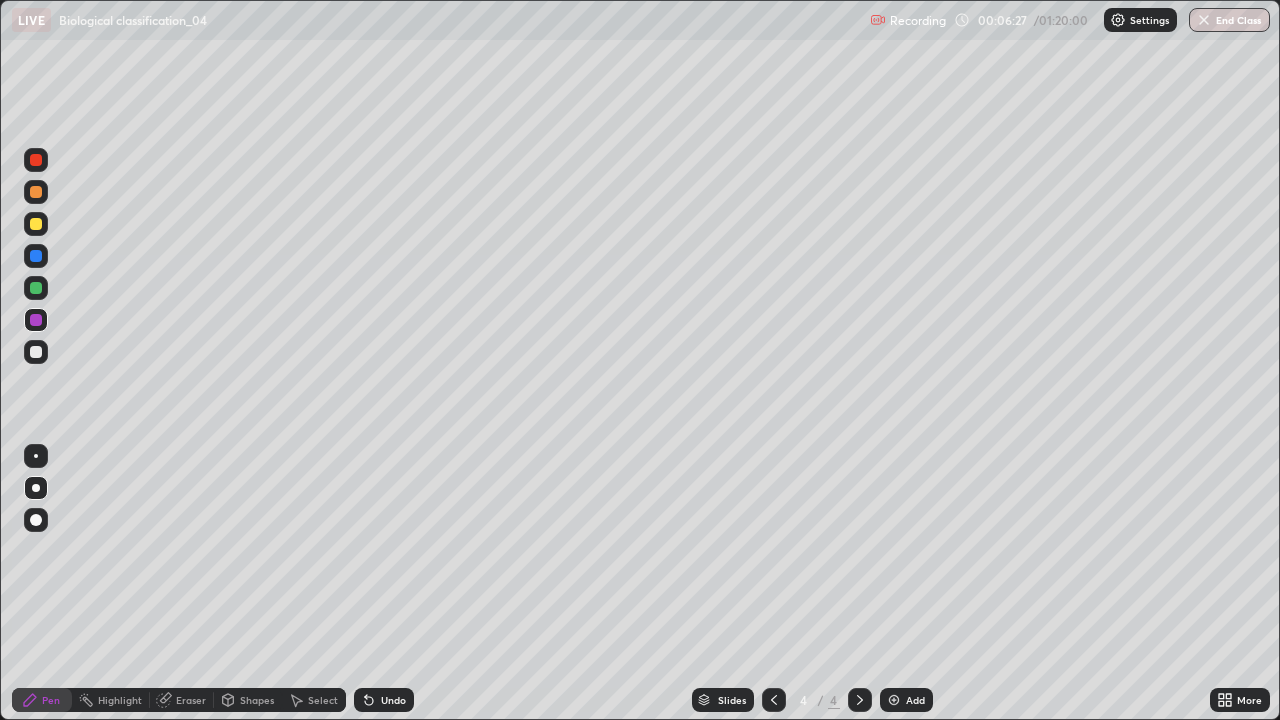 click at bounding box center (36, 288) 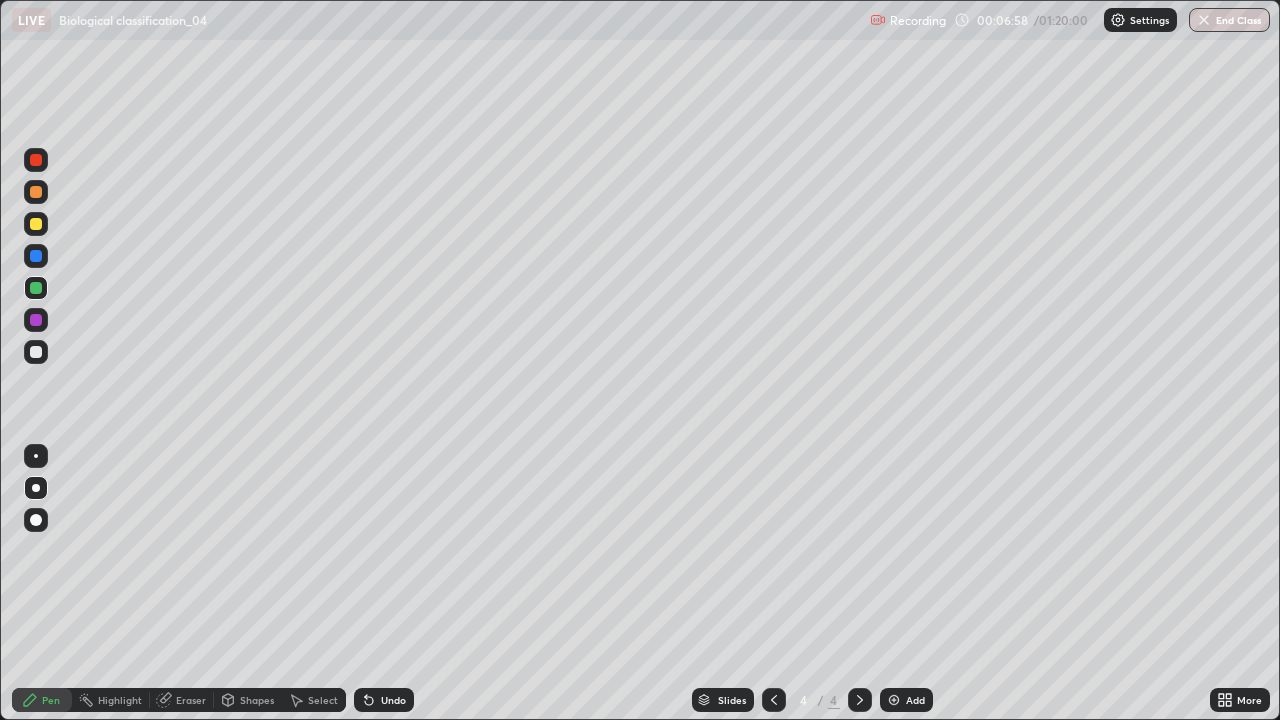 click on "Undo" at bounding box center [393, 700] 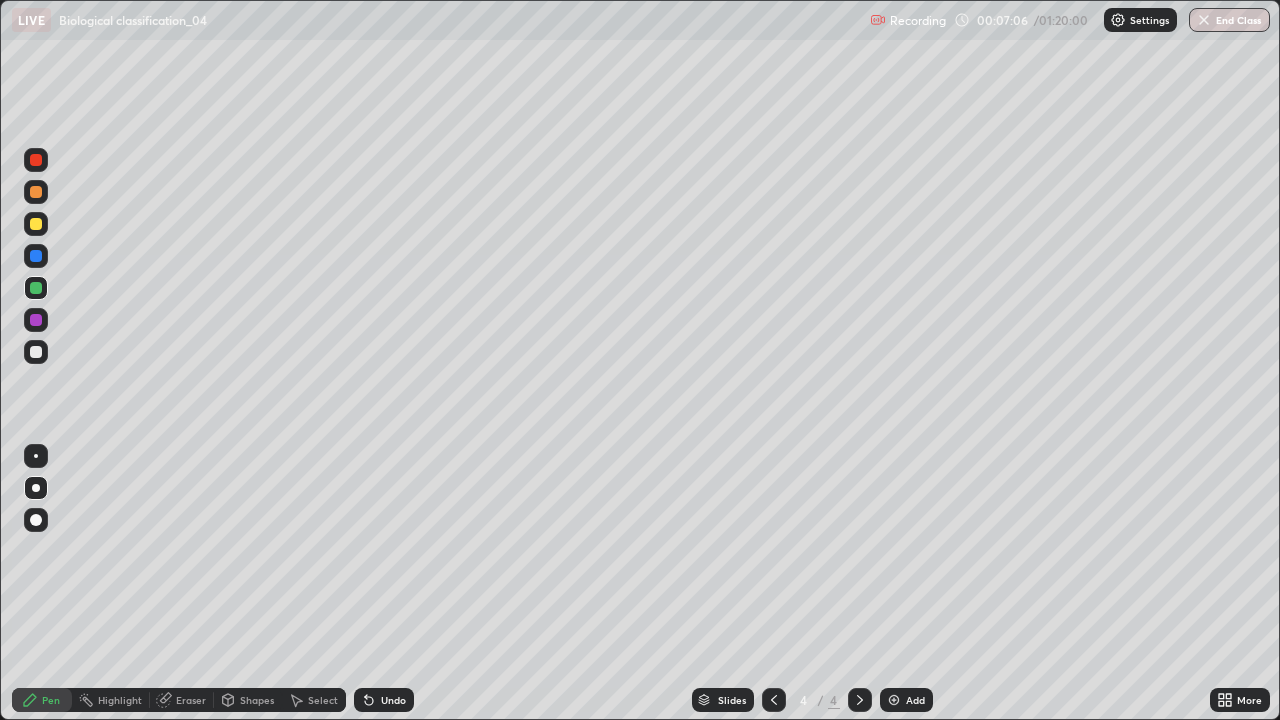 click at bounding box center [36, 192] 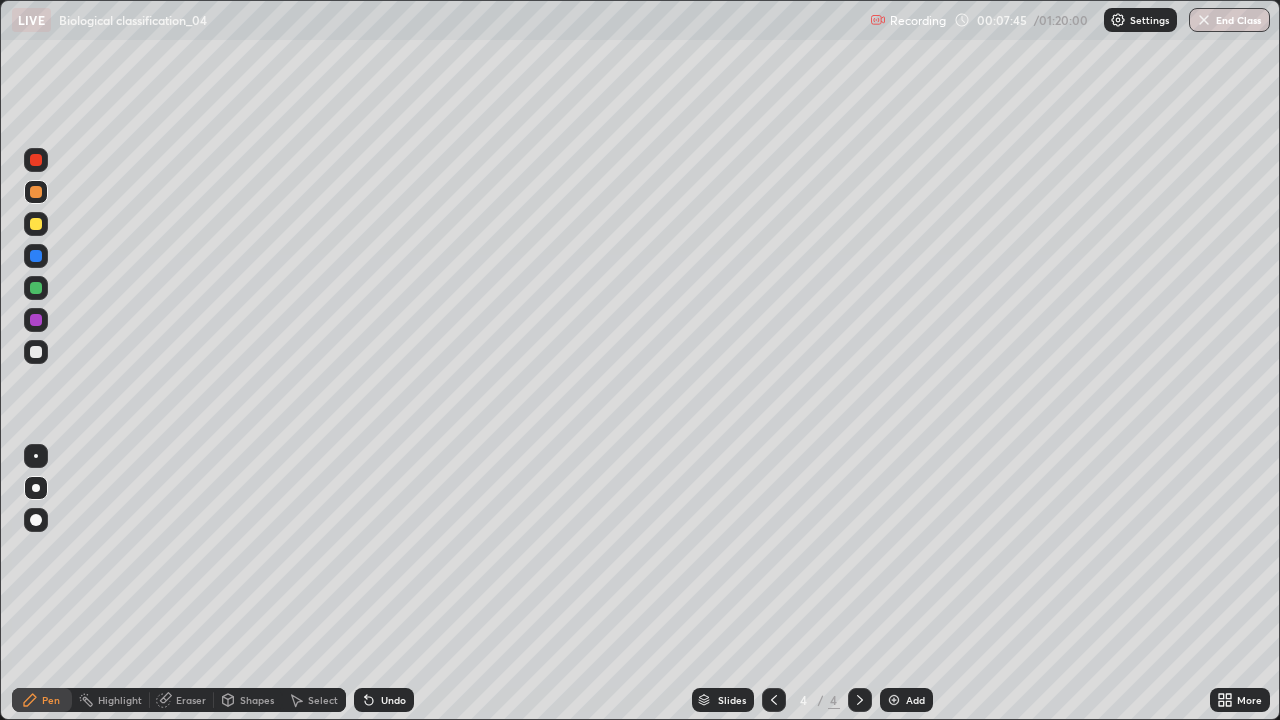 click on "Undo" at bounding box center [393, 700] 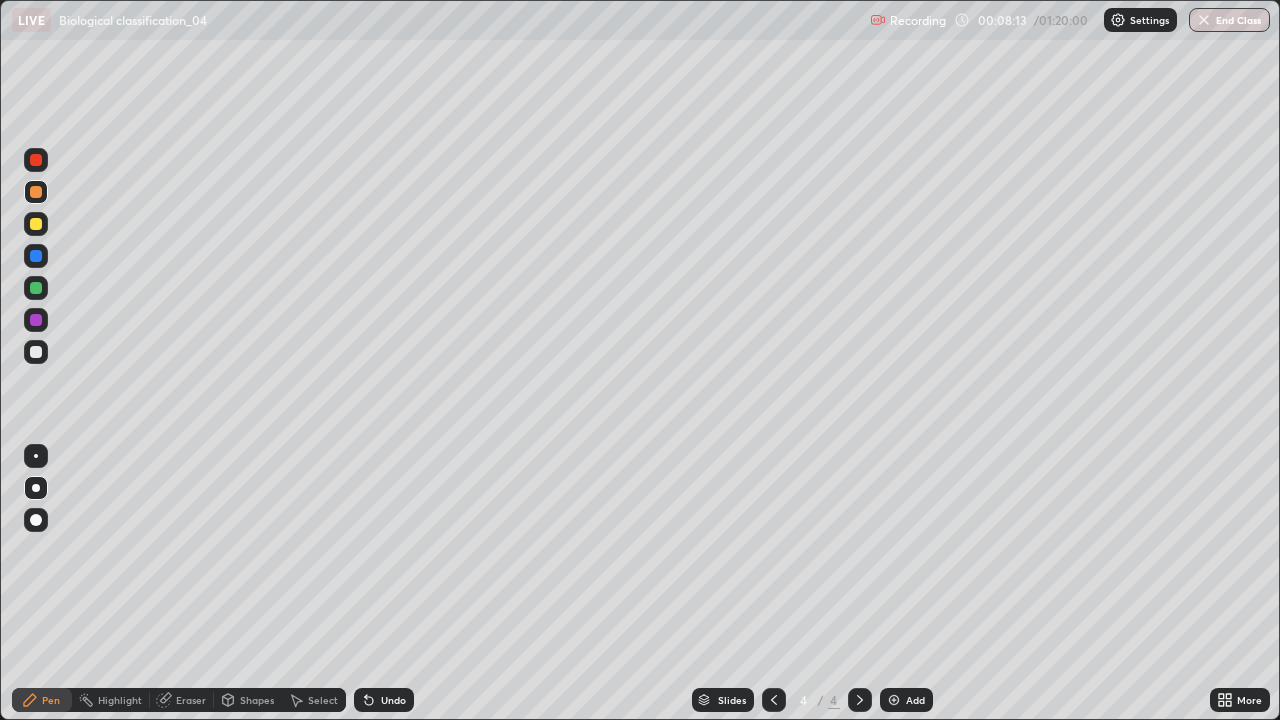click at bounding box center (36, 160) 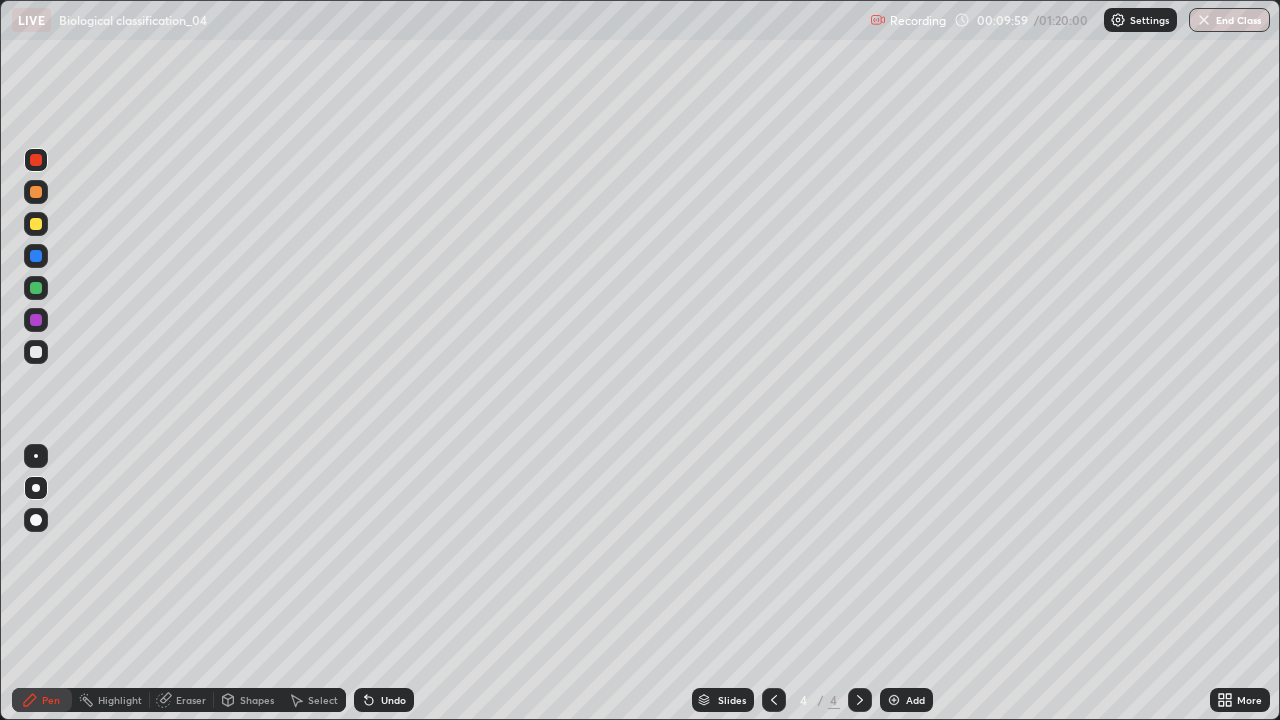 click 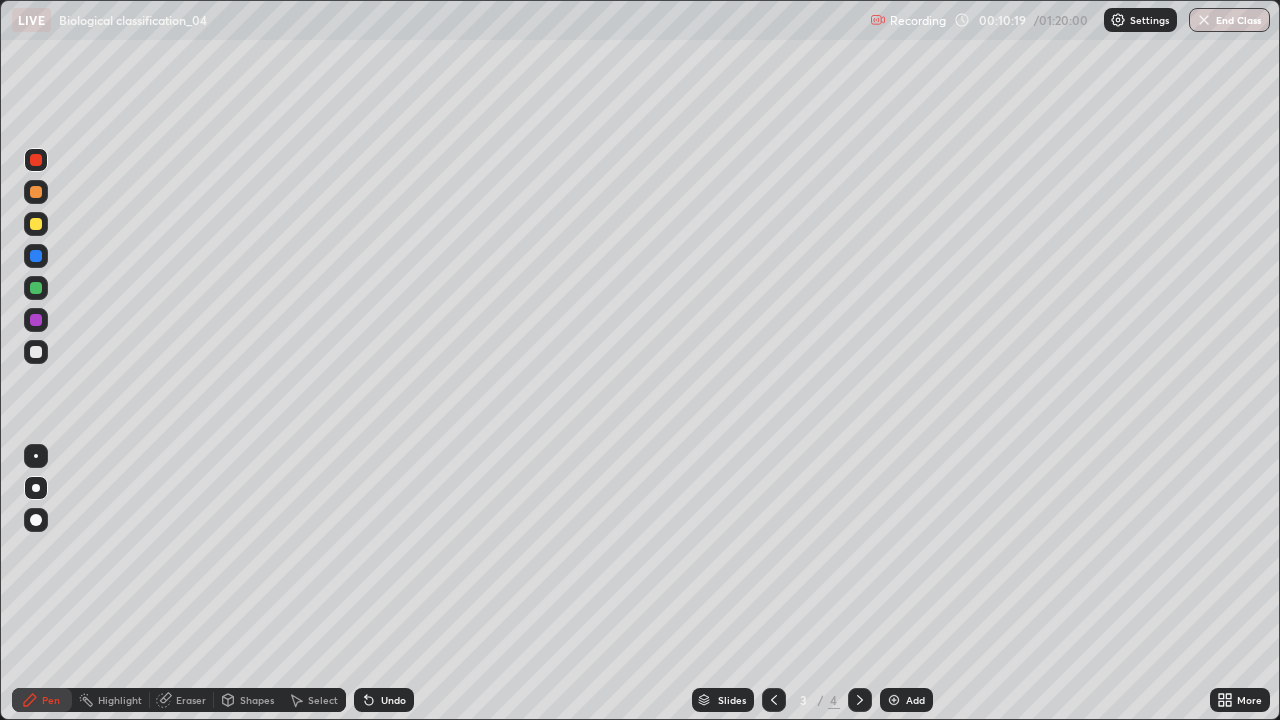 click 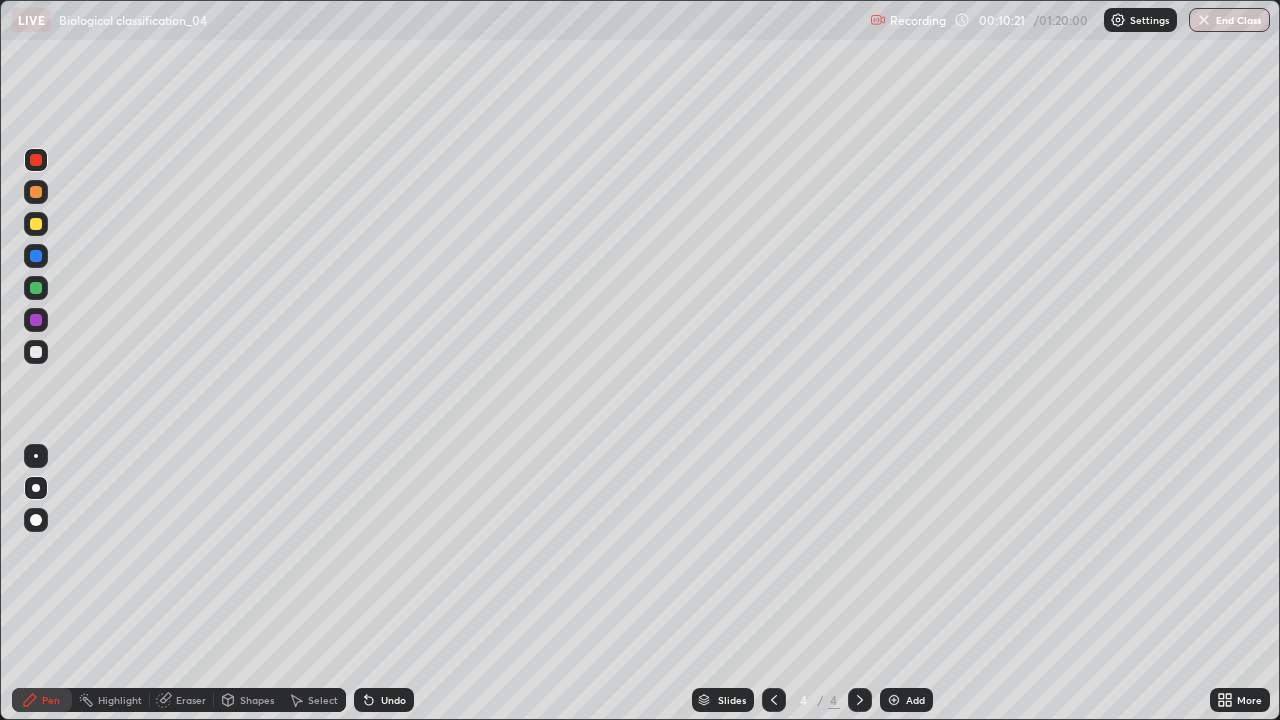click at bounding box center (36, 352) 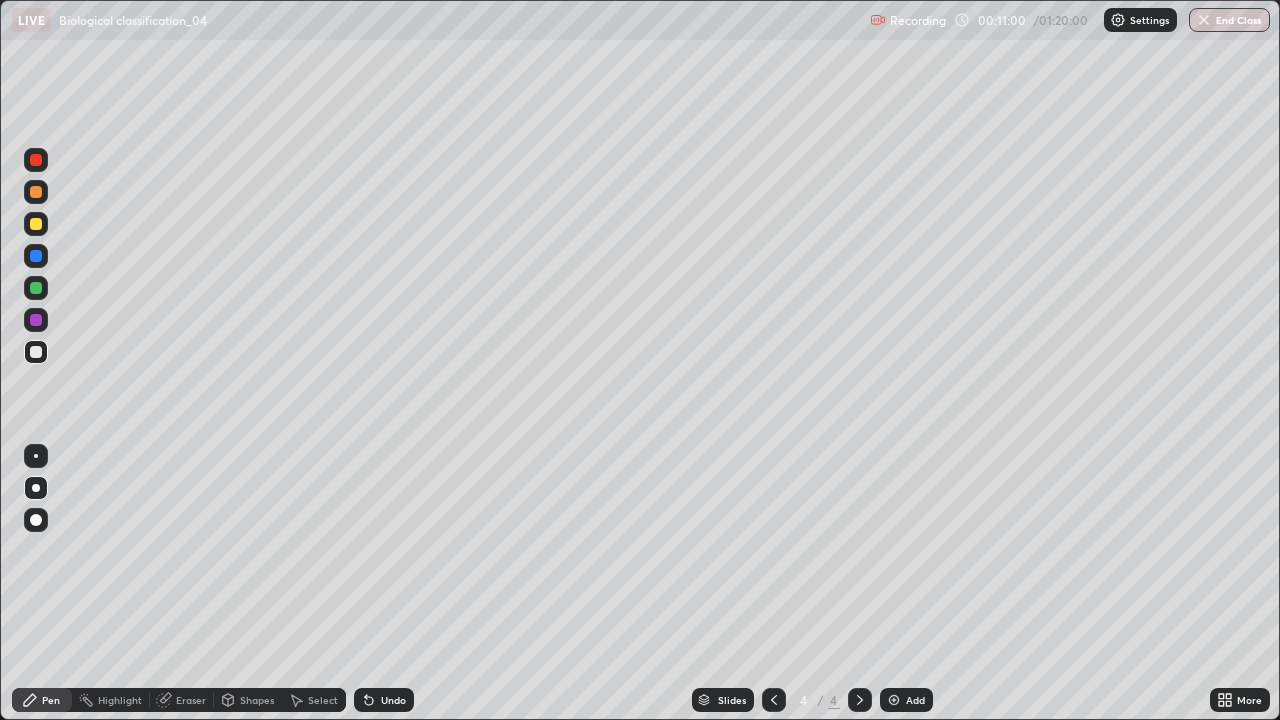 click 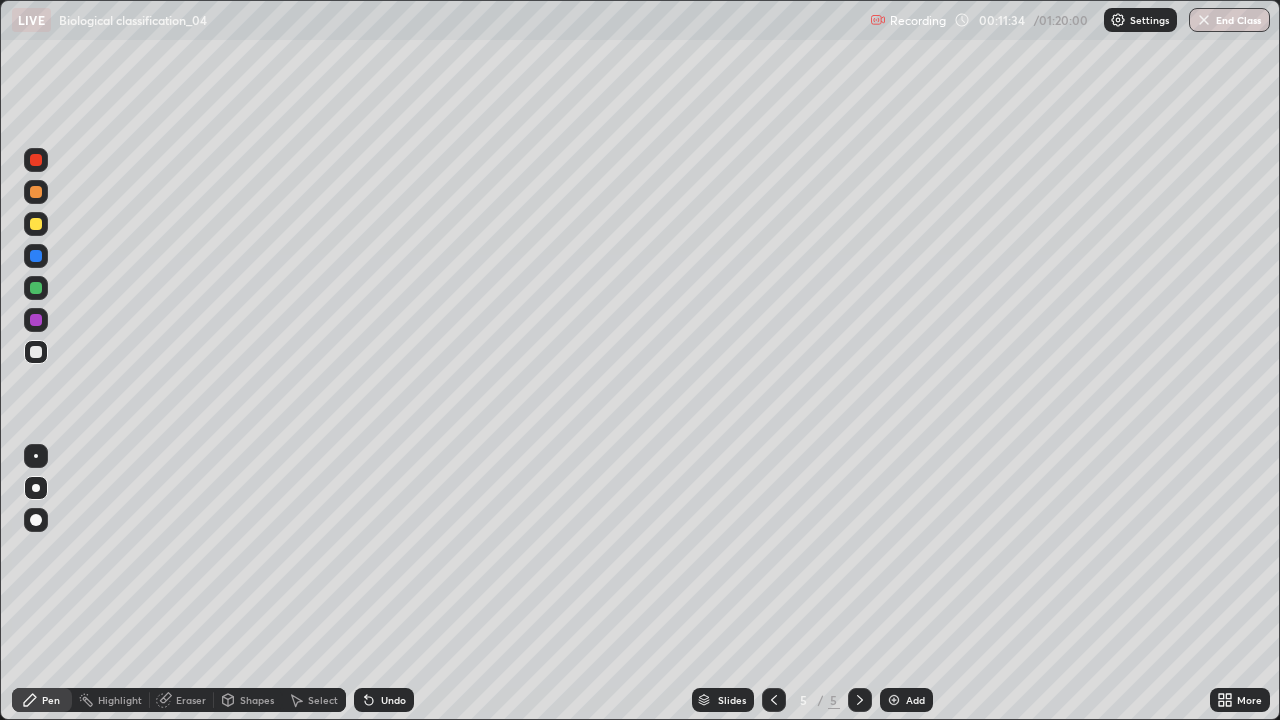 click at bounding box center (36, 288) 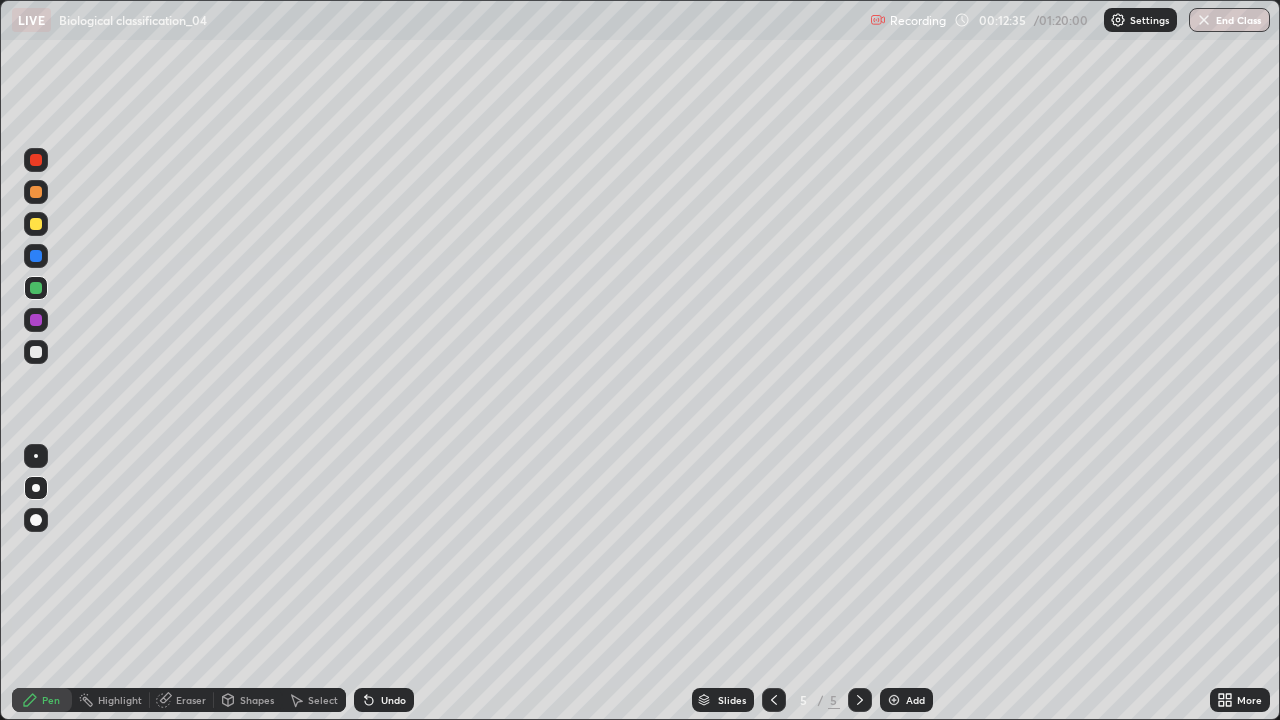 click at bounding box center (36, 192) 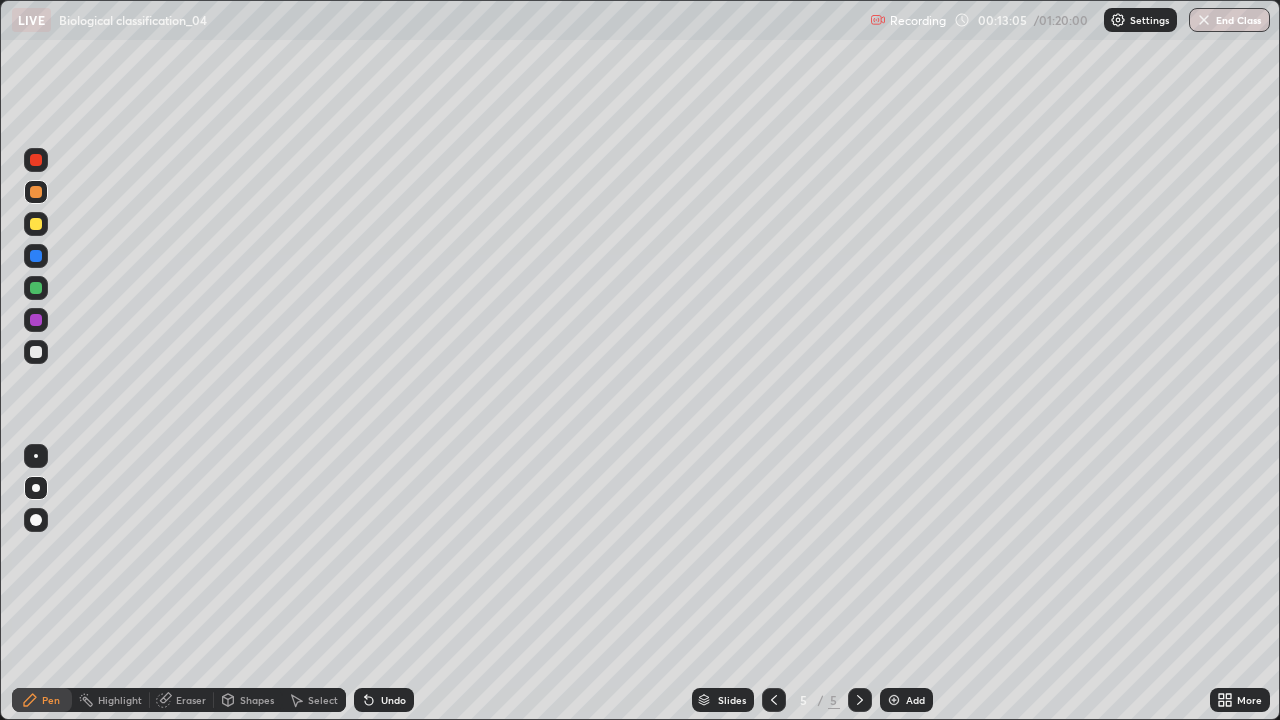 click at bounding box center (36, 256) 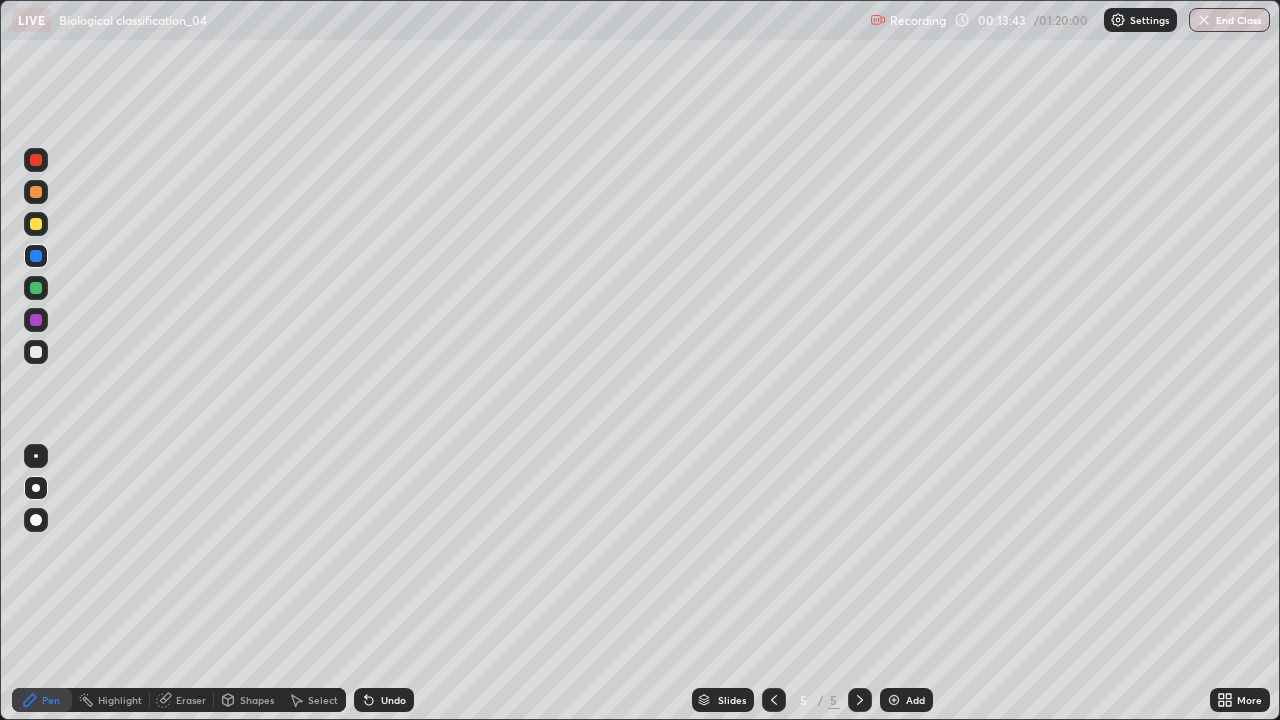 click on "Undo" at bounding box center (393, 700) 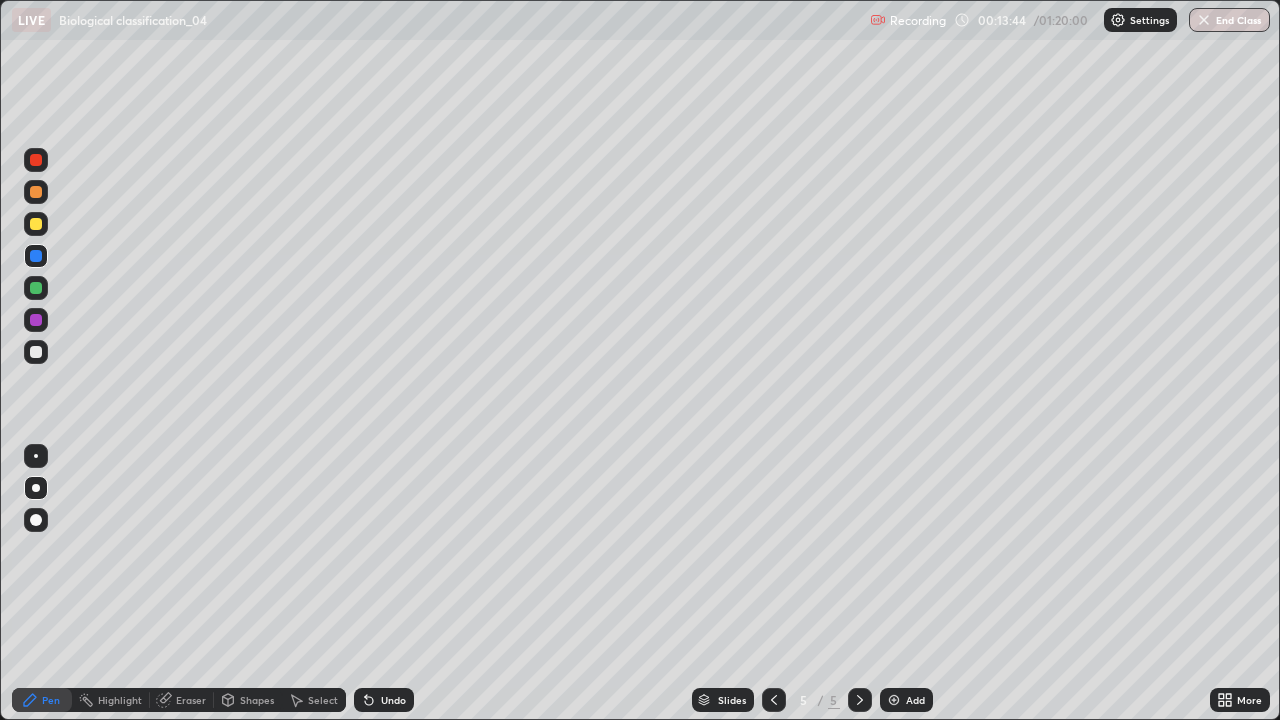 click on "Undo" at bounding box center [384, 700] 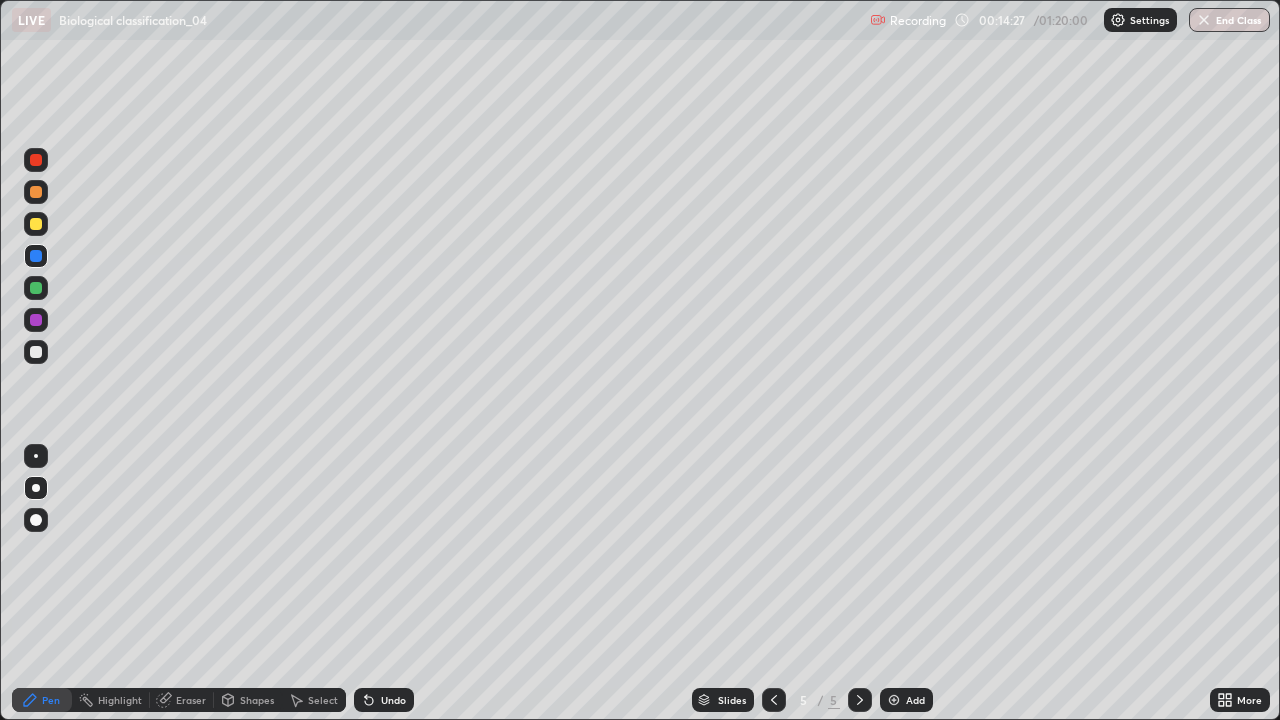 click 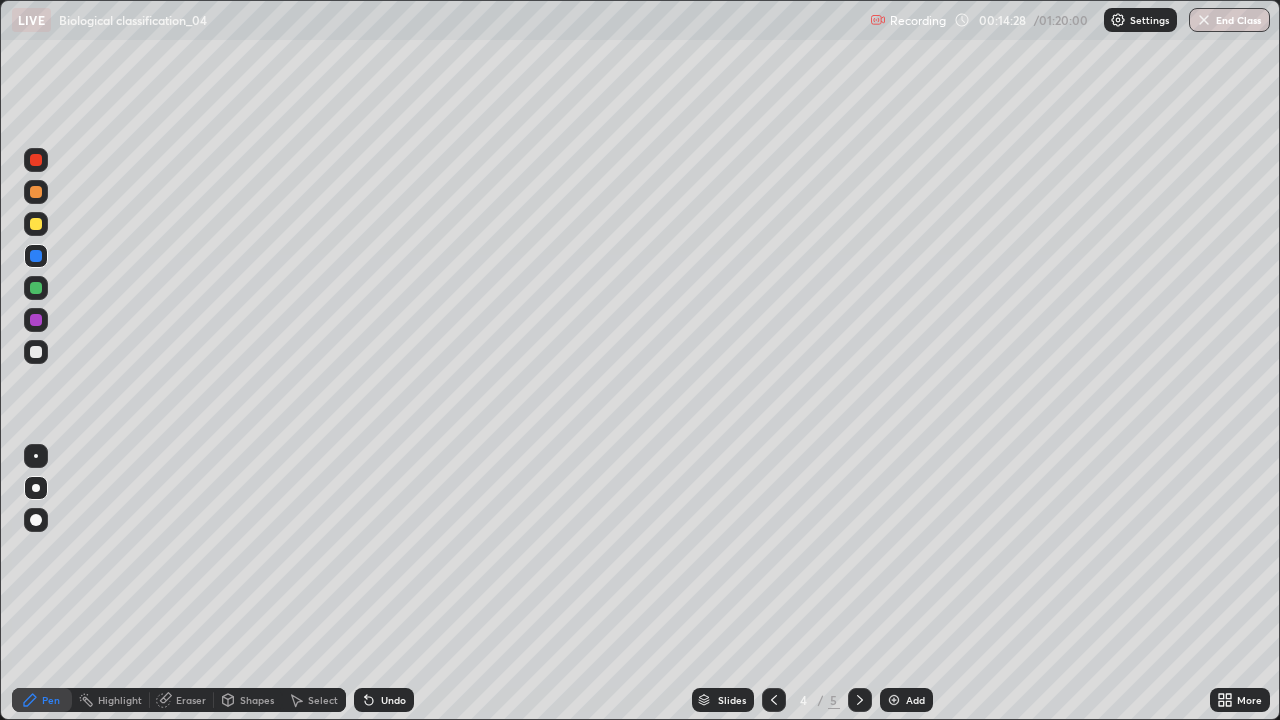 click 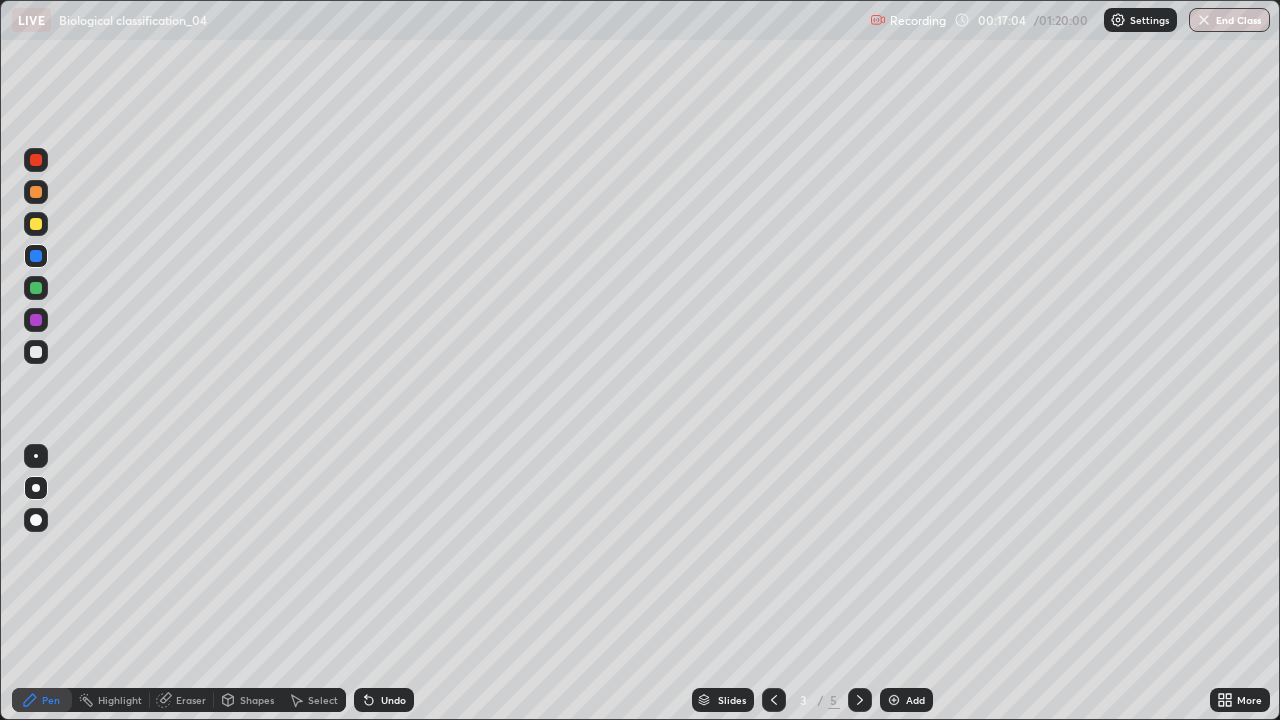 click 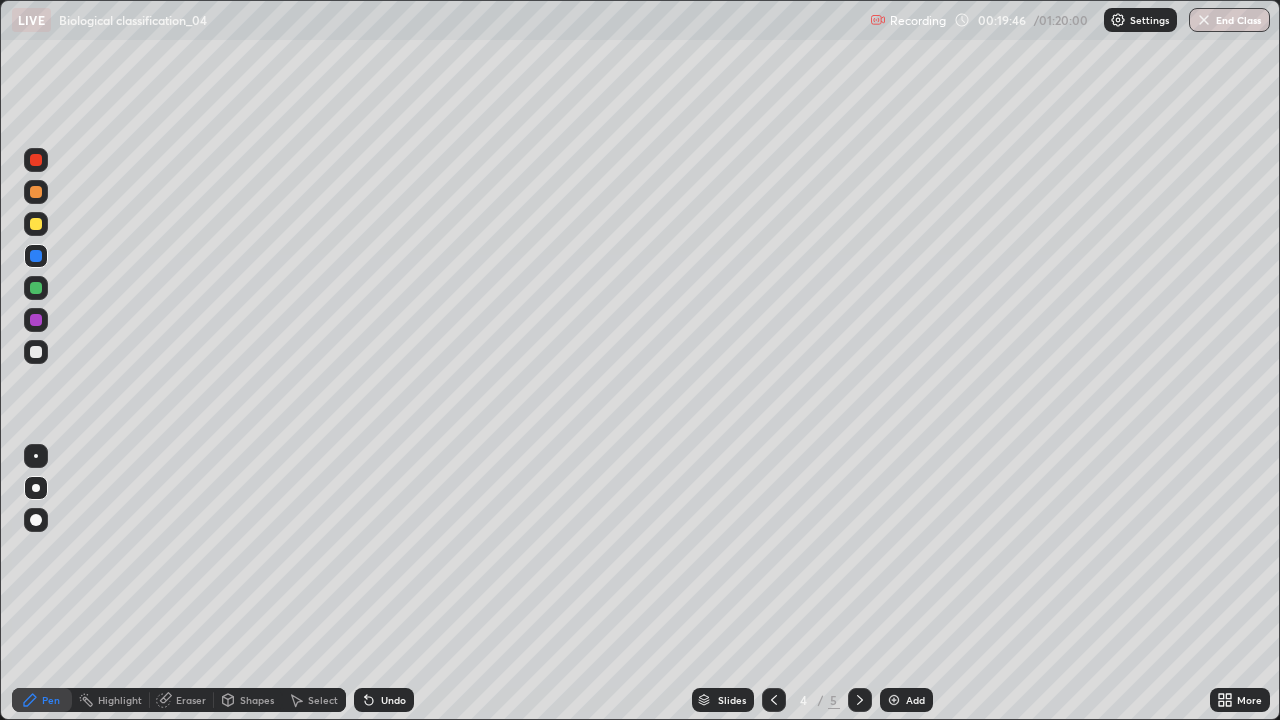 click 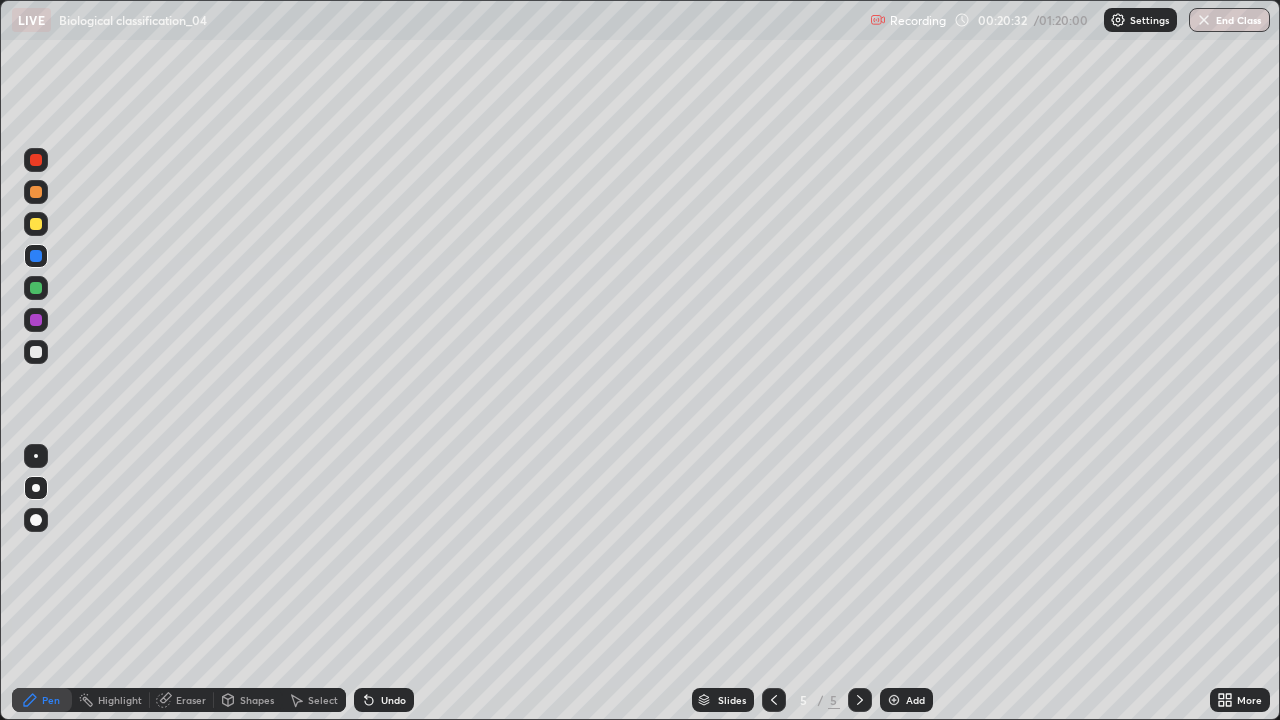 click at bounding box center [36, 352] 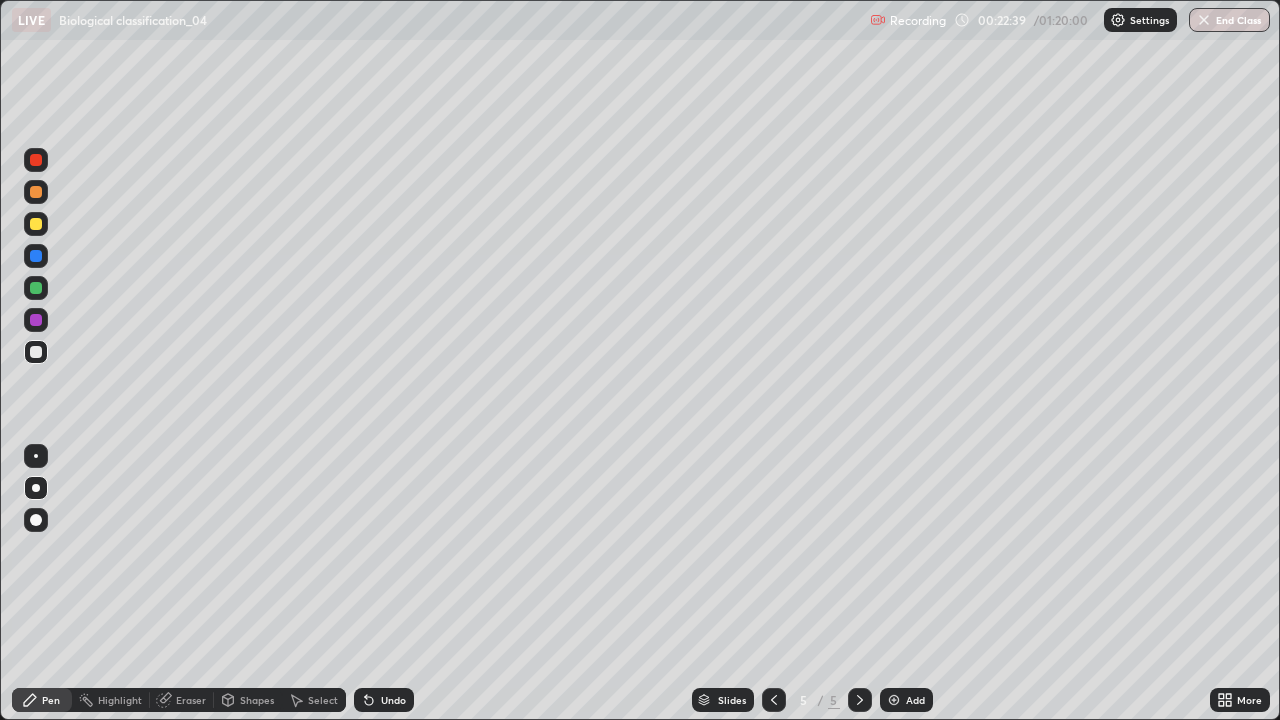 click at bounding box center [36, 192] 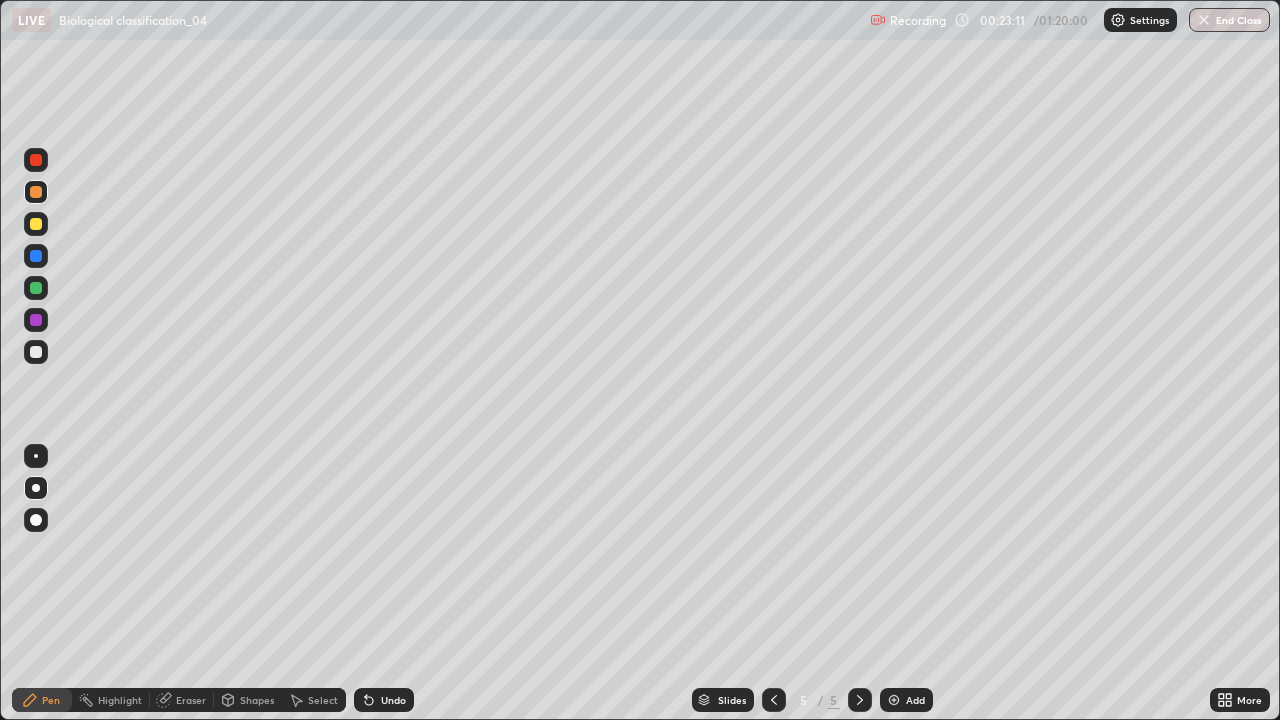 click at bounding box center (36, 352) 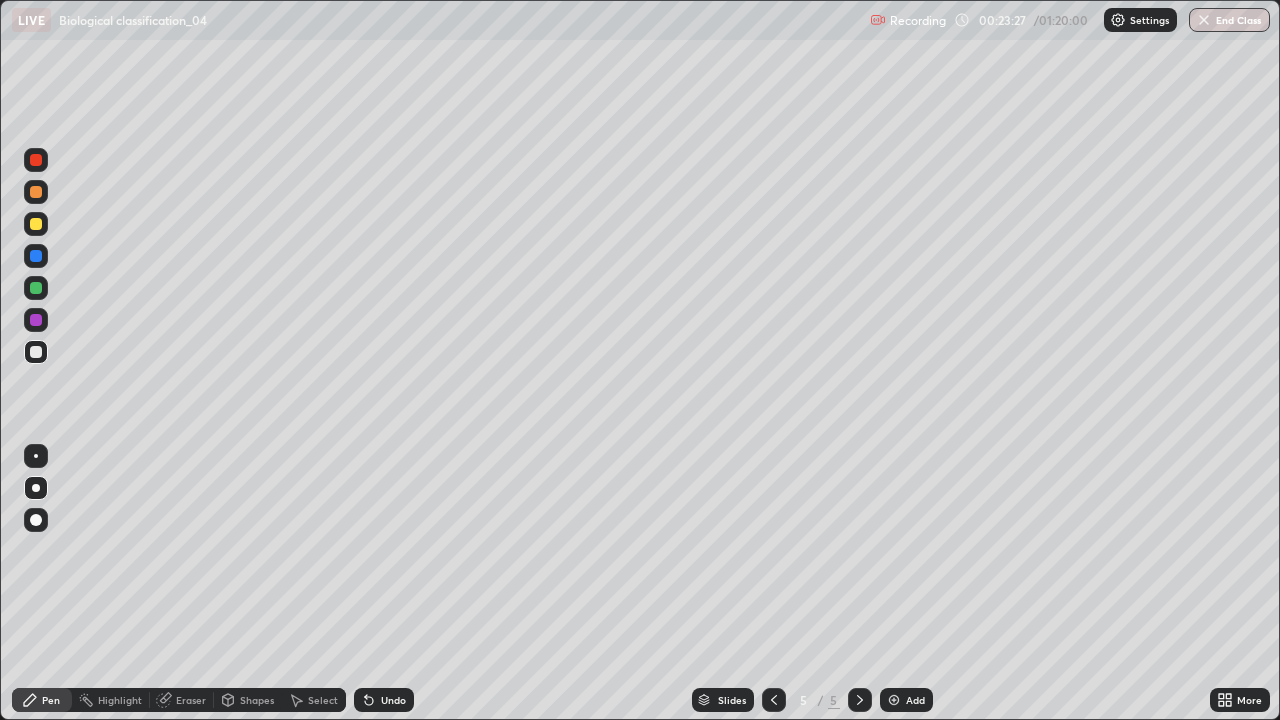 click at bounding box center [36, 320] 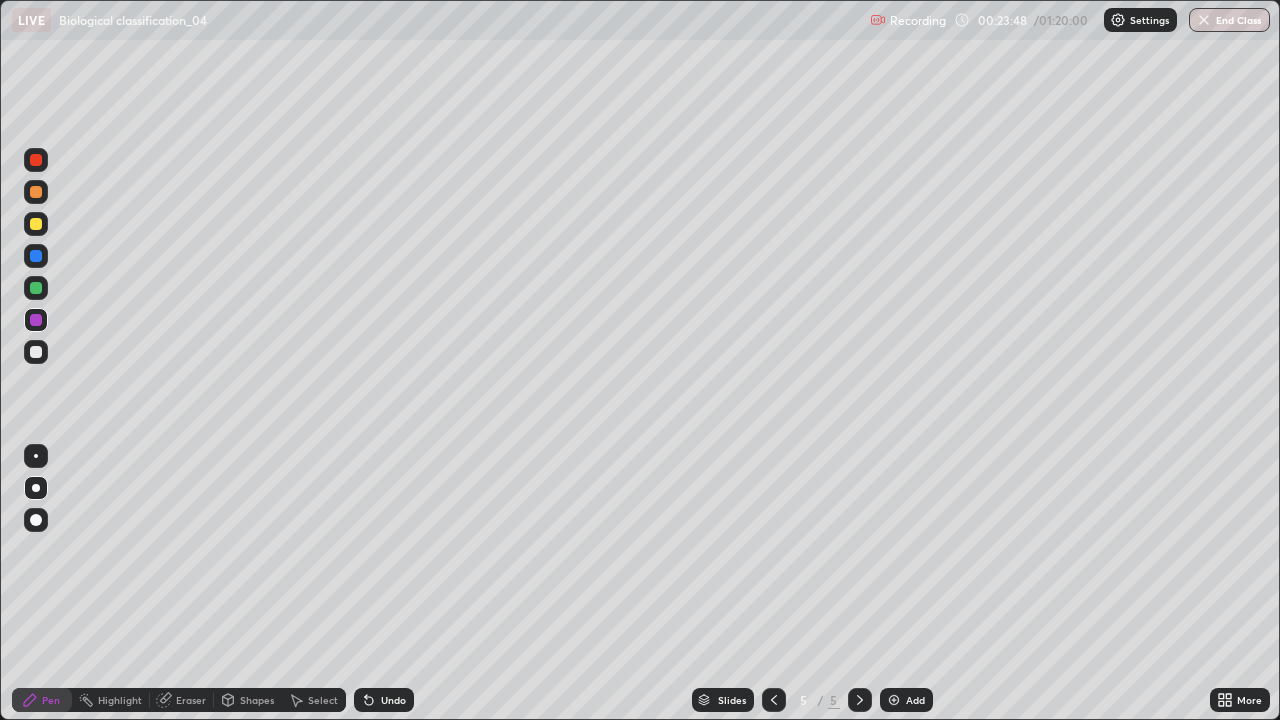 click at bounding box center (36, 288) 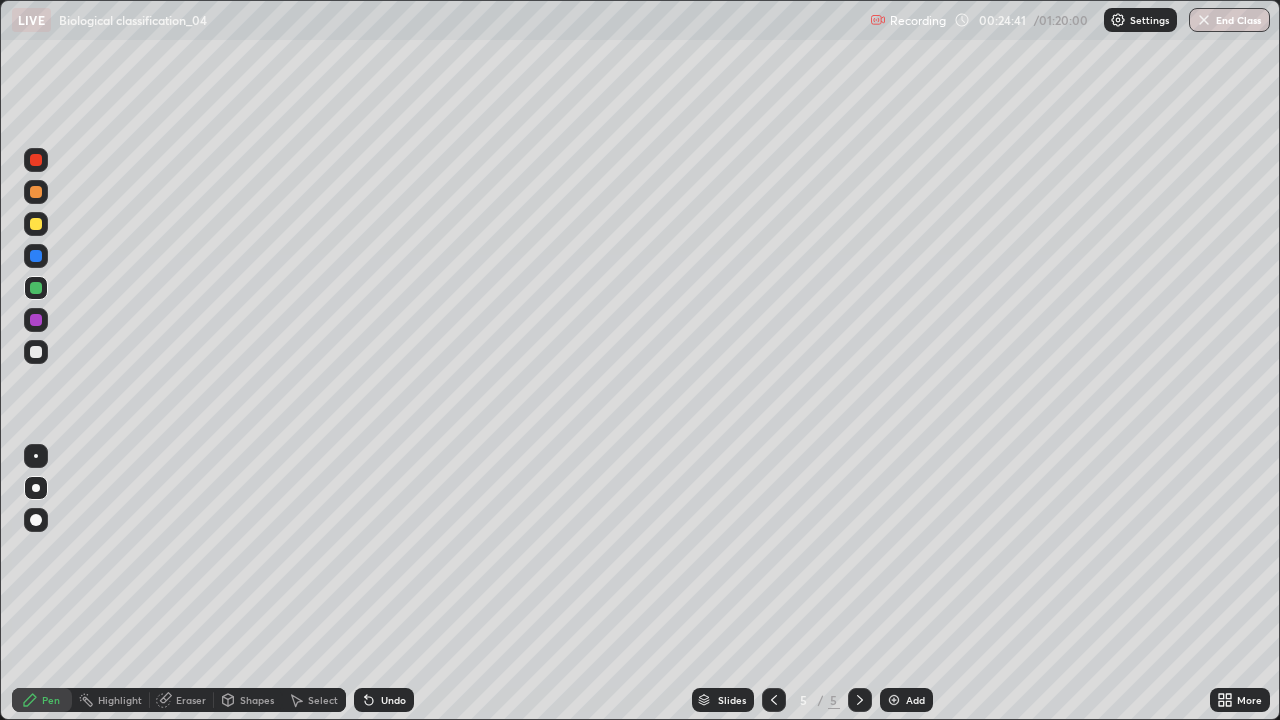 click at bounding box center [894, 700] 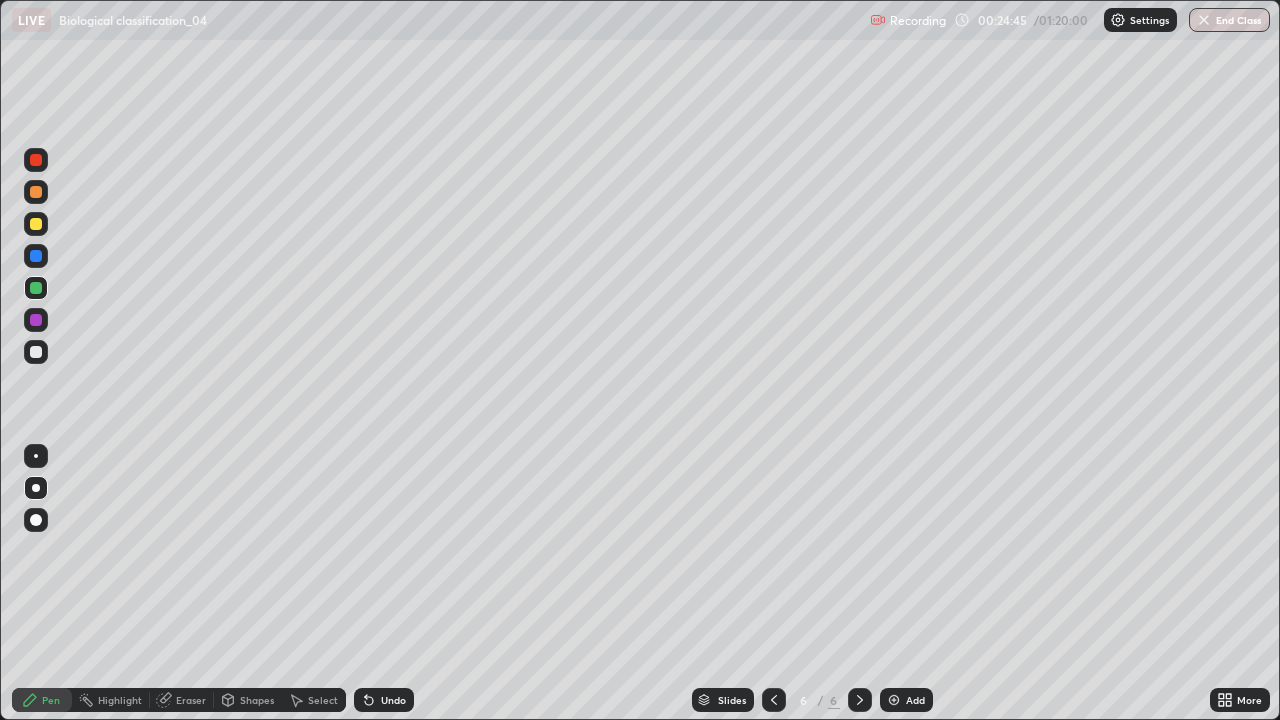 click at bounding box center (36, 160) 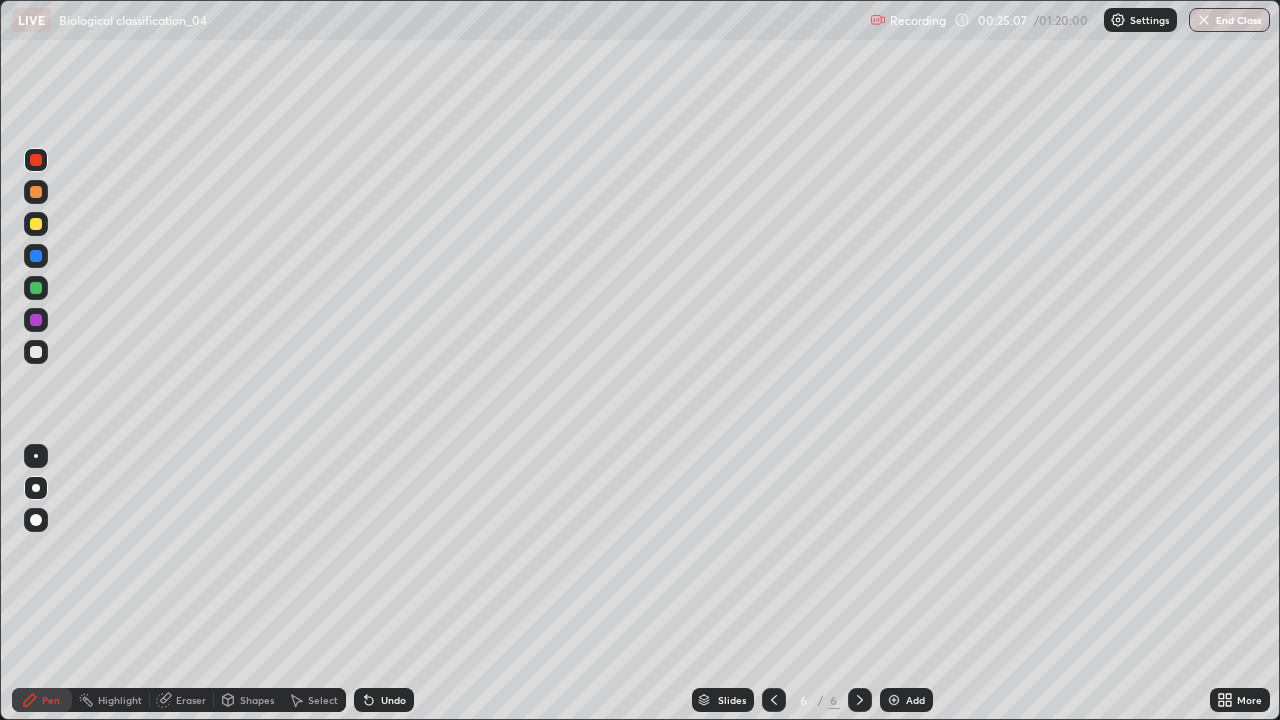 click at bounding box center [36, 320] 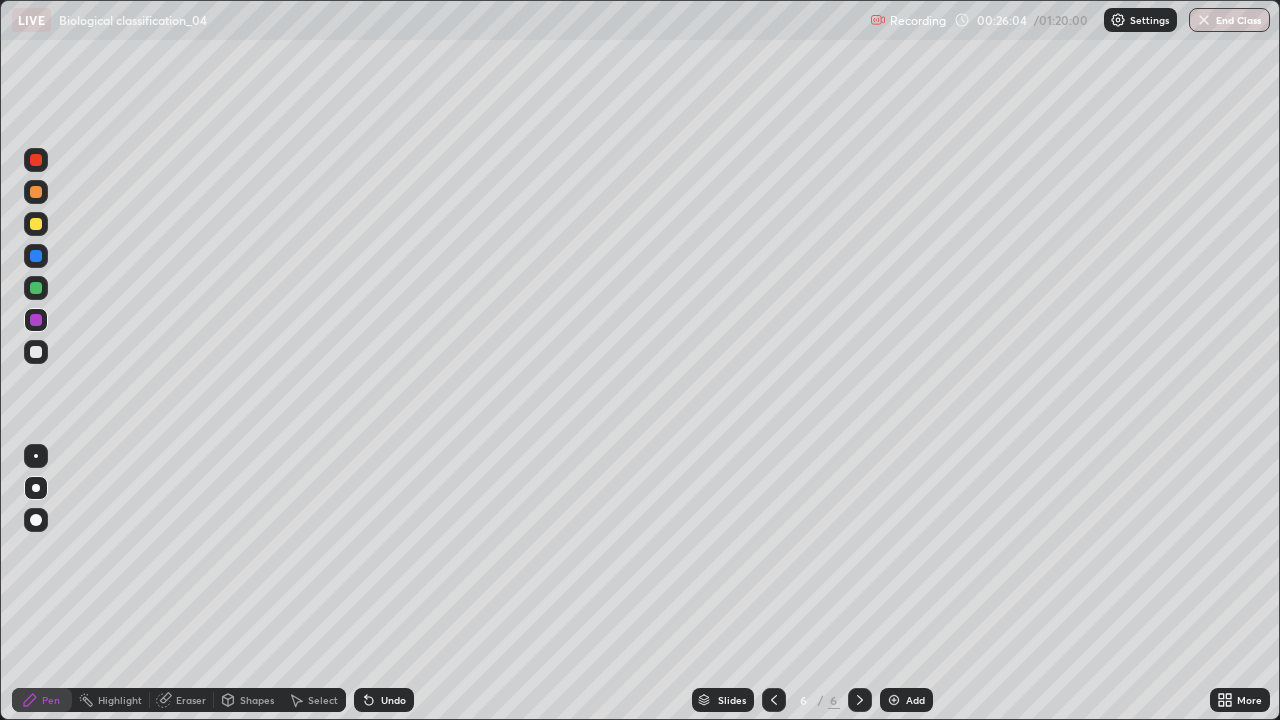 click at bounding box center (36, 352) 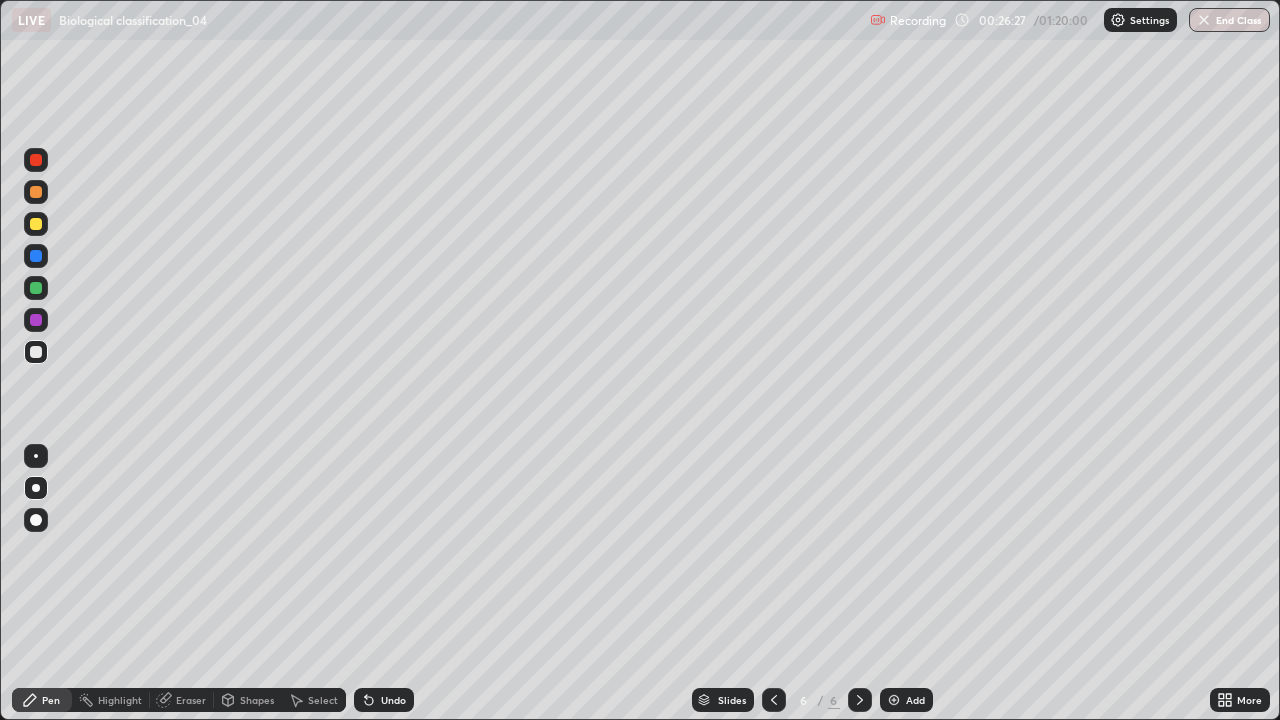 click at bounding box center (36, 192) 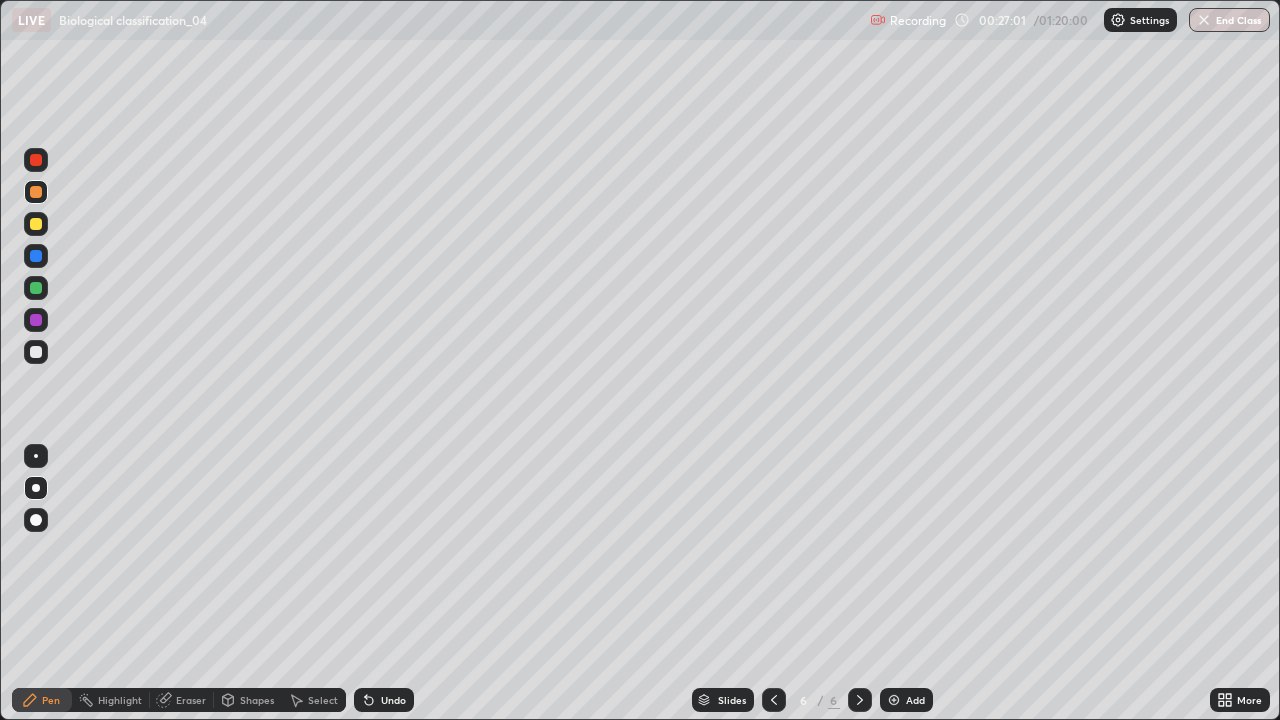 click at bounding box center [36, 256] 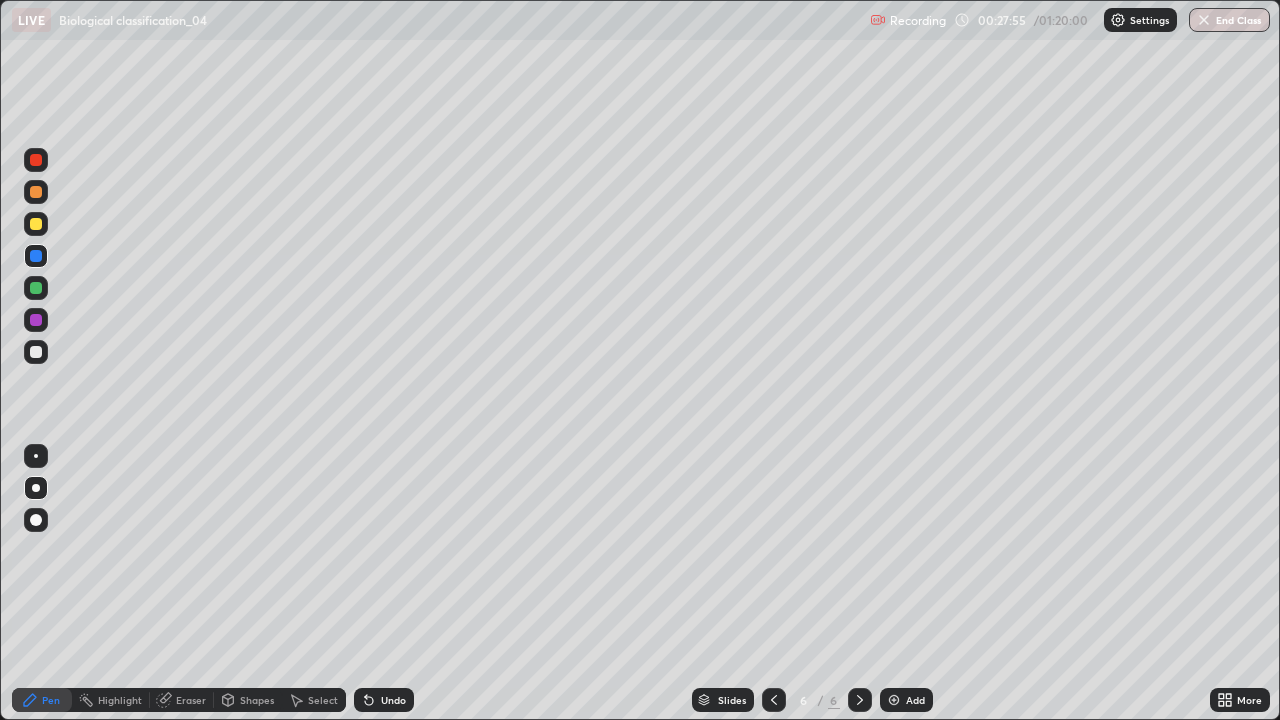click at bounding box center (36, 192) 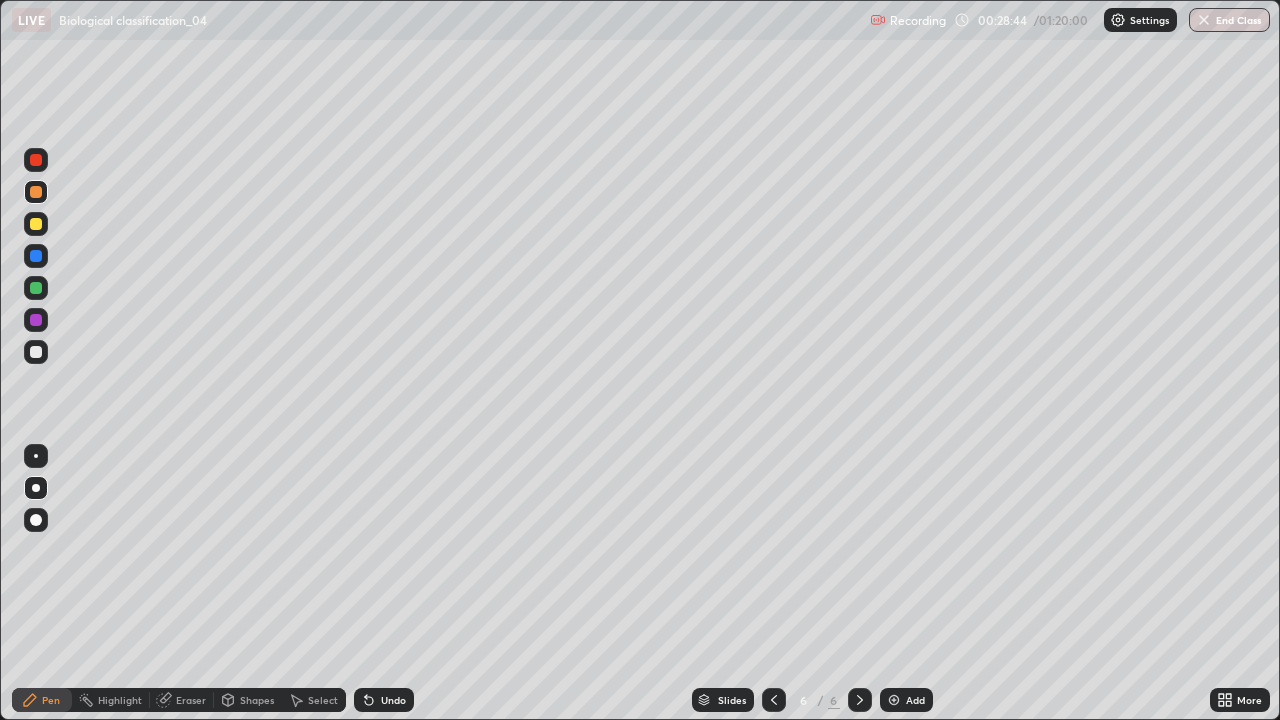 click at bounding box center [36, 320] 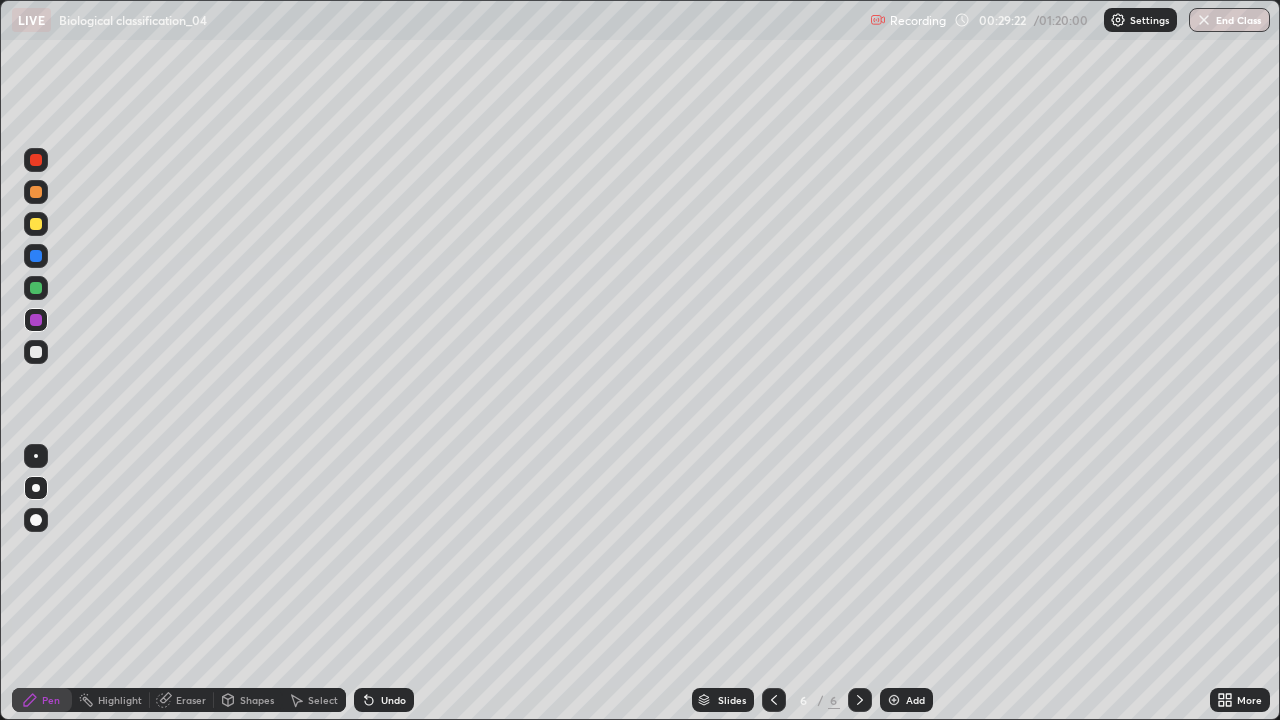 click at bounding box center (894, 700) 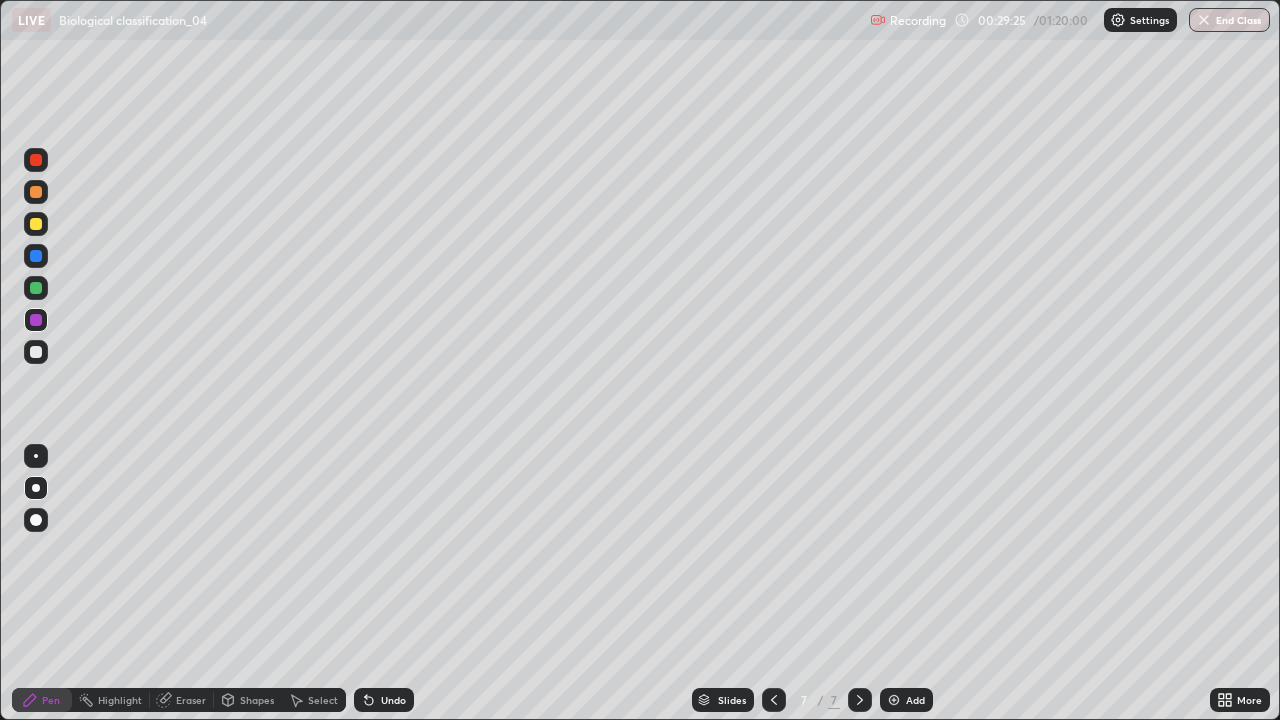 click at bounding box center [36, 288] 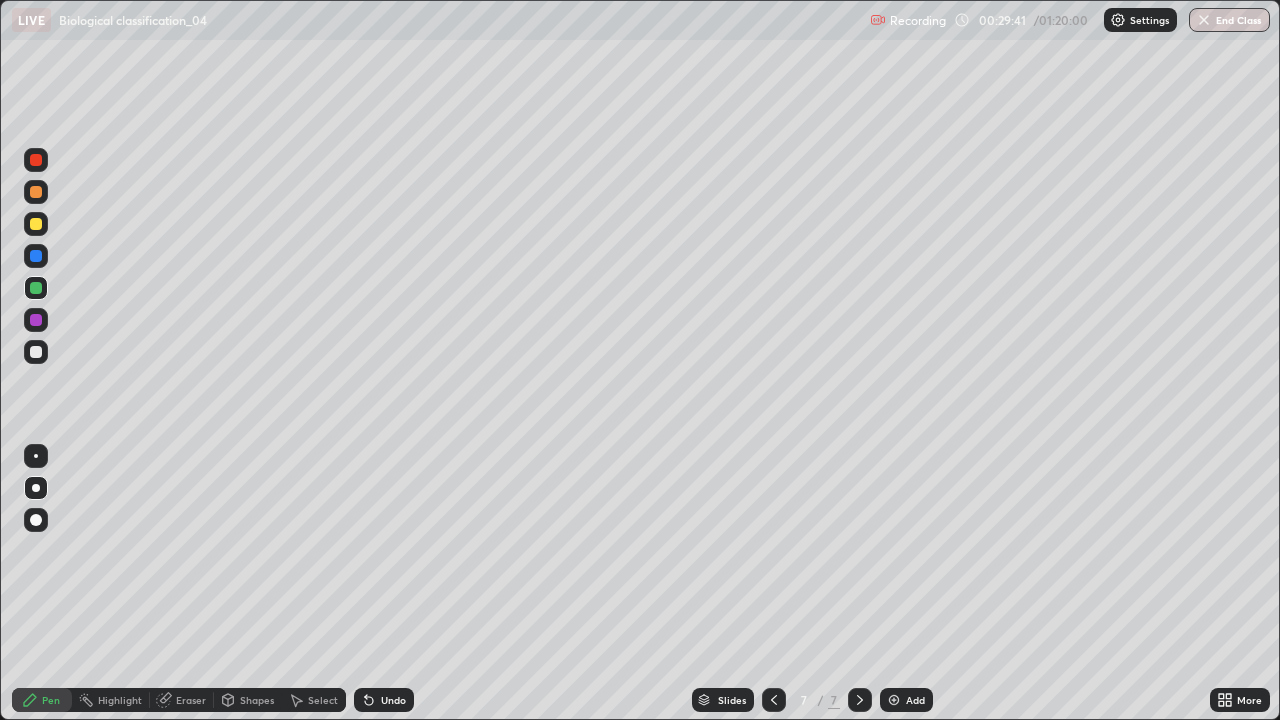 click at bounding box center (36, 320) 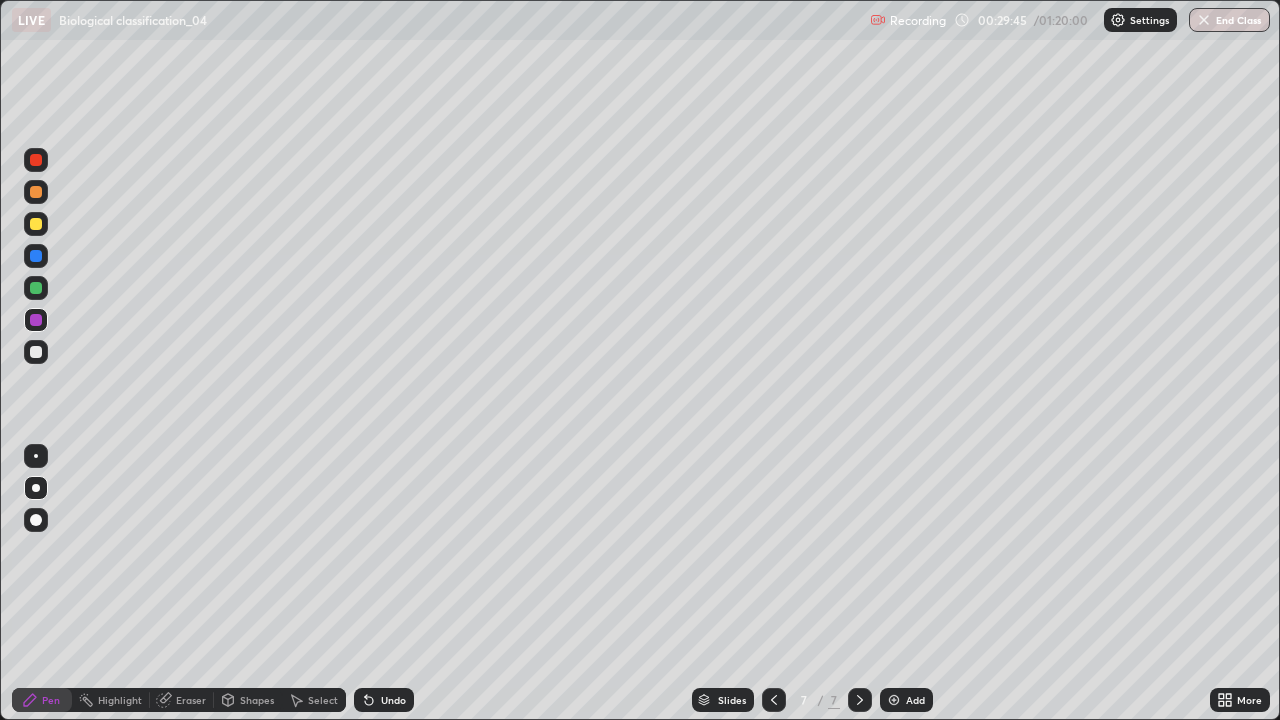click at bounding box center [36, 352] 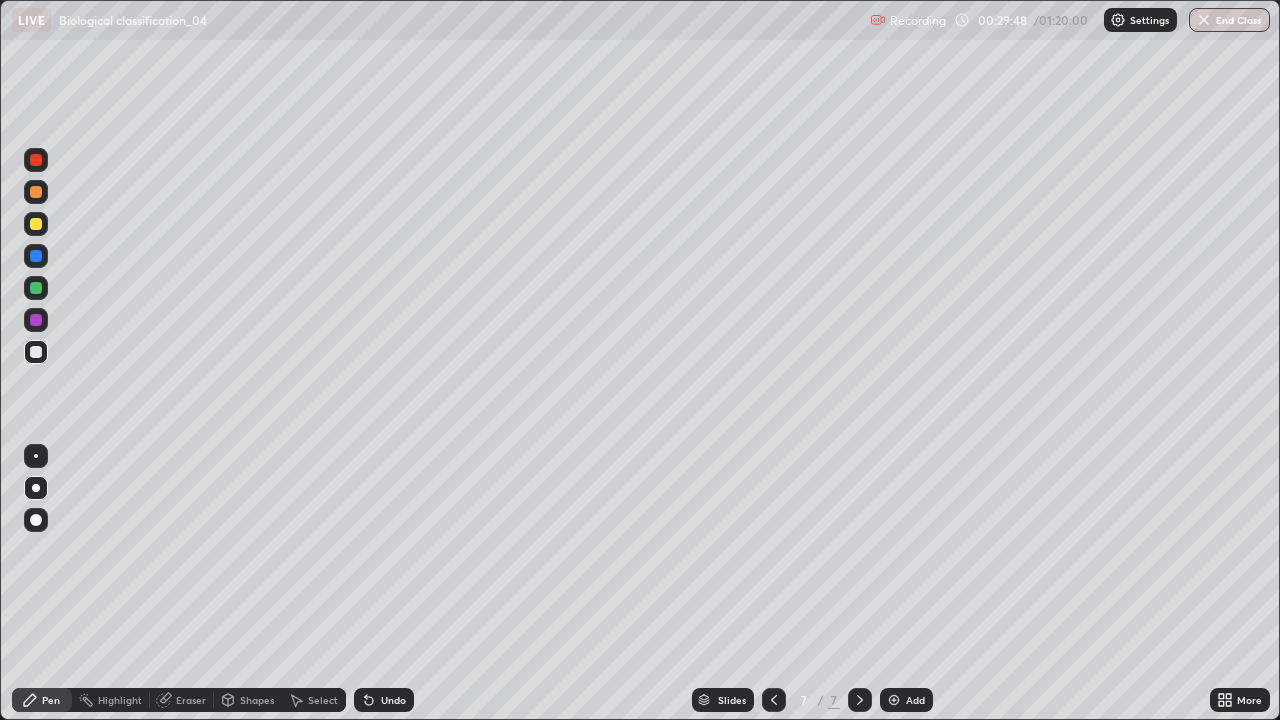 click at bounding box center (36, 456) 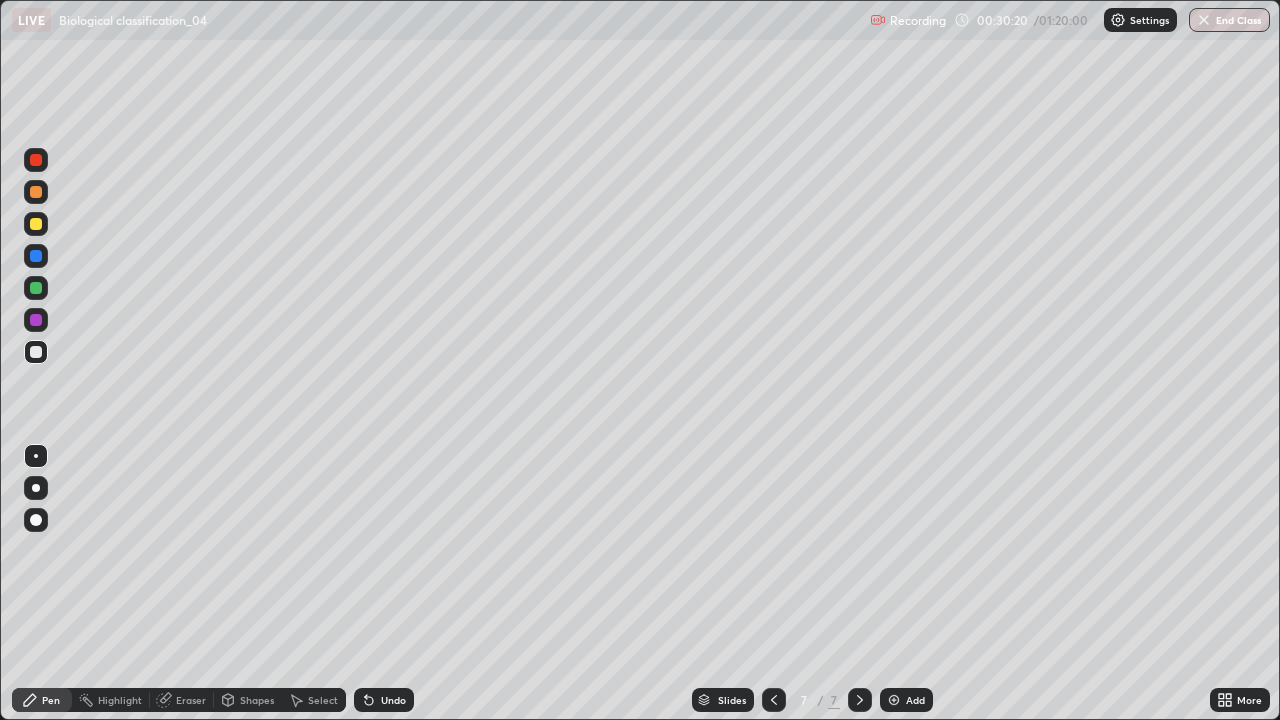 click at bounding box center [36, 488] 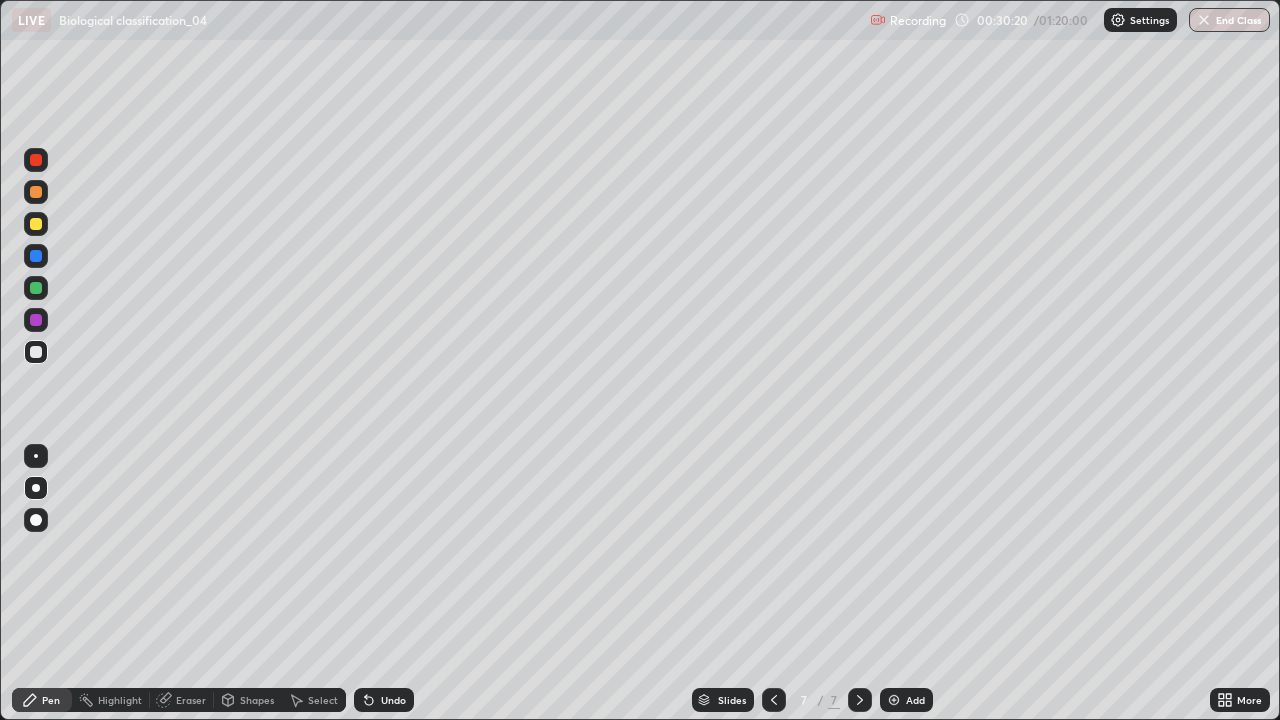 click at bounding box center (36, 320) 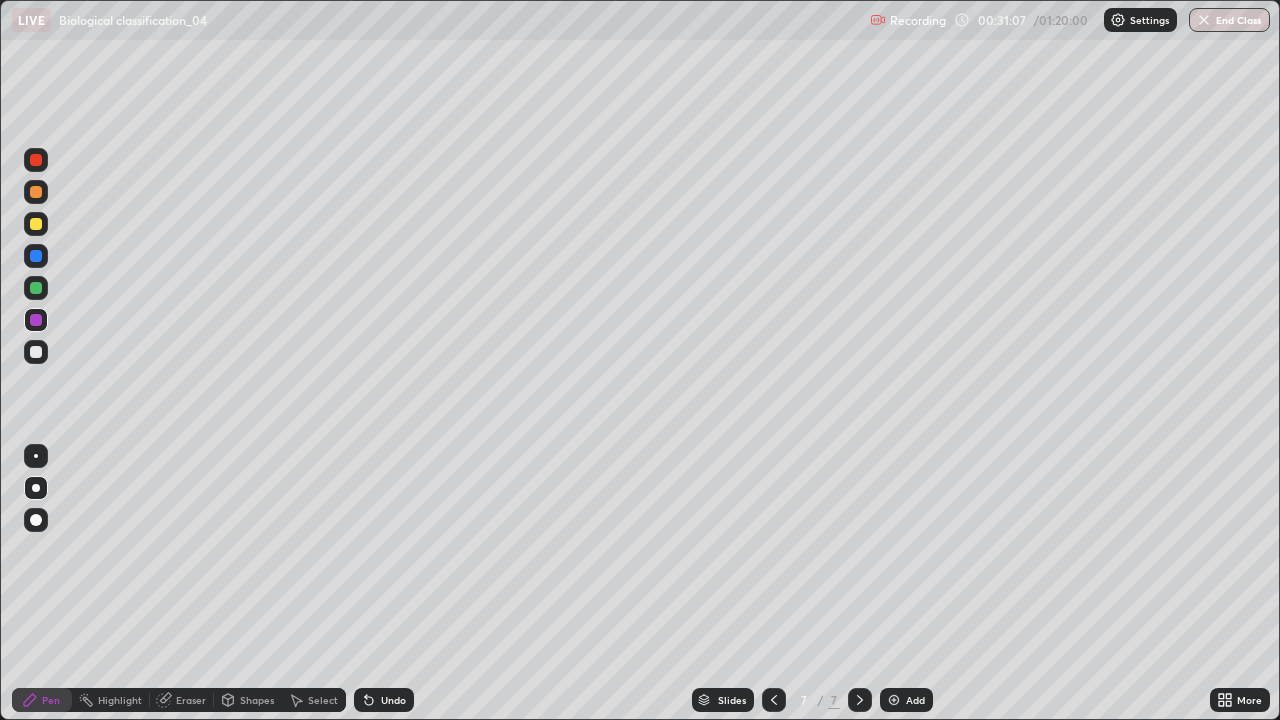 click at bounding box center (36, 288) 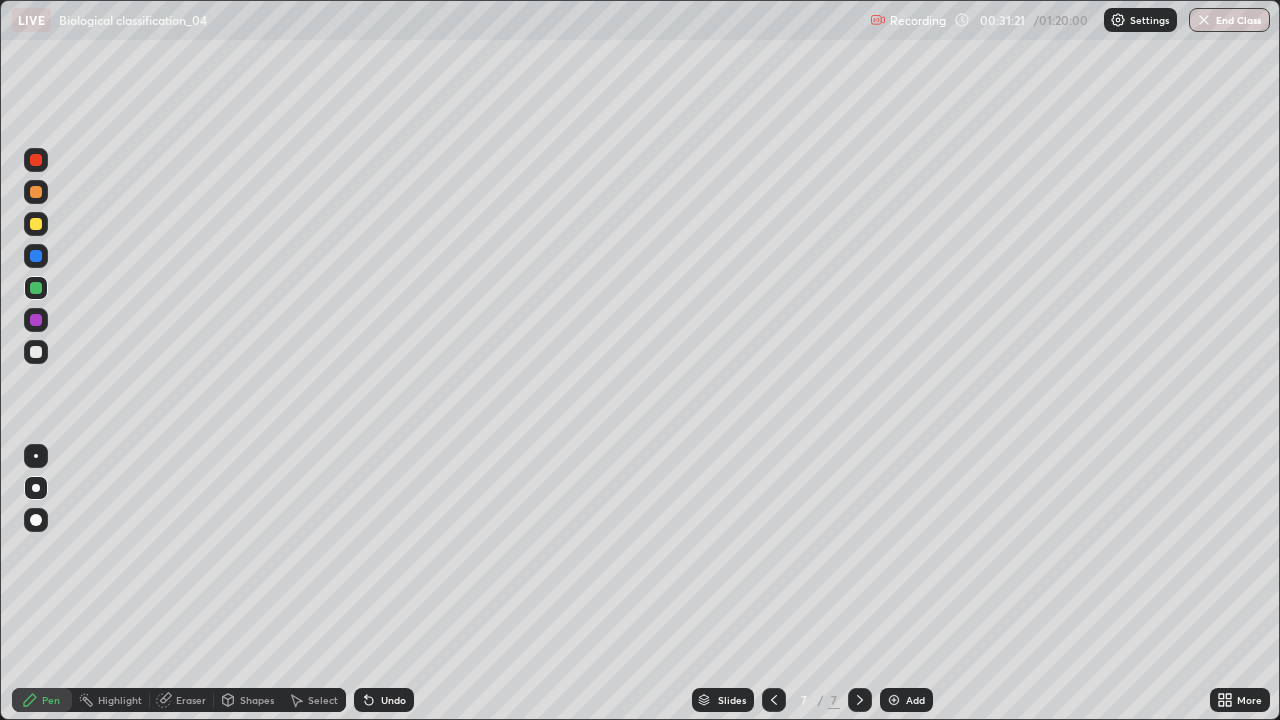 click at bounding box center [36, 320] 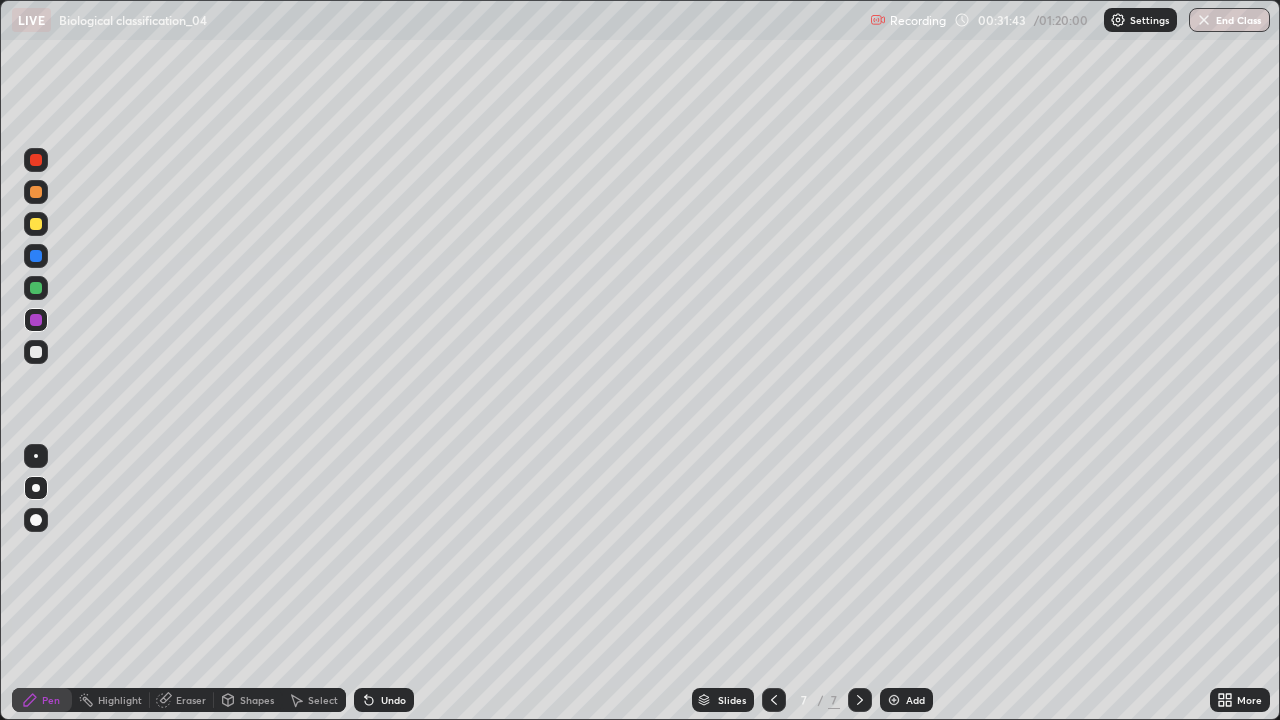 click at bounding box center (36, 288) 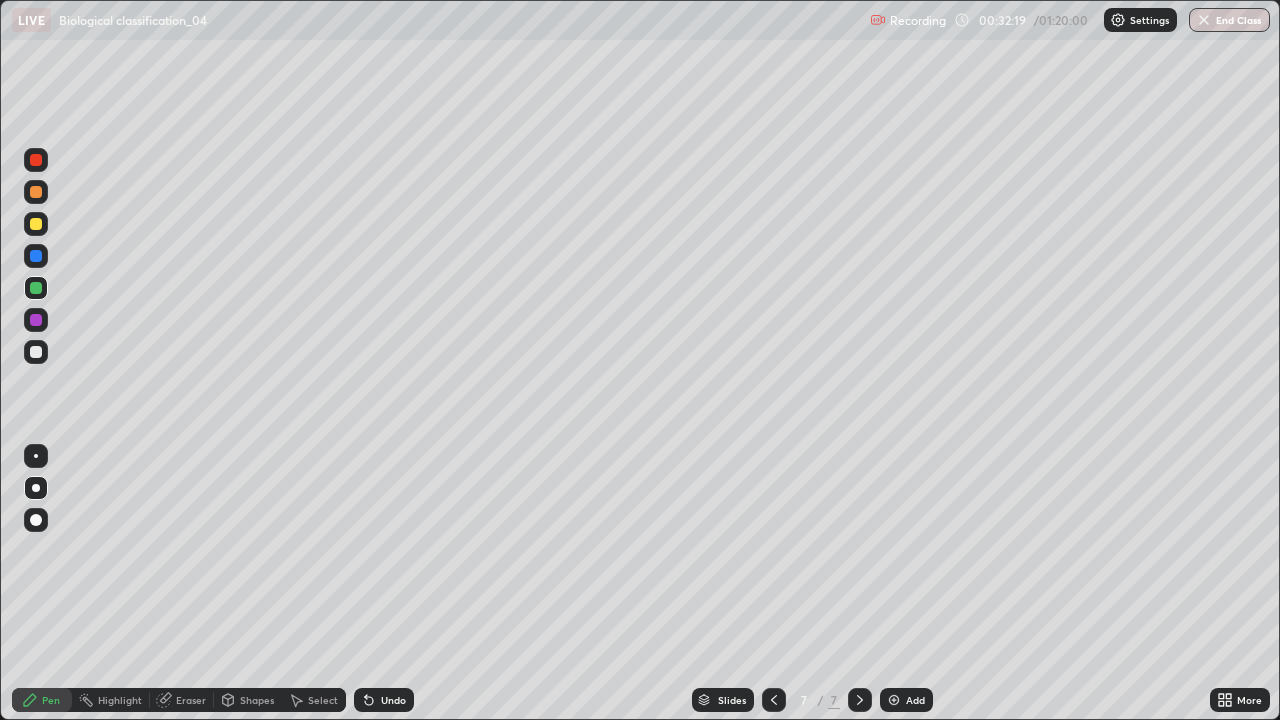 click 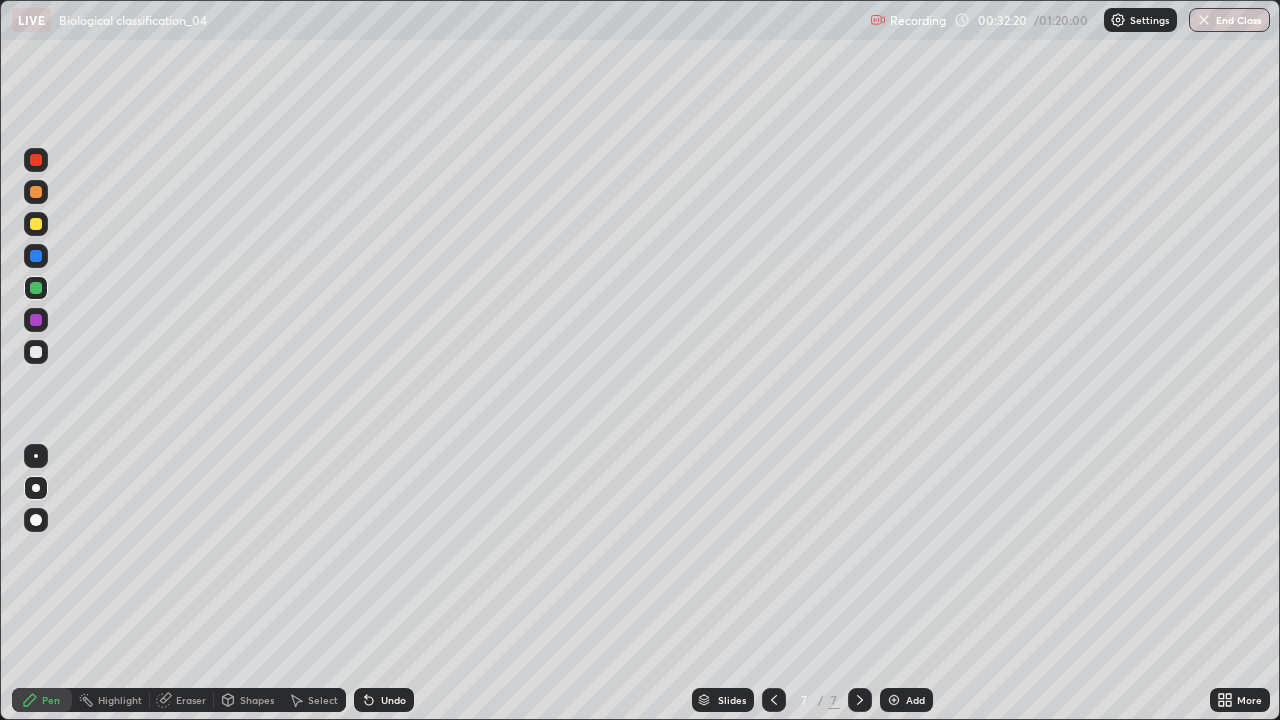 click at bounding box center (894, 700) 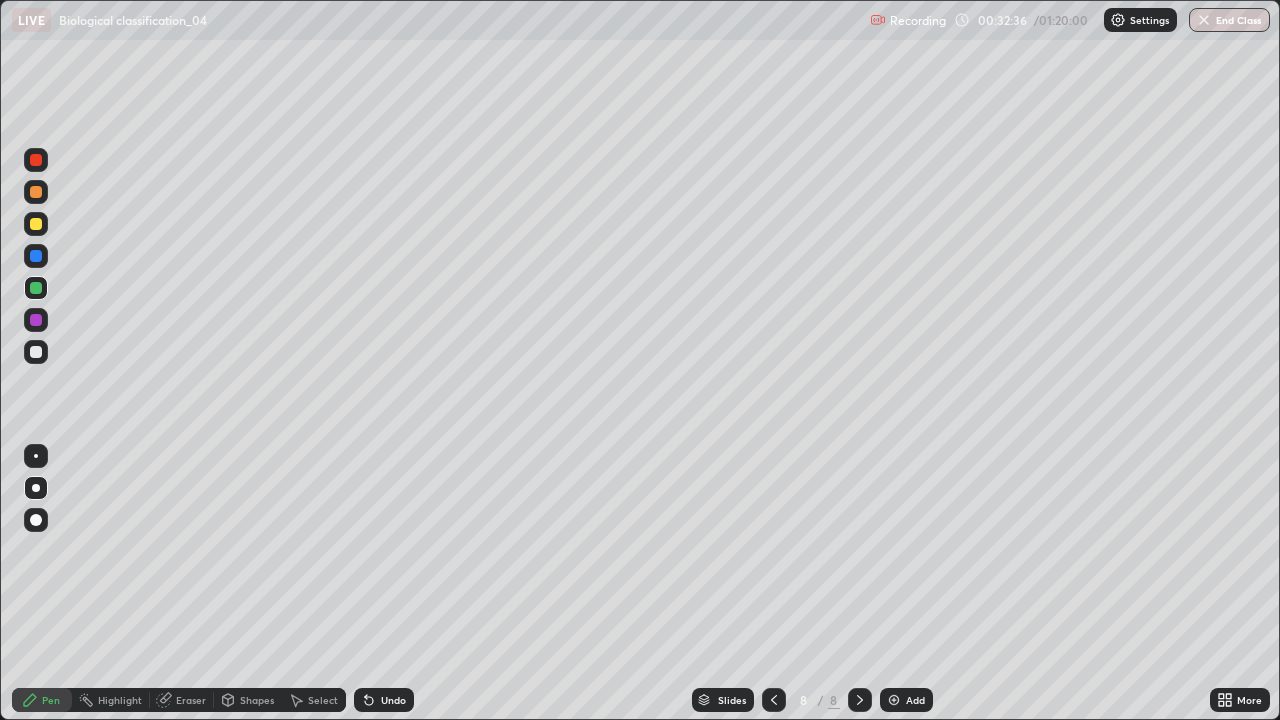 click at bounding box center (36, 320) 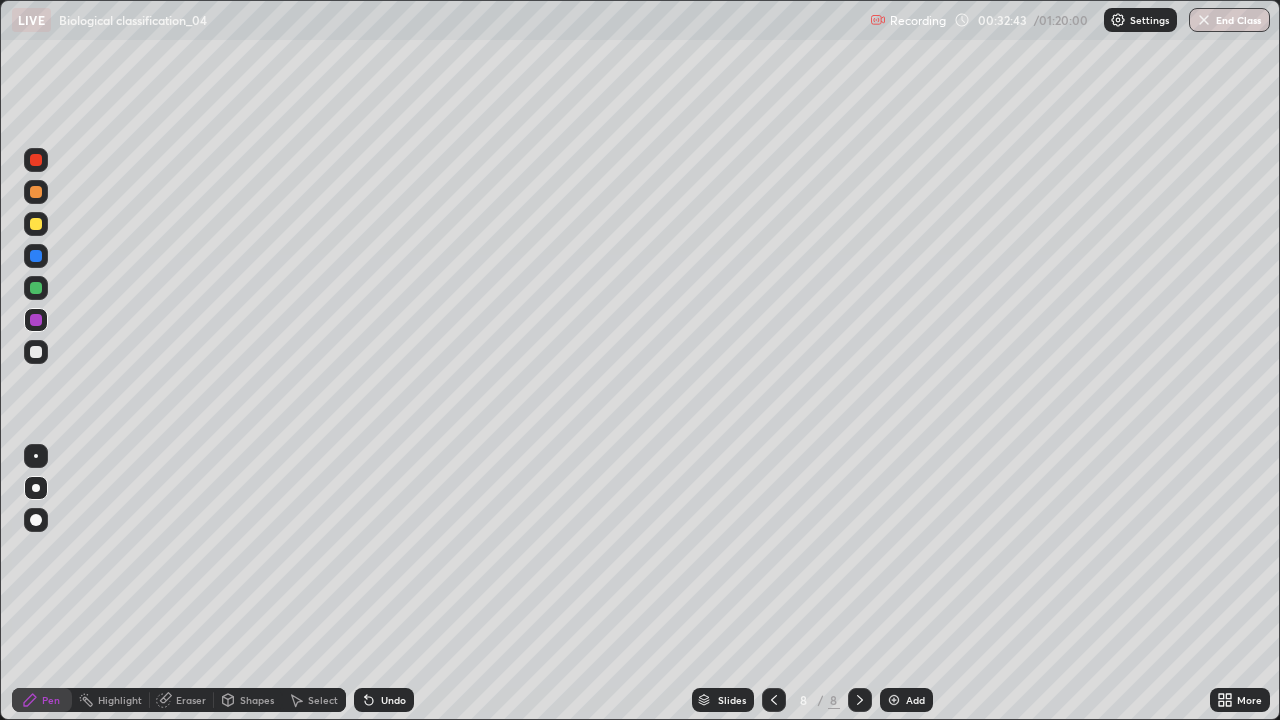 click 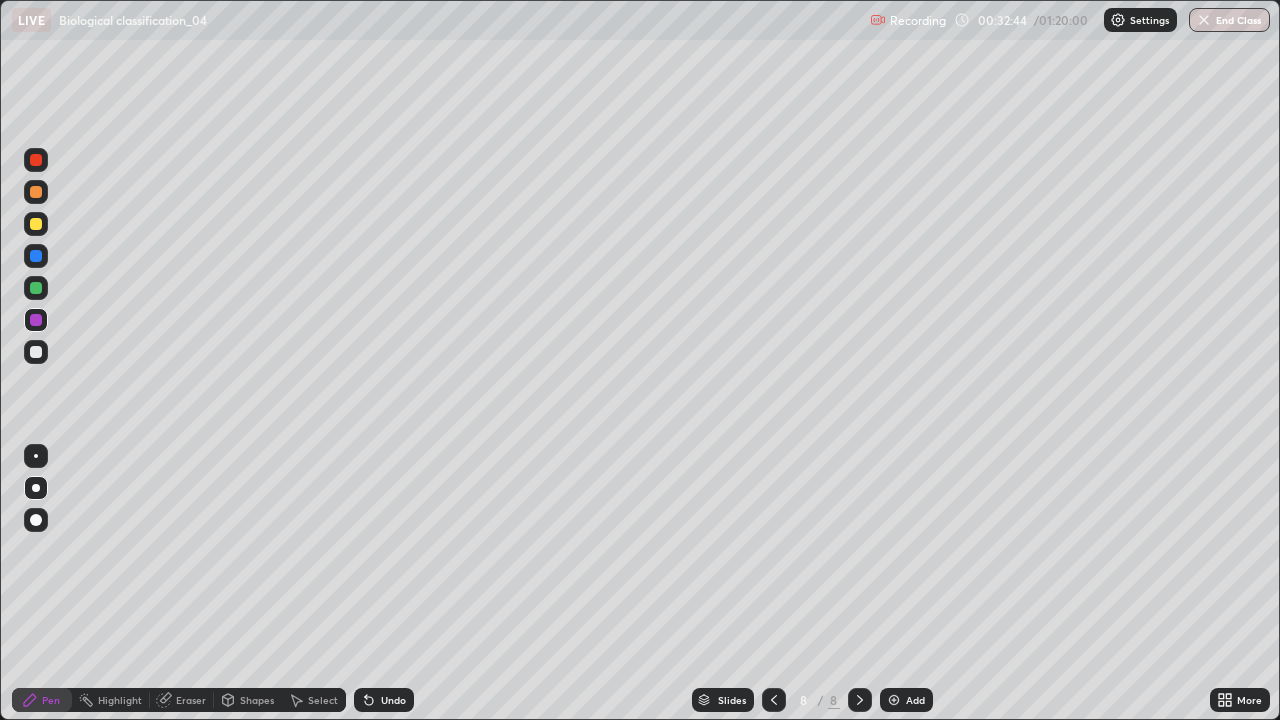 click 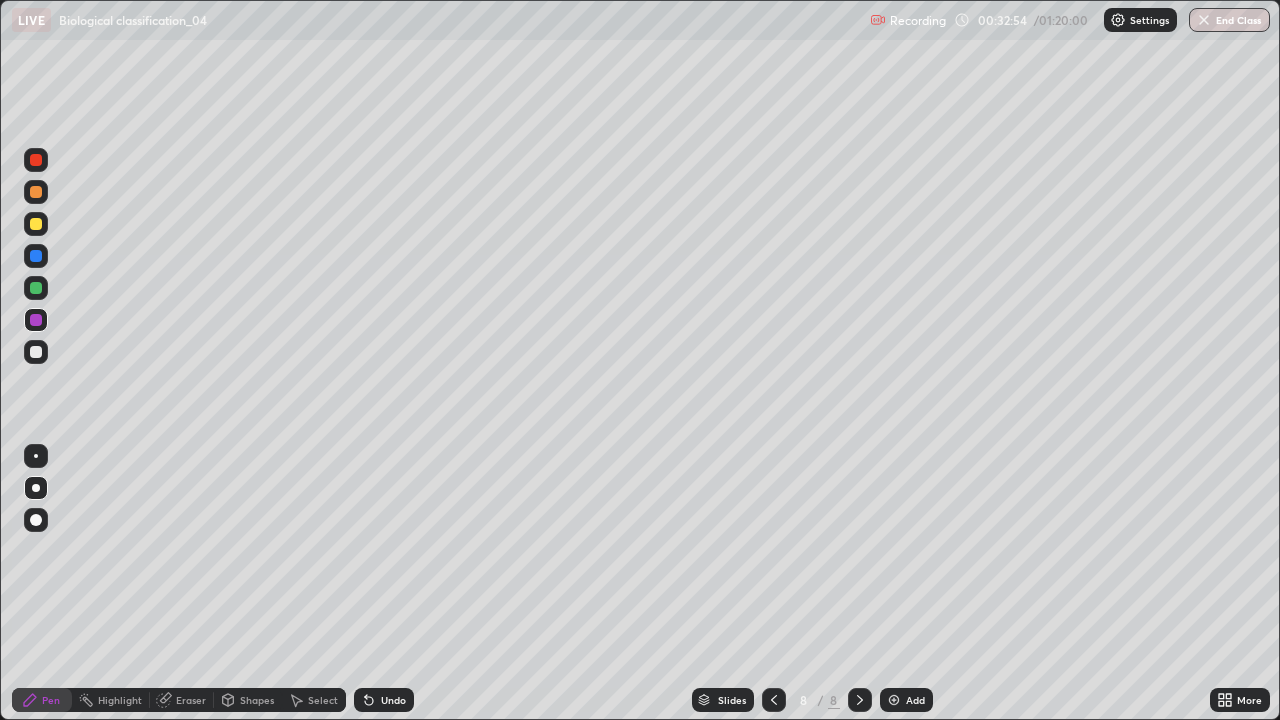 click at bounding box center (36, 352) 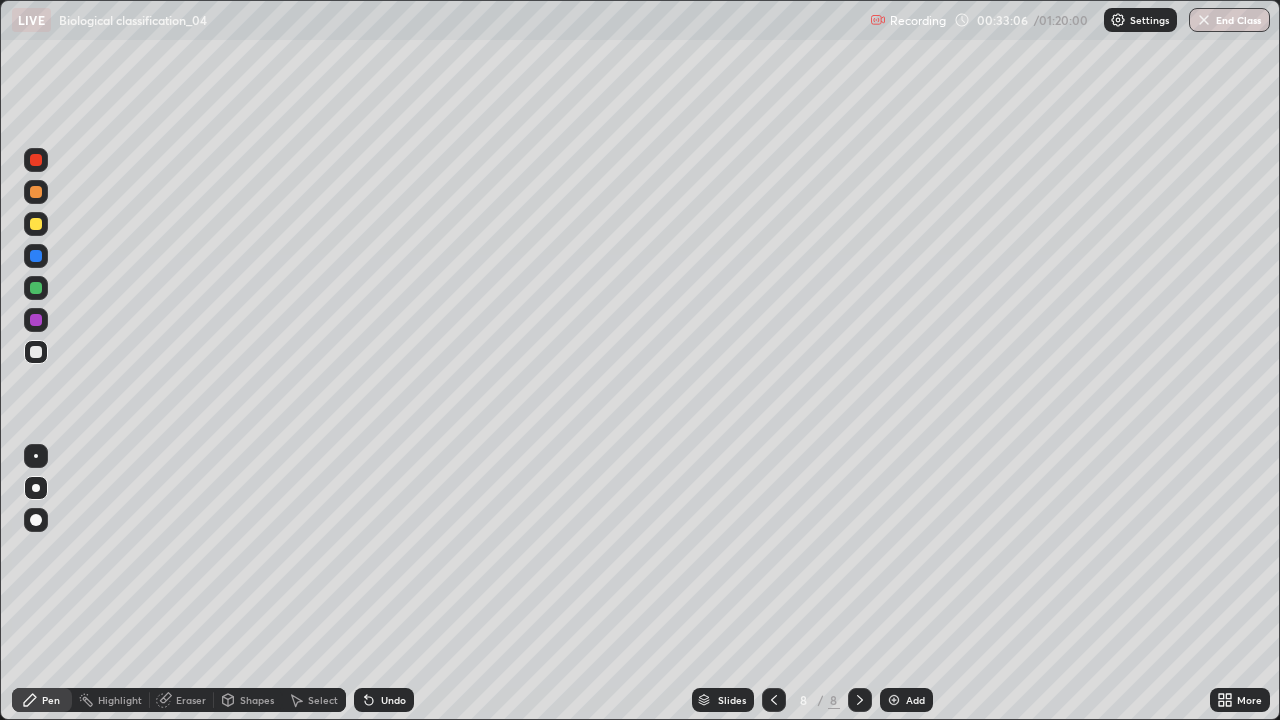 click at bounding box center (36, 320) 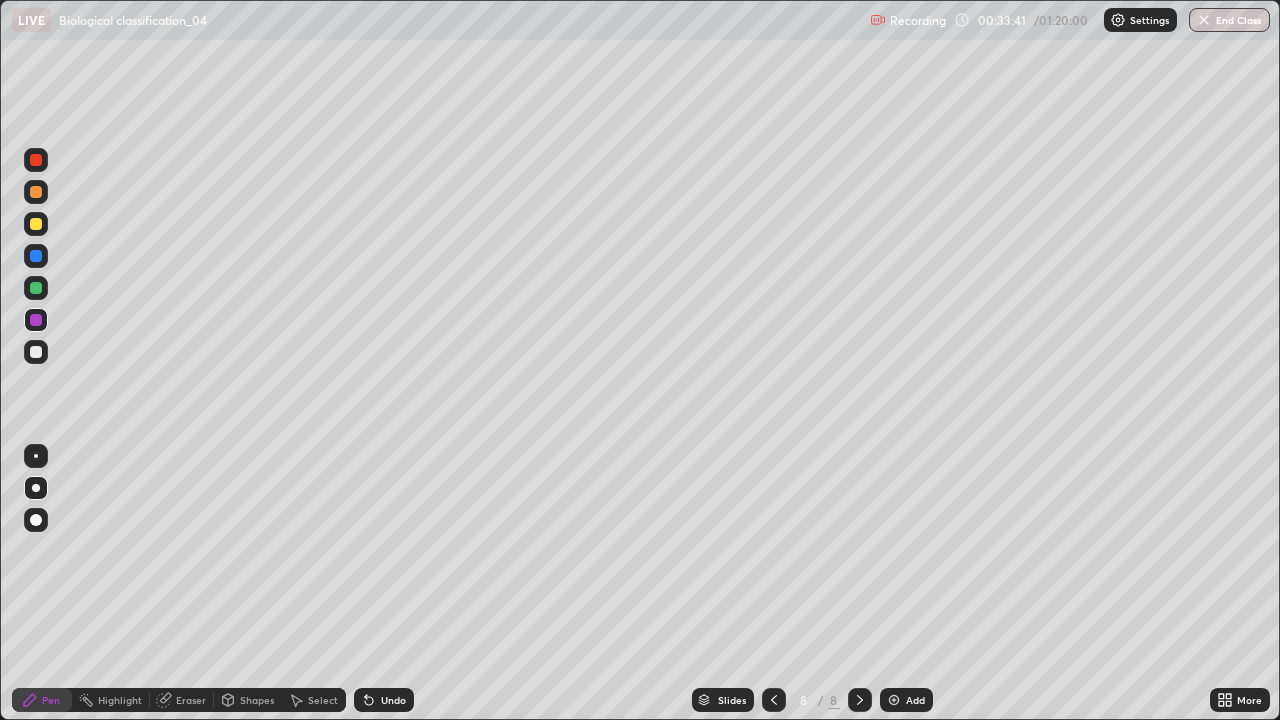 click at bounding box center [36, 352] 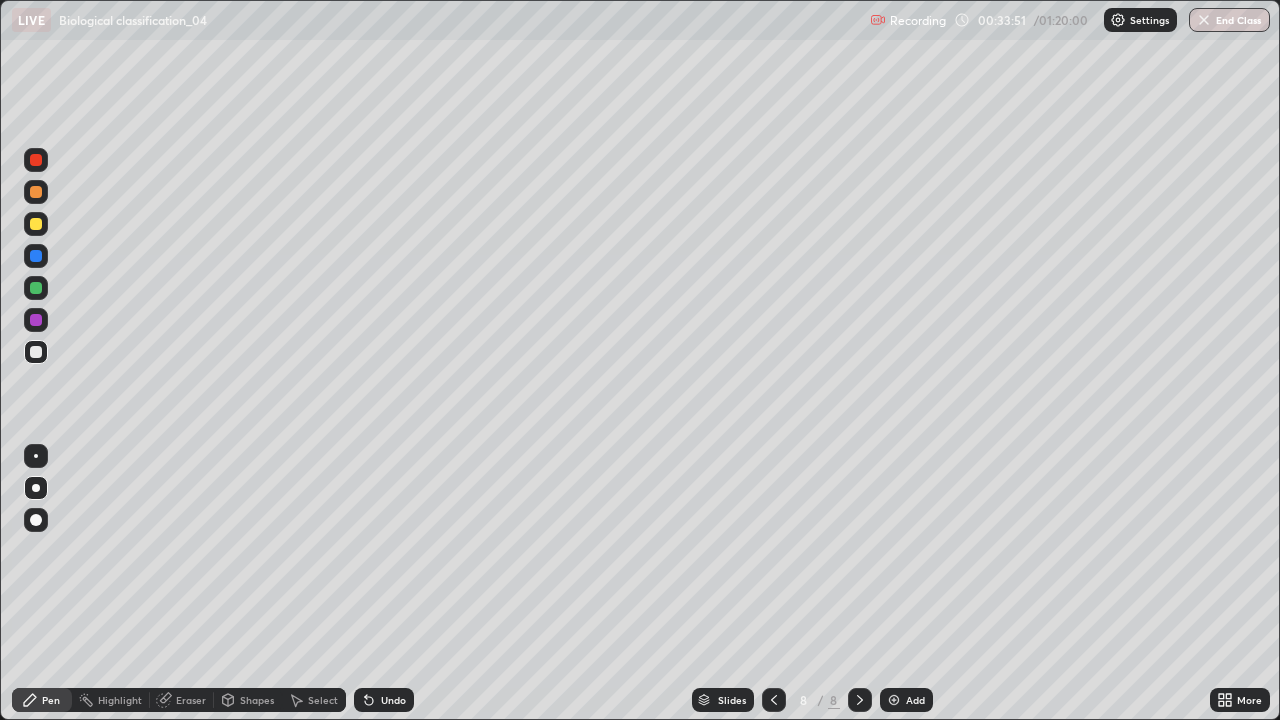 click at bounding box center (36, 320) 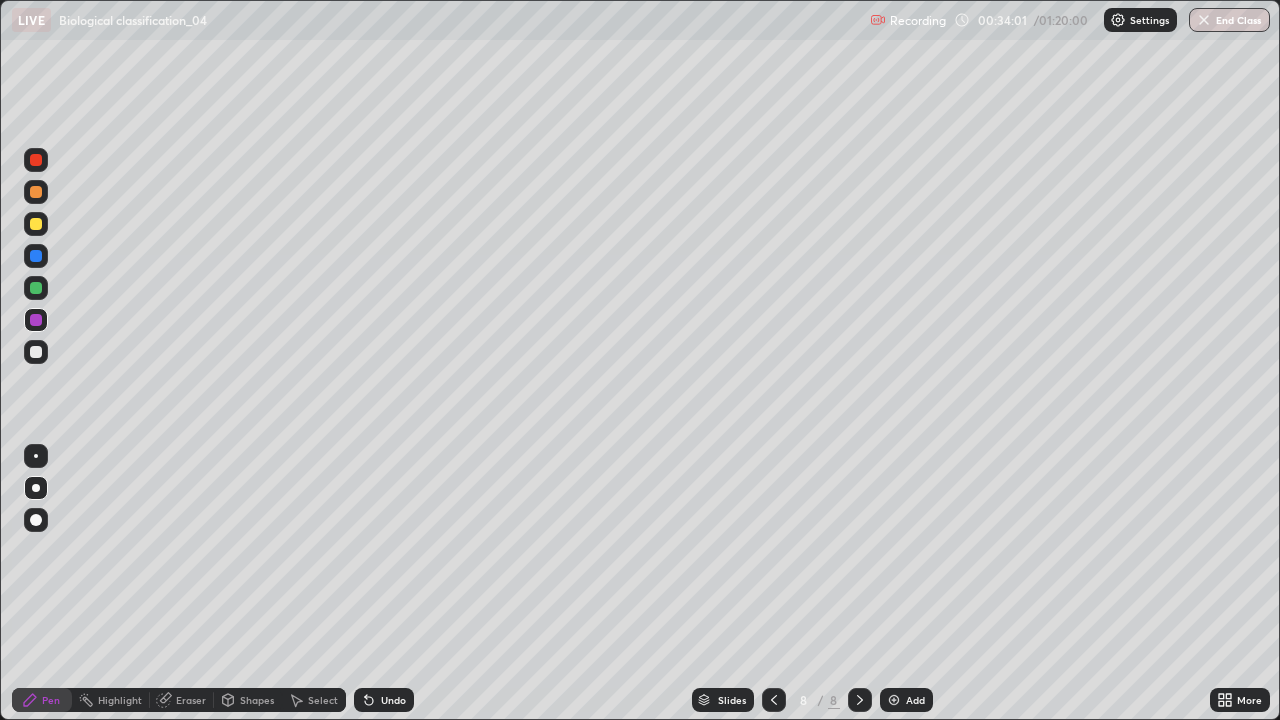 click at bounding box center (36, 352) 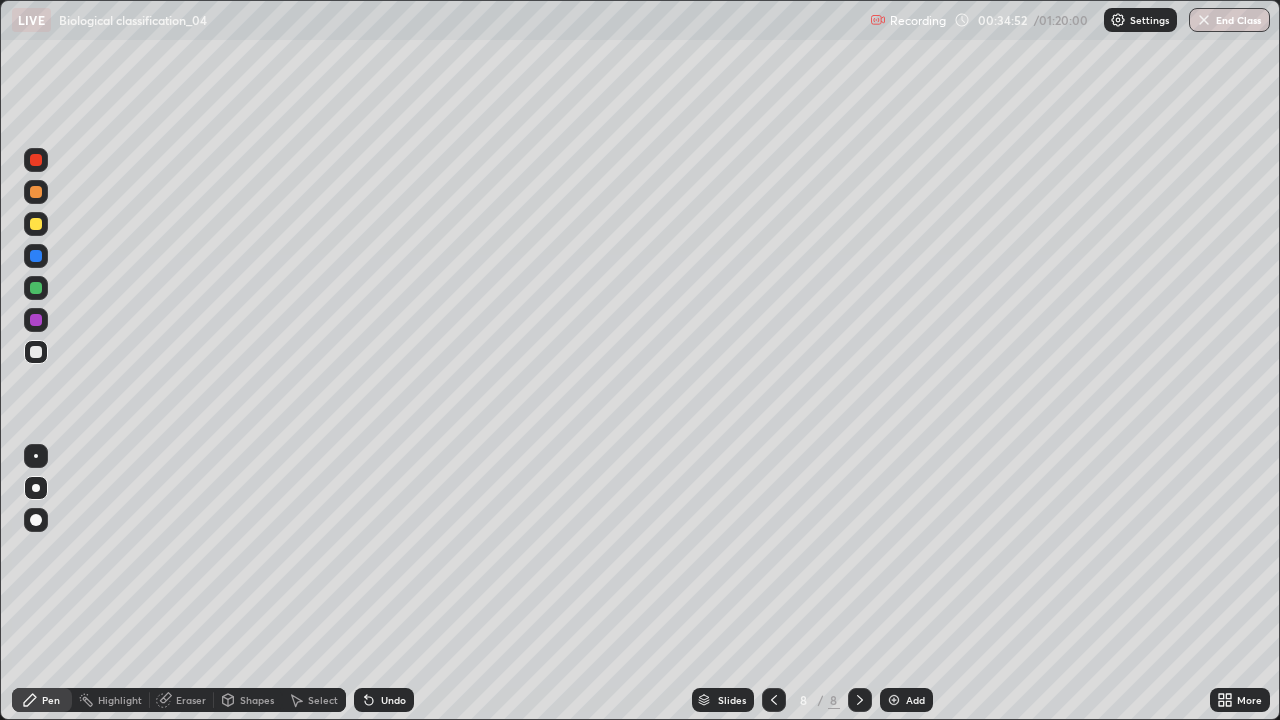 click 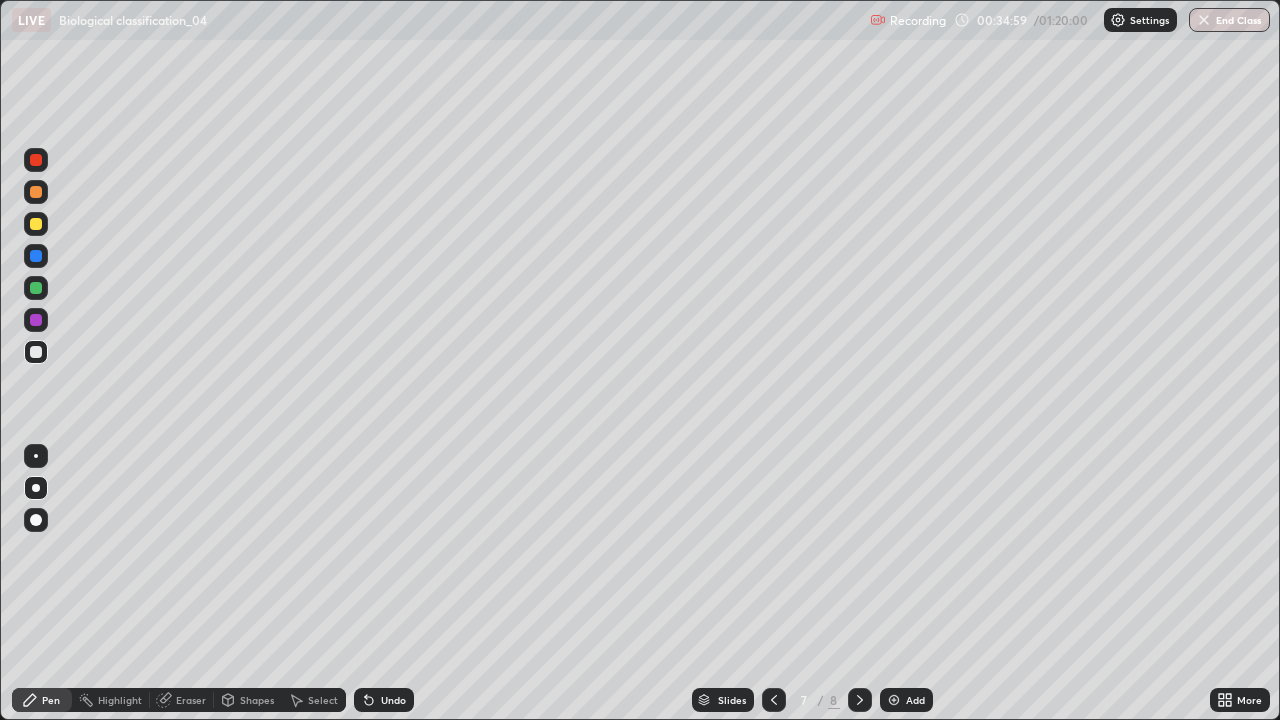 click 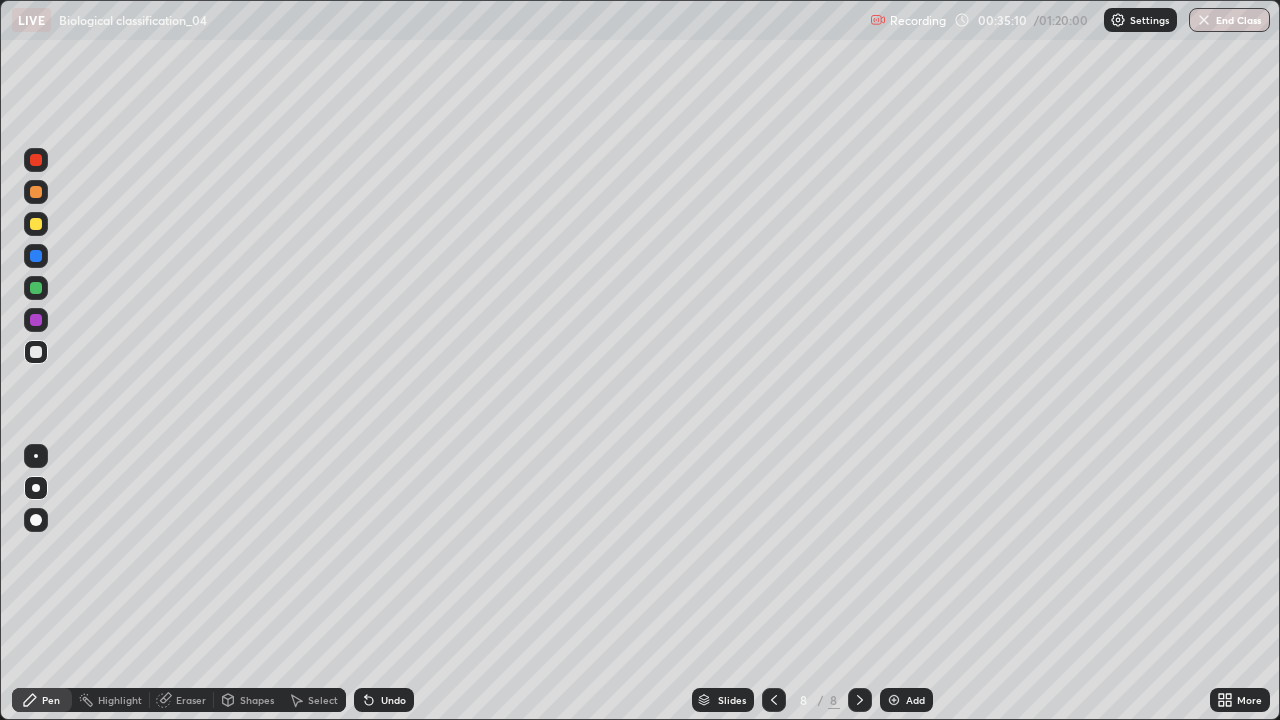click at bounding box center [36, 352] 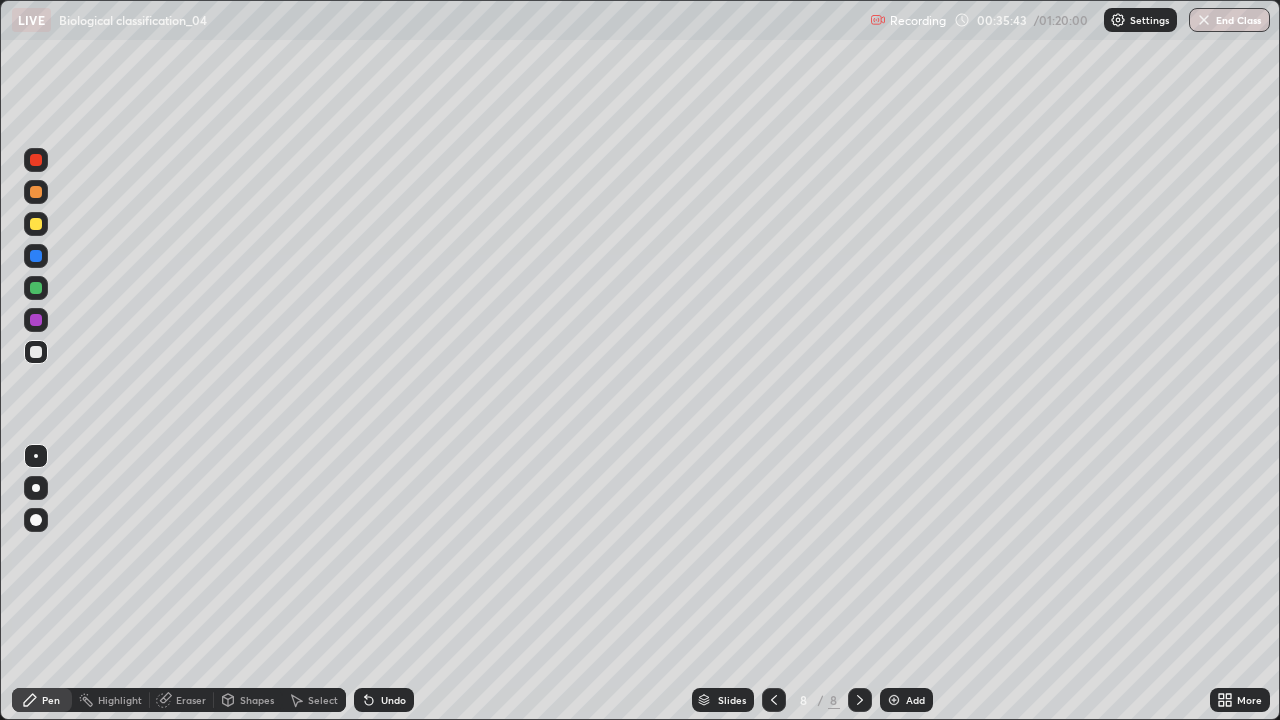 click at bounding box center (36, 288) 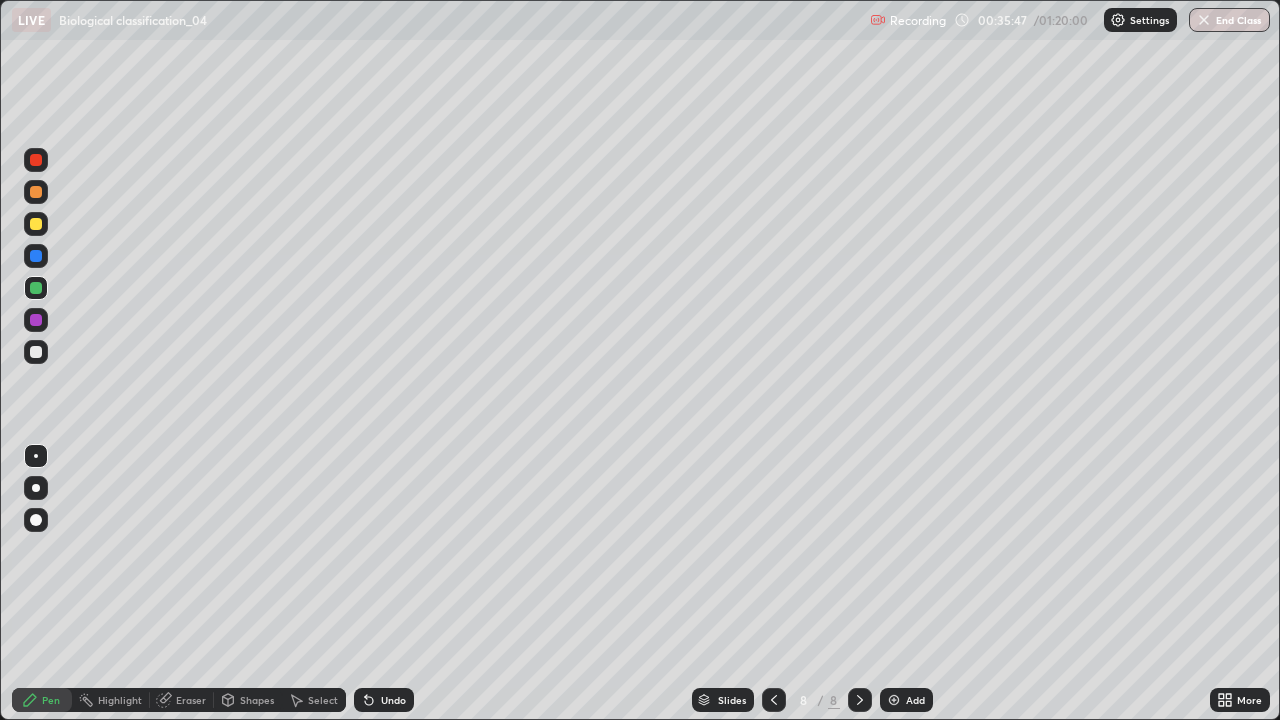 click at bounding box center (36, 488) 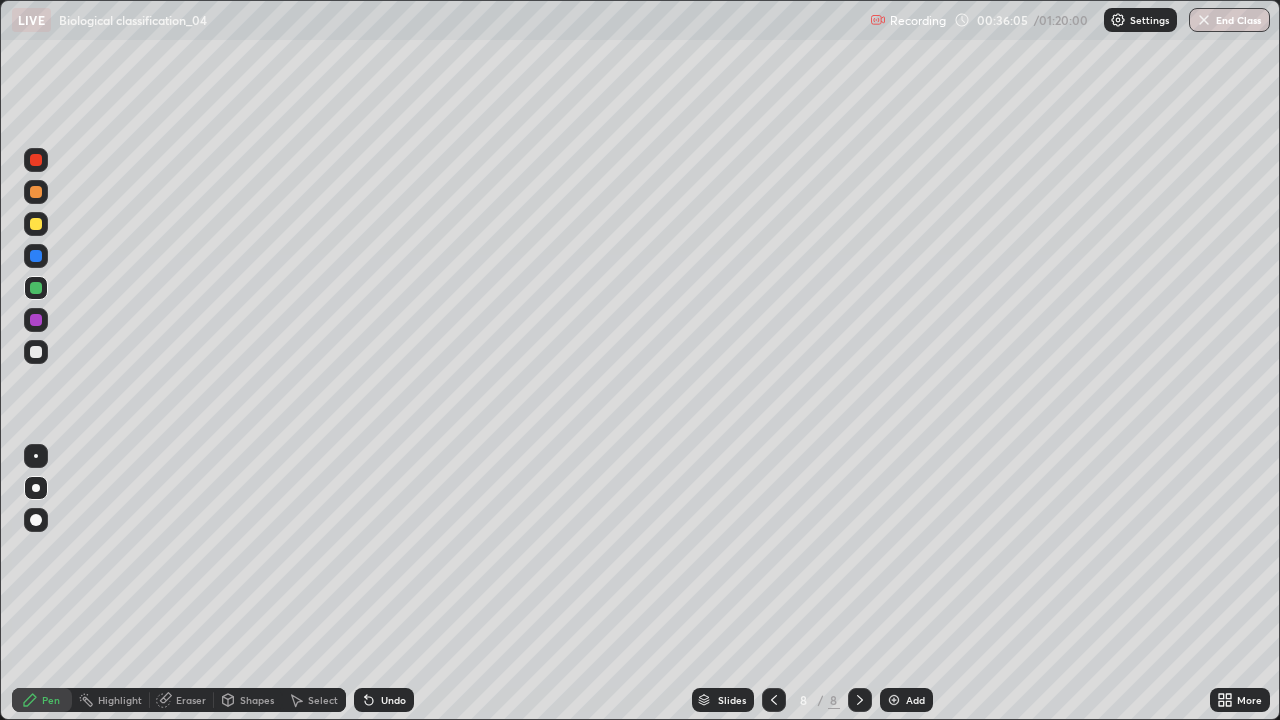 click 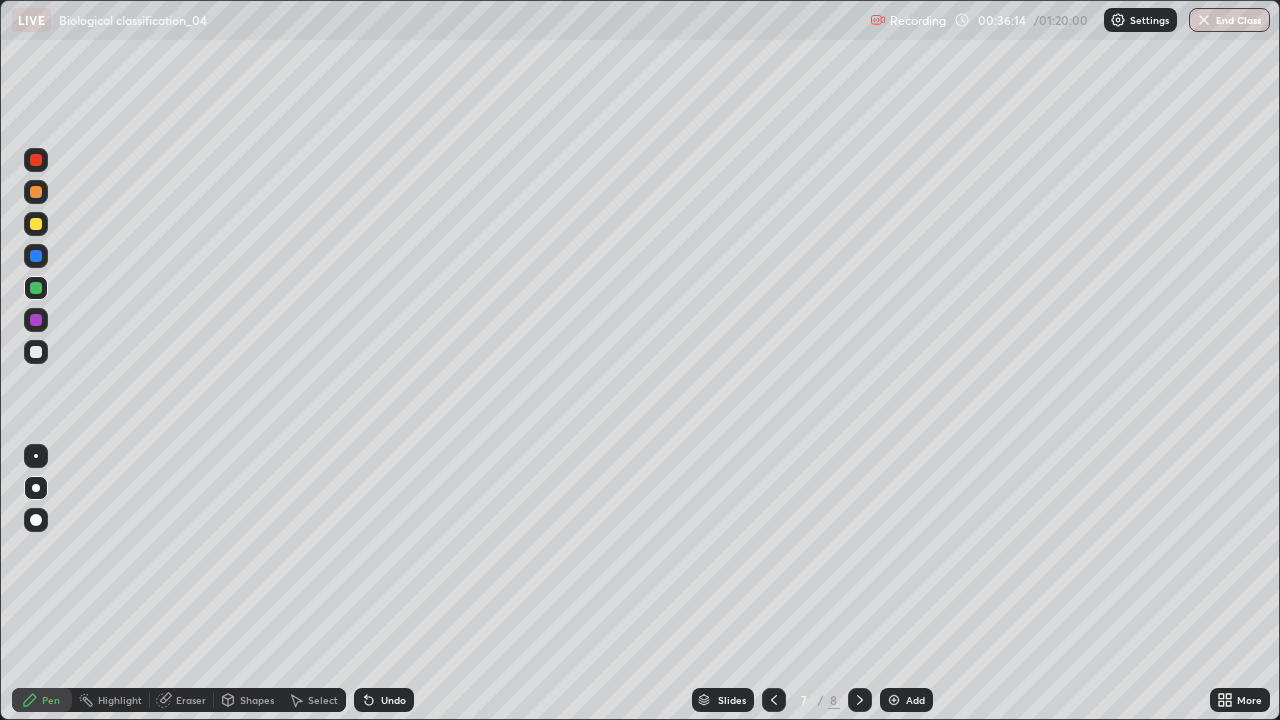 click 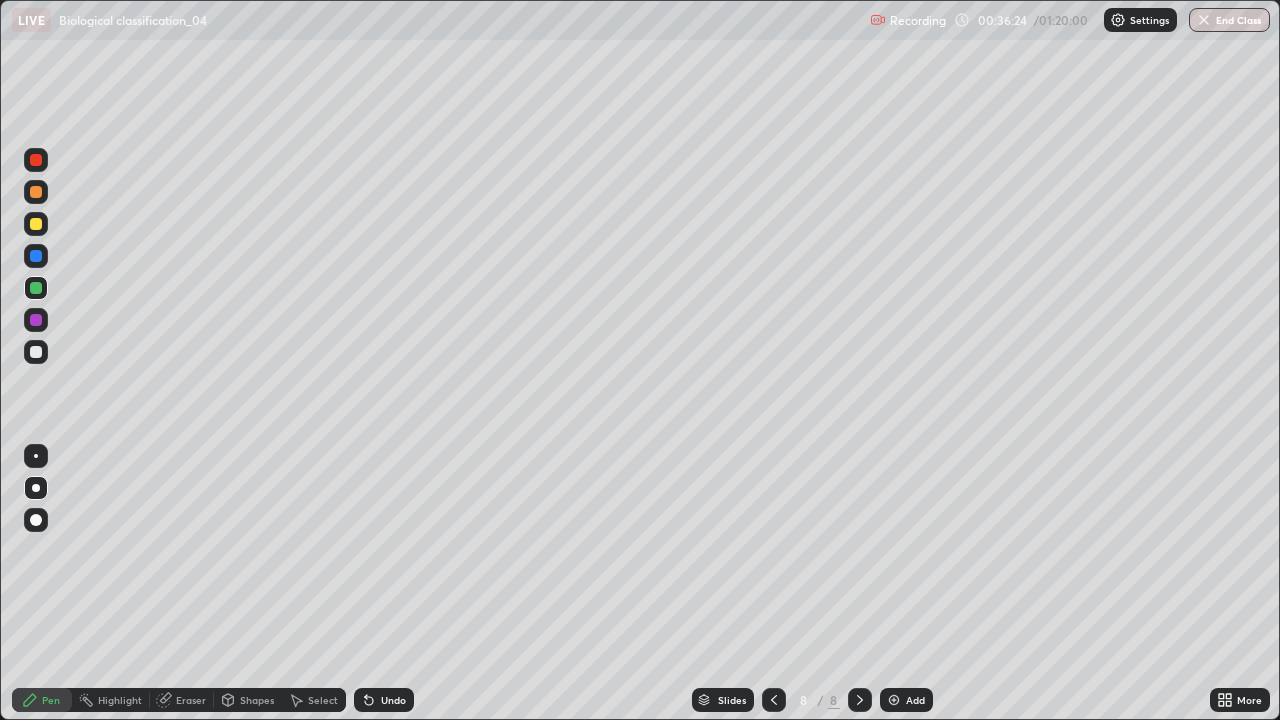 click at bounding box center [36, 160] 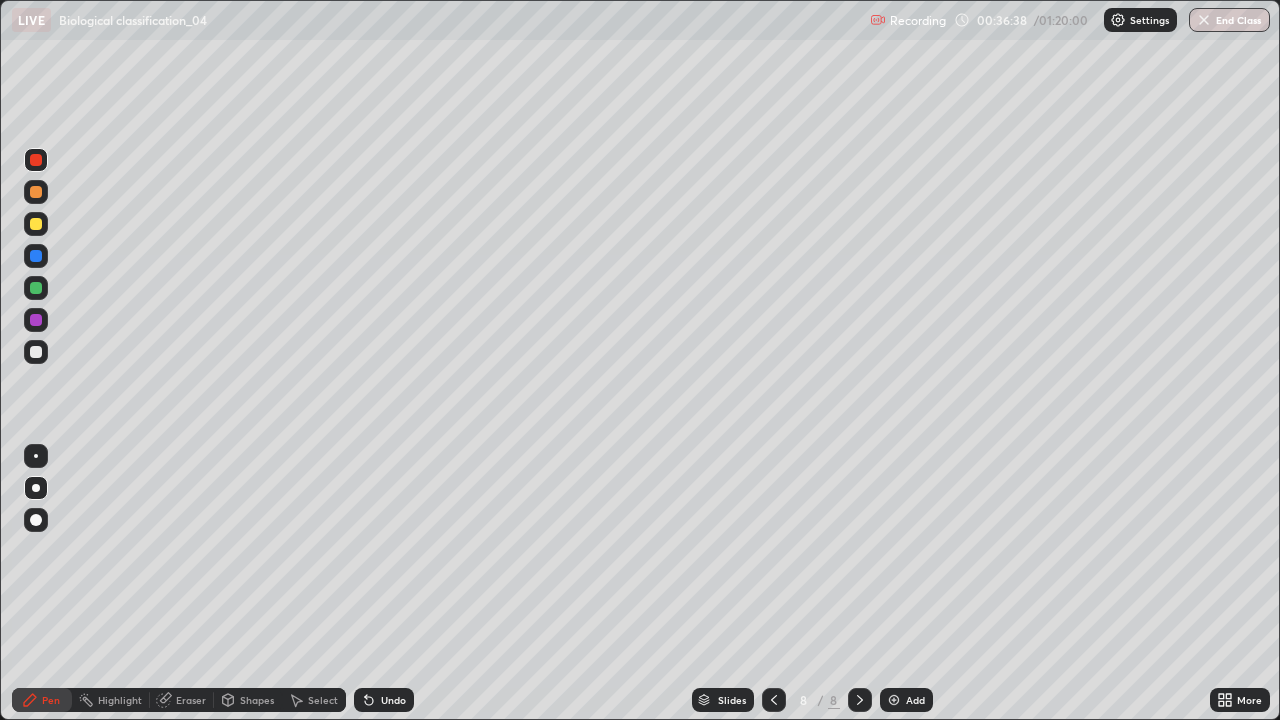 click at bounding box center (36, 192) 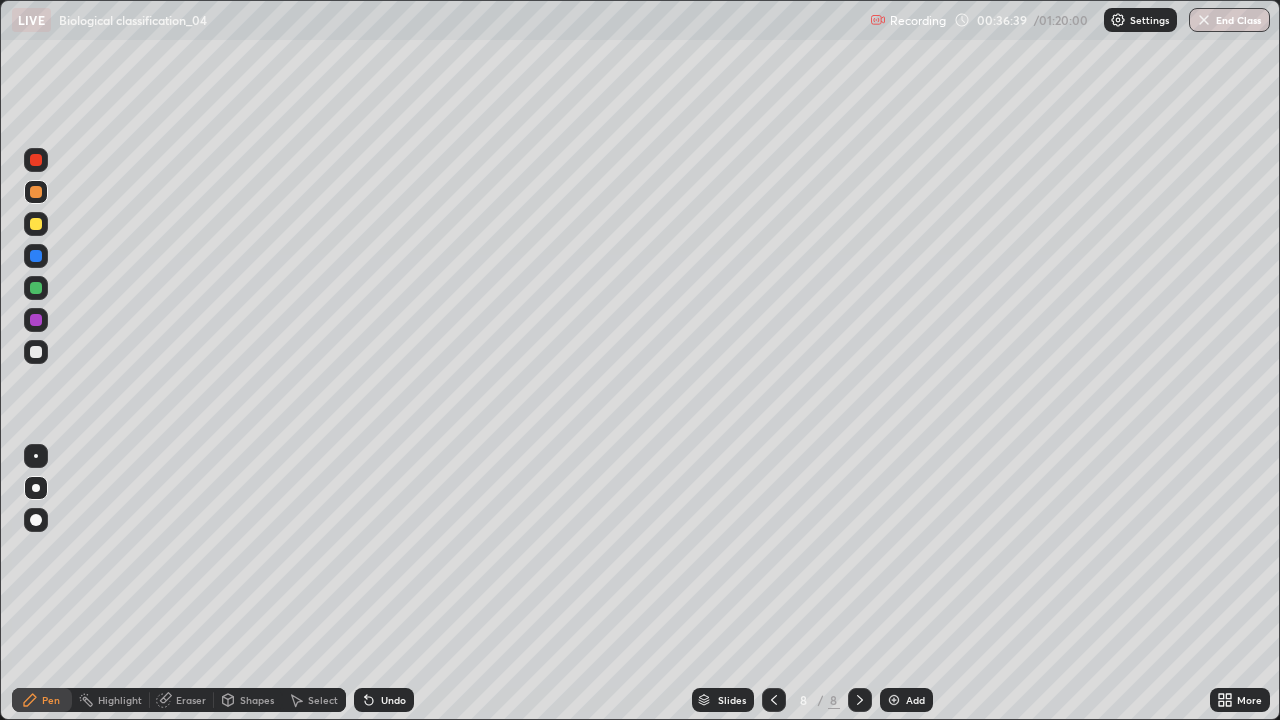 click at bounding box center (36, 456) 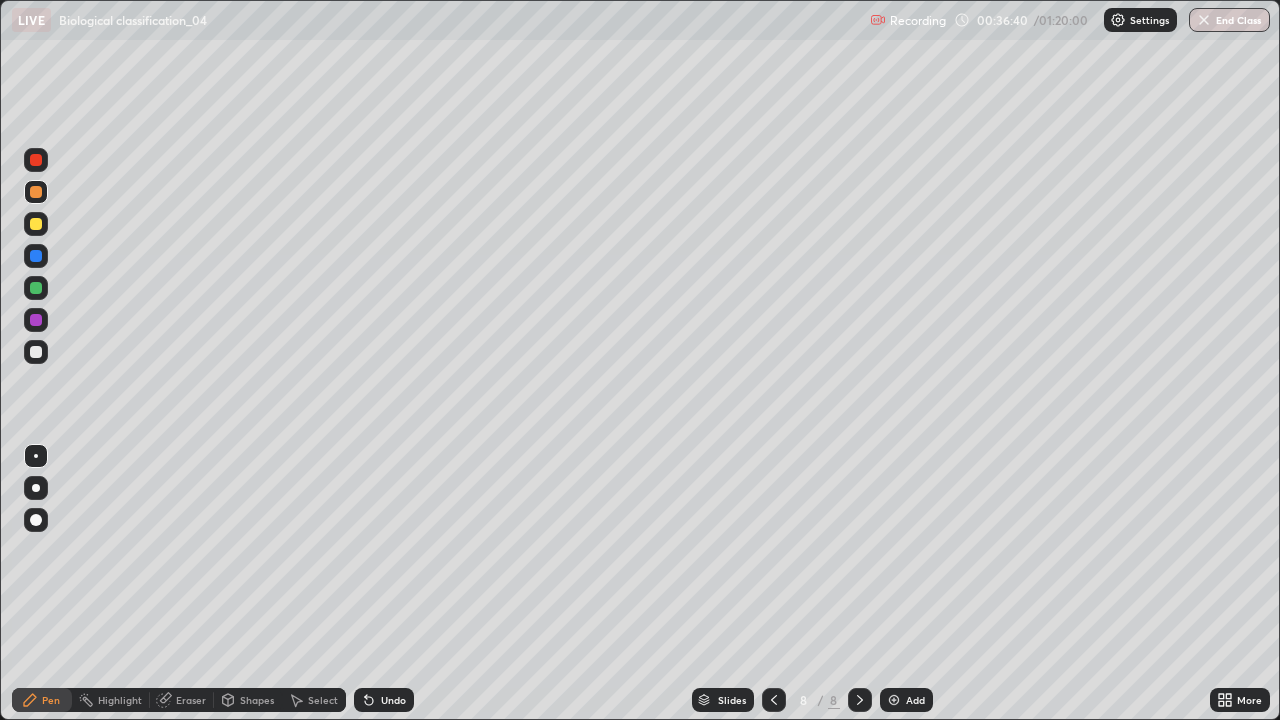 click at bounding box center (36, 488) 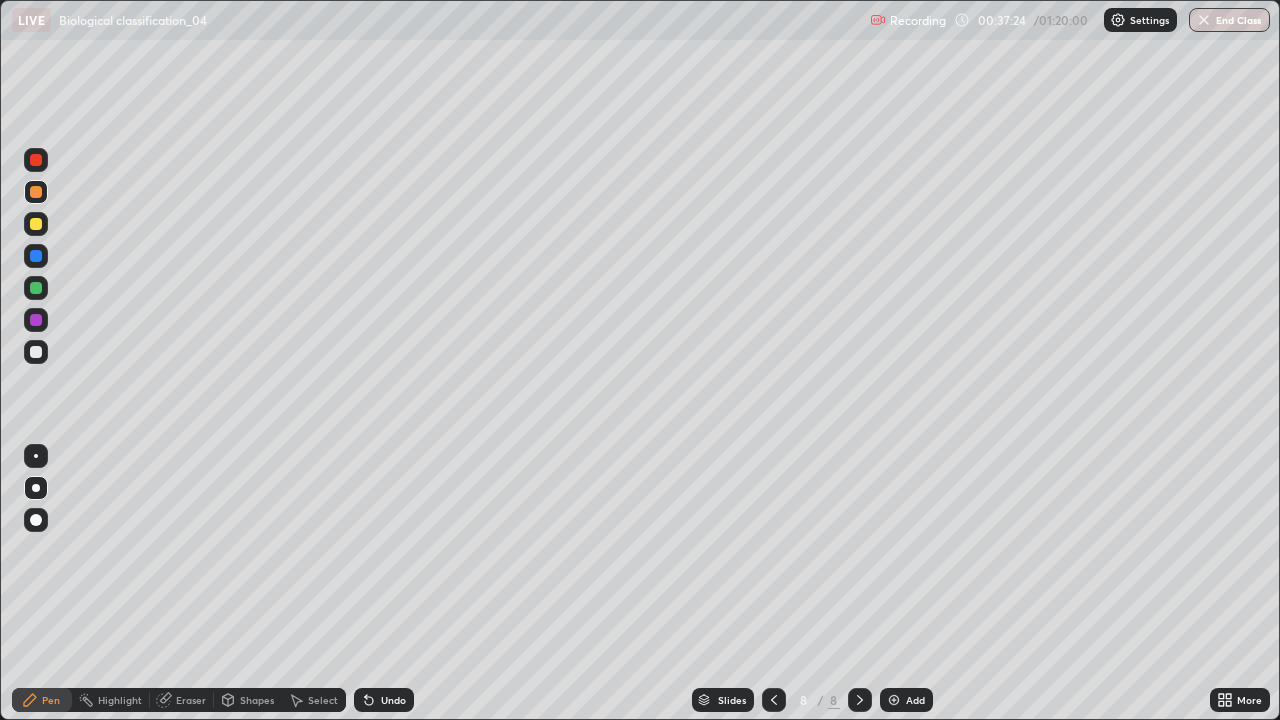 click at bounding box center (36, 224) 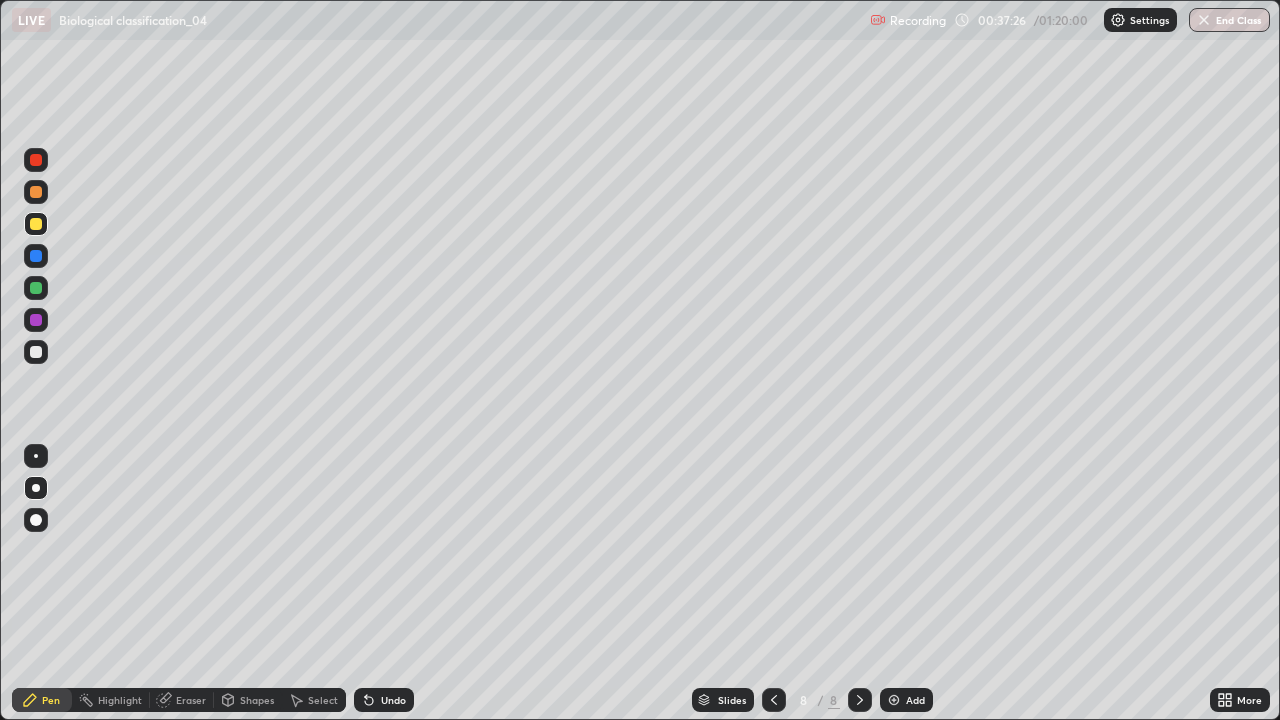 click at bounding box center [36, 456] 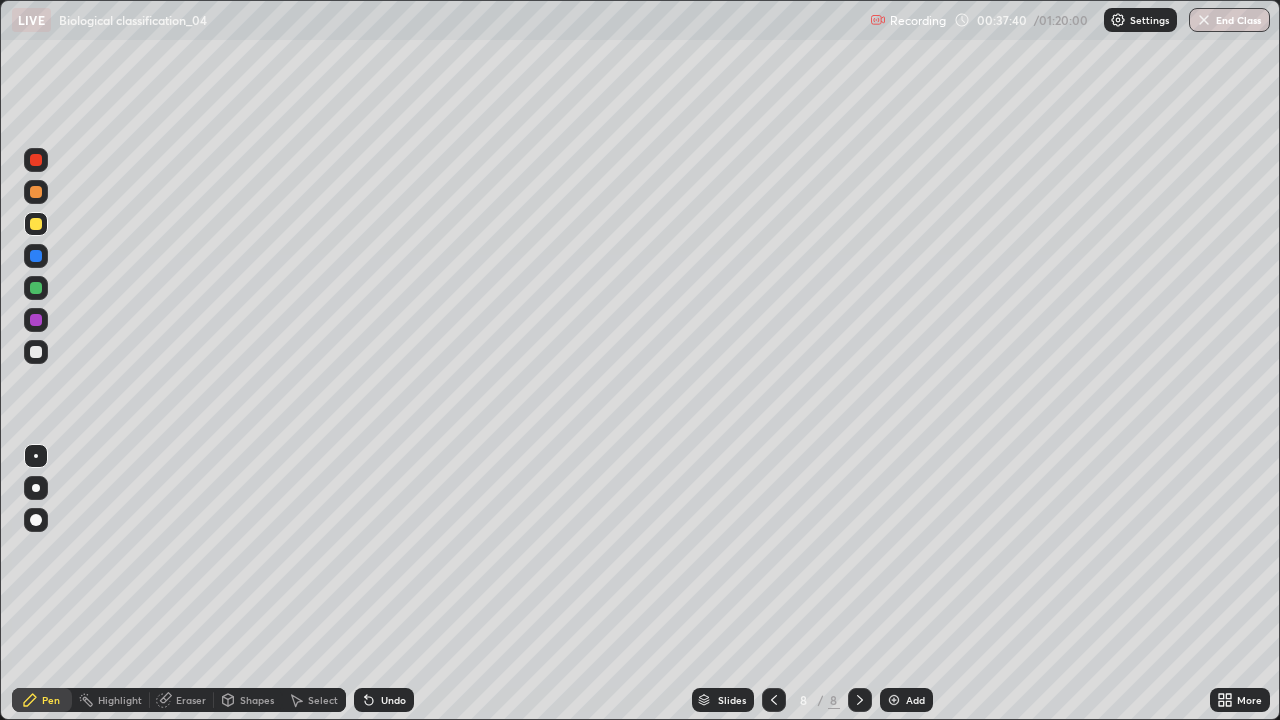 click at bounding box center (36, 488) 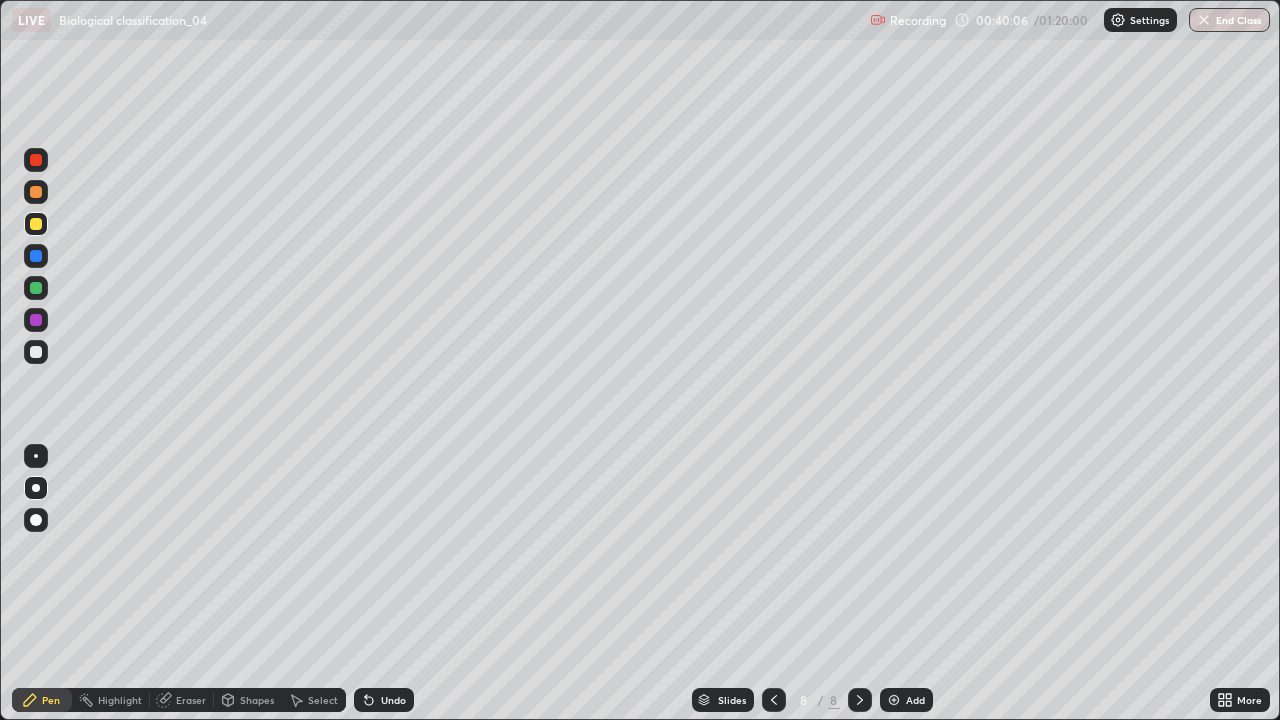 click 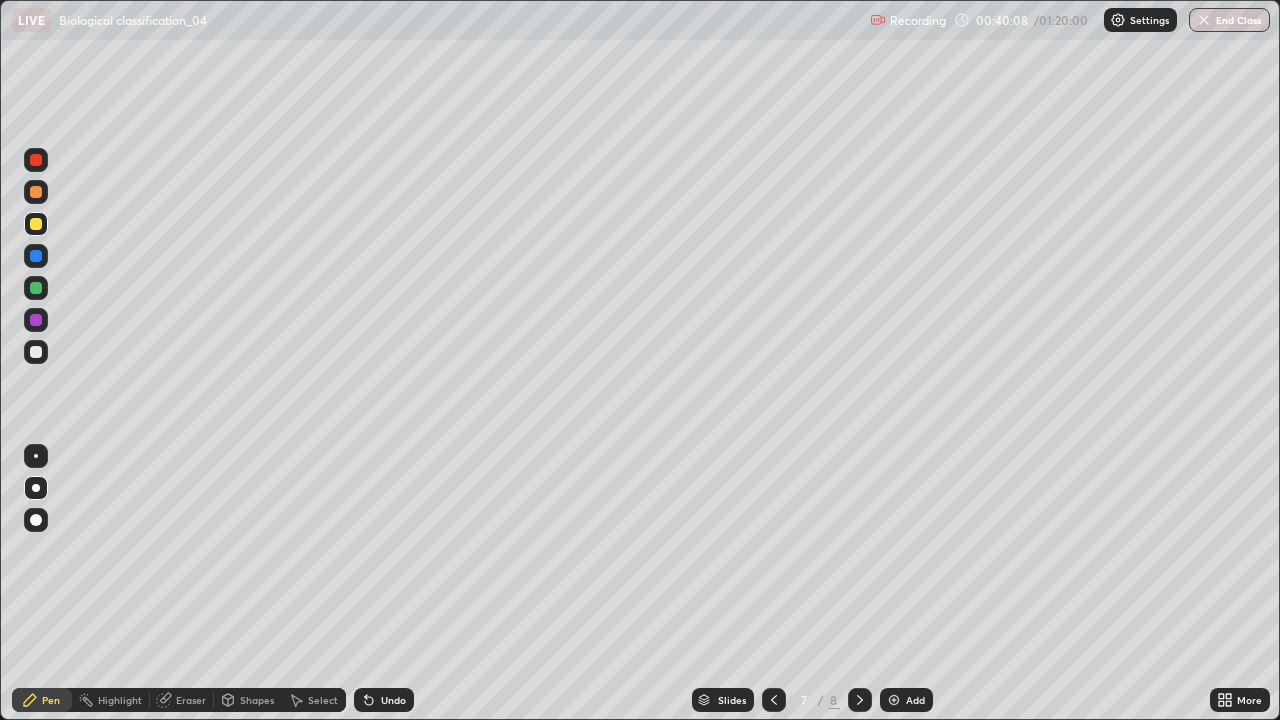 click 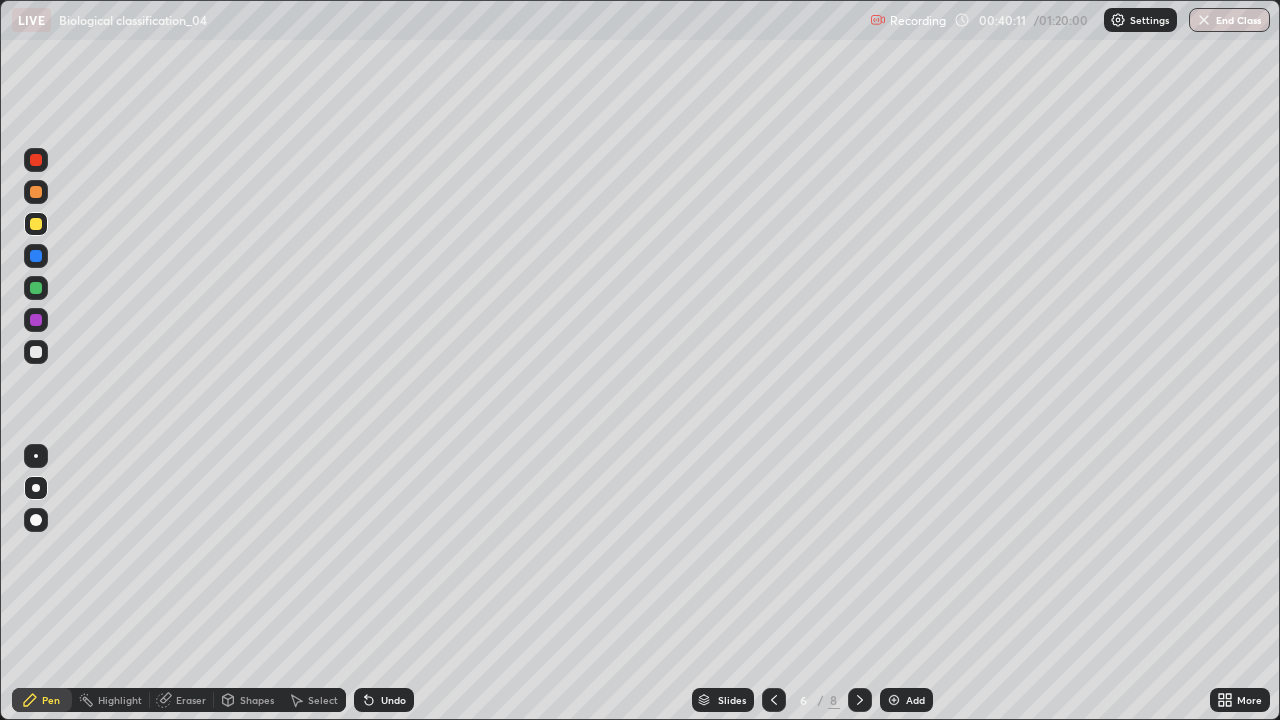 click 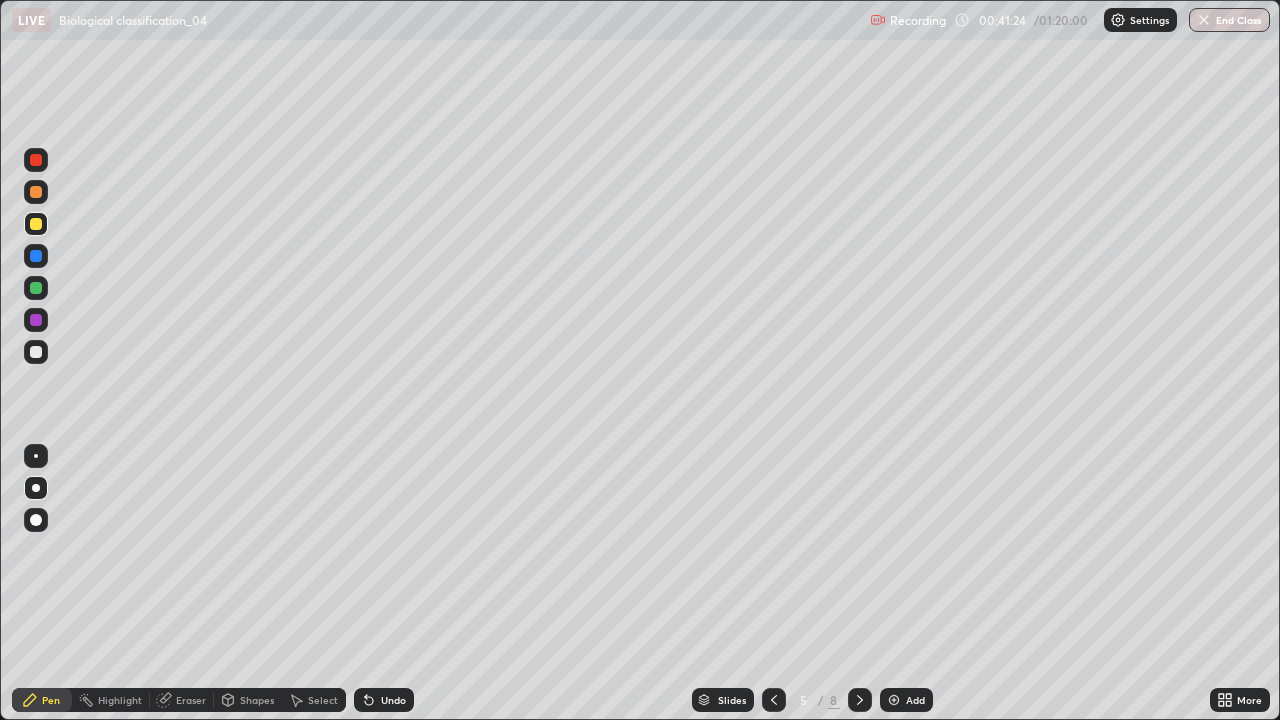 click 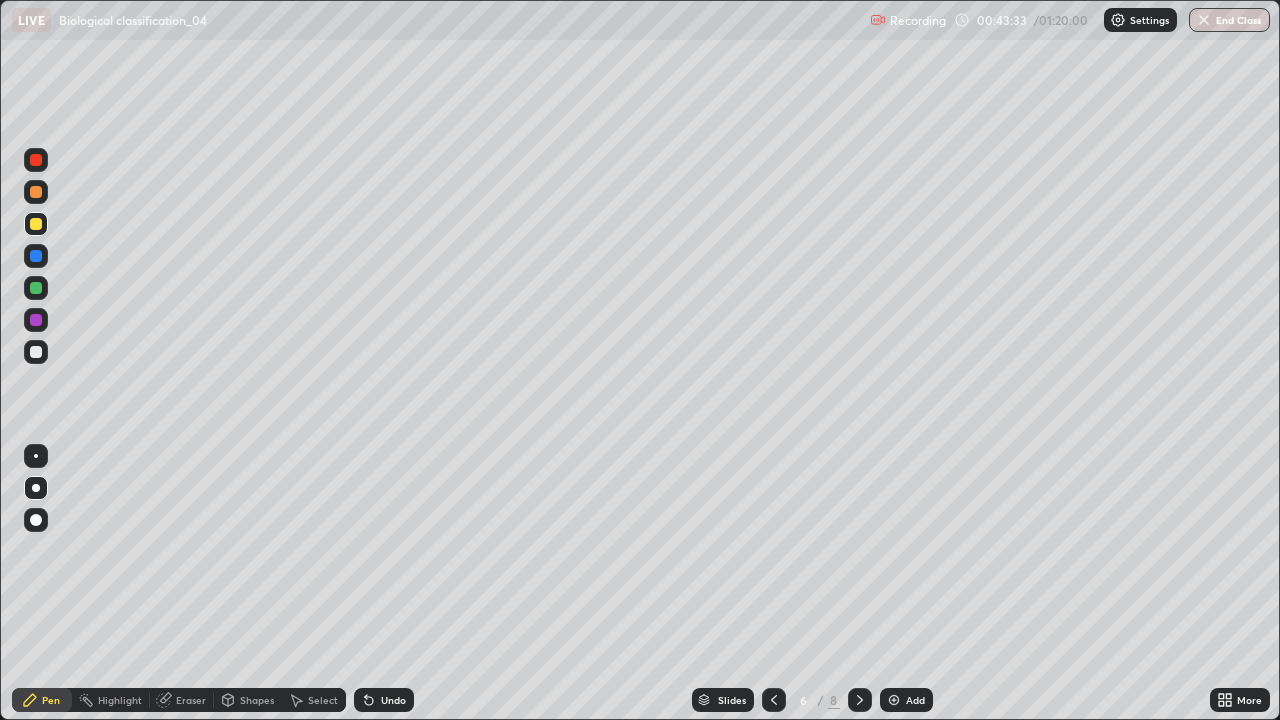click 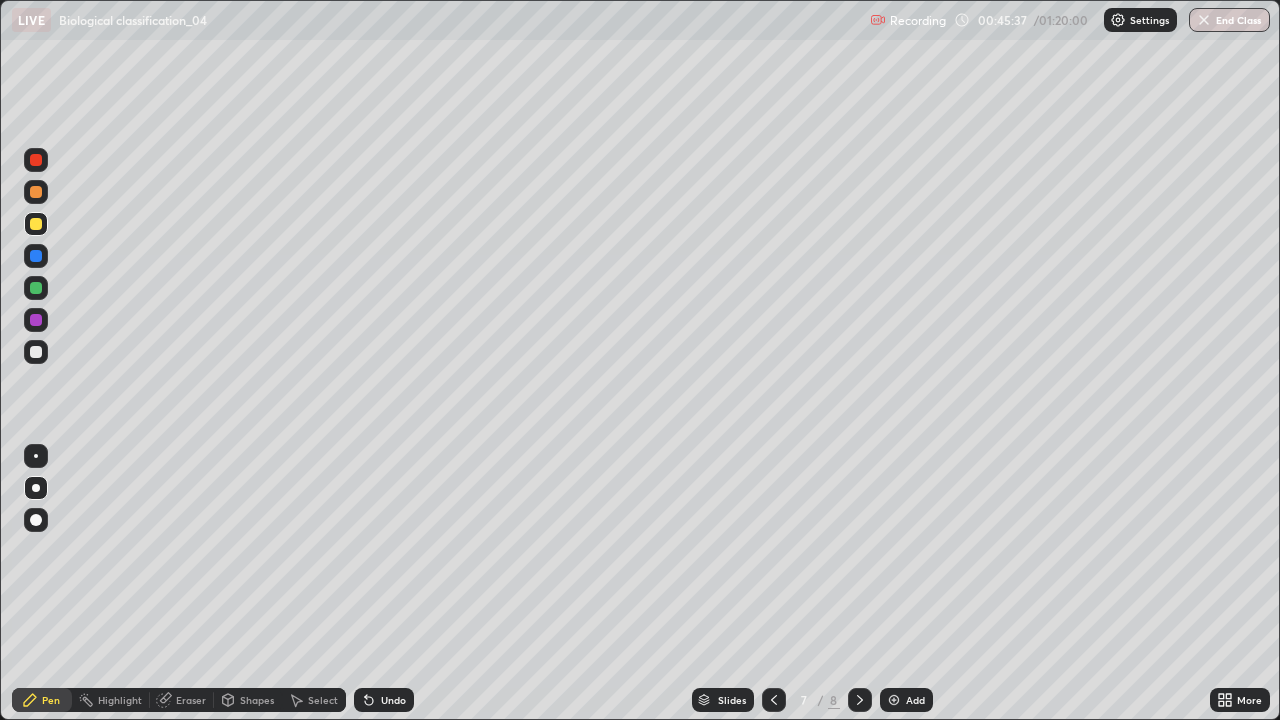 click at bounding box center [860, 700] 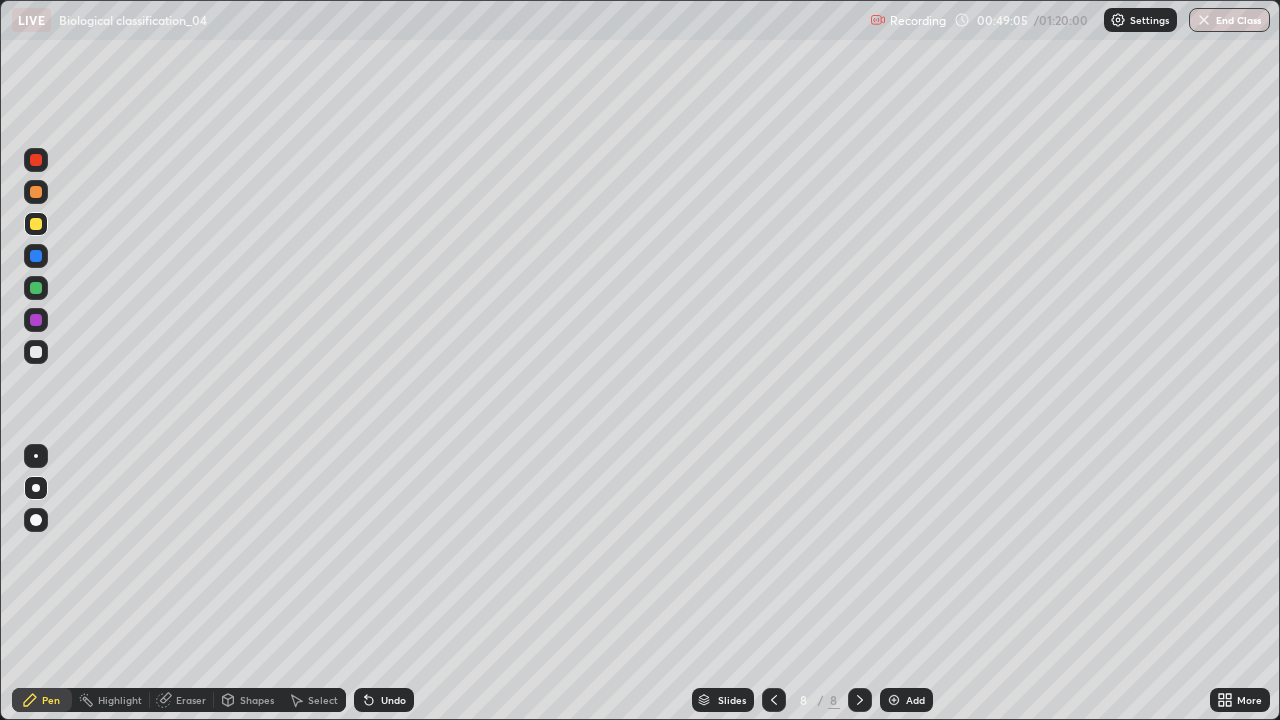 click at bounding box center (894, 700) 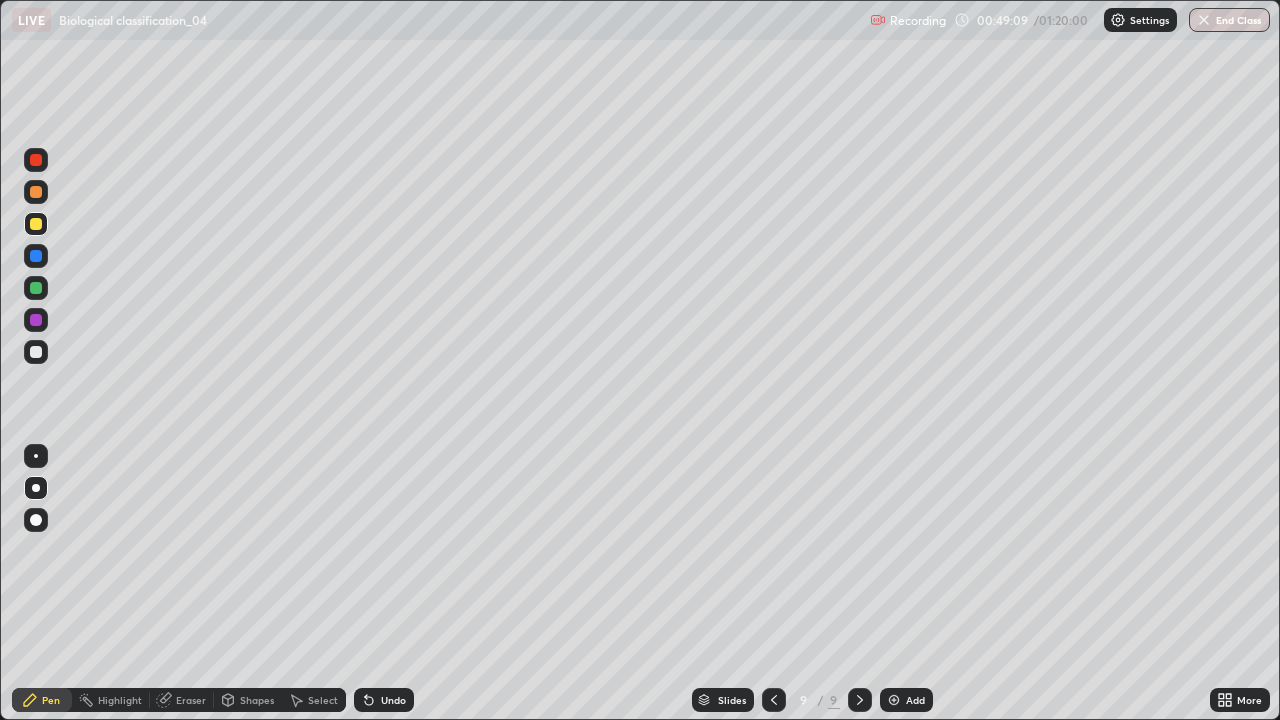 click at bounding box center (36, 192) 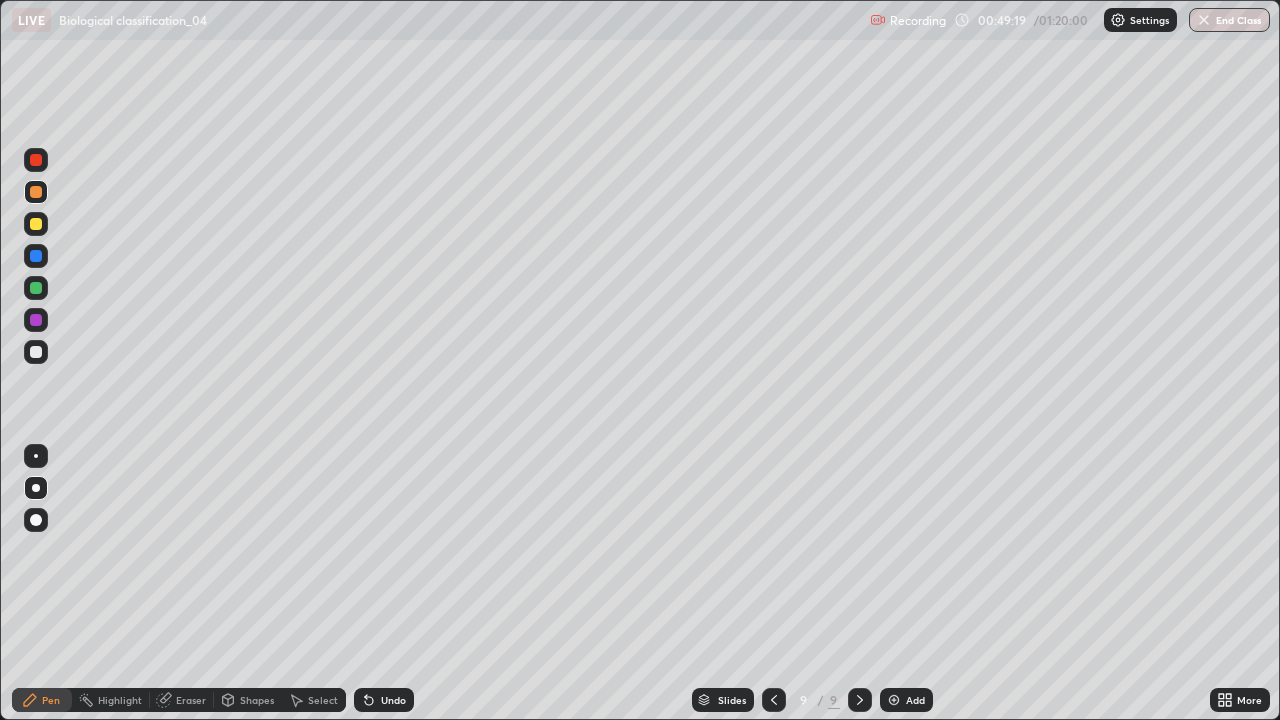 click at bounding box center [36, 160] 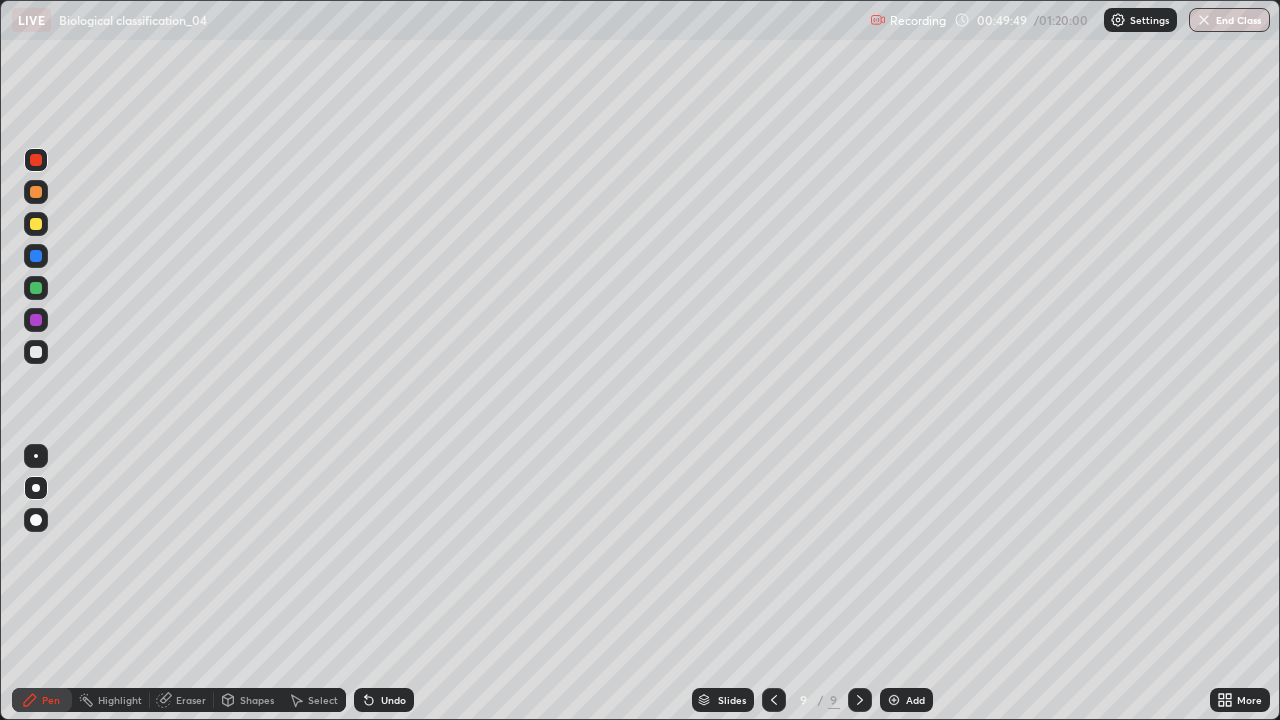 click at bounding box center [36, 192] 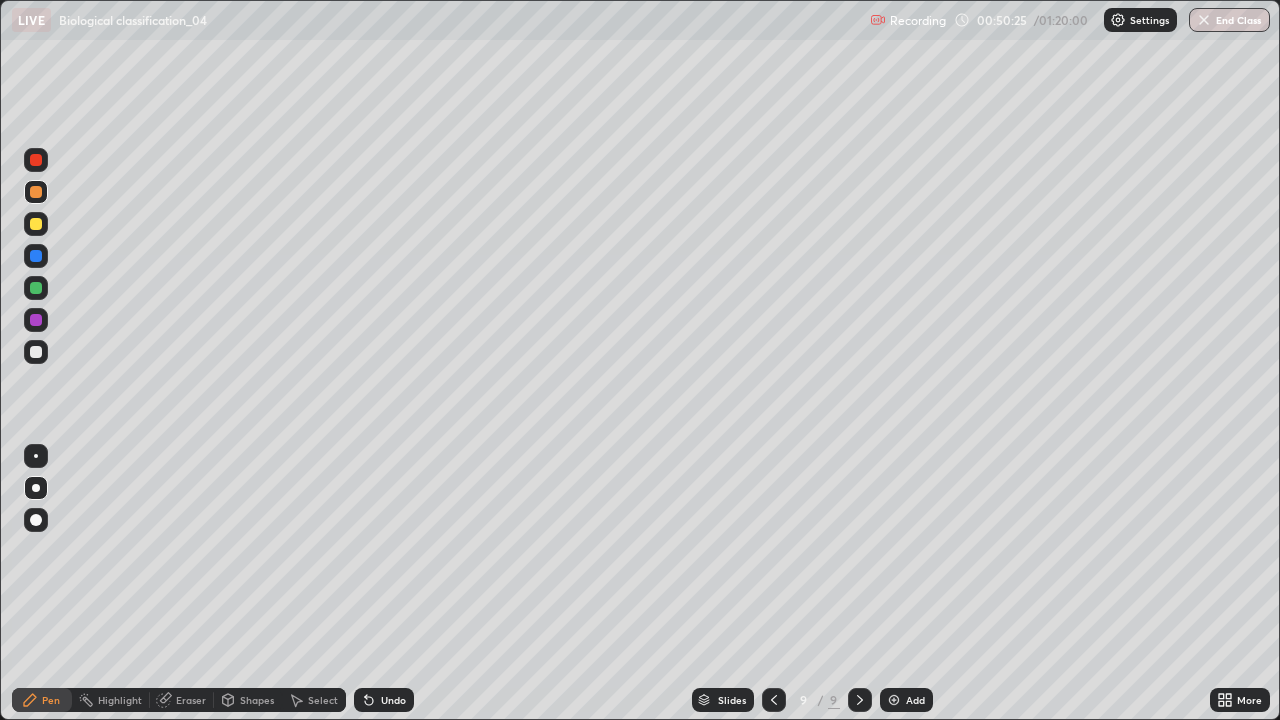 click at bounding box center (36, 160) 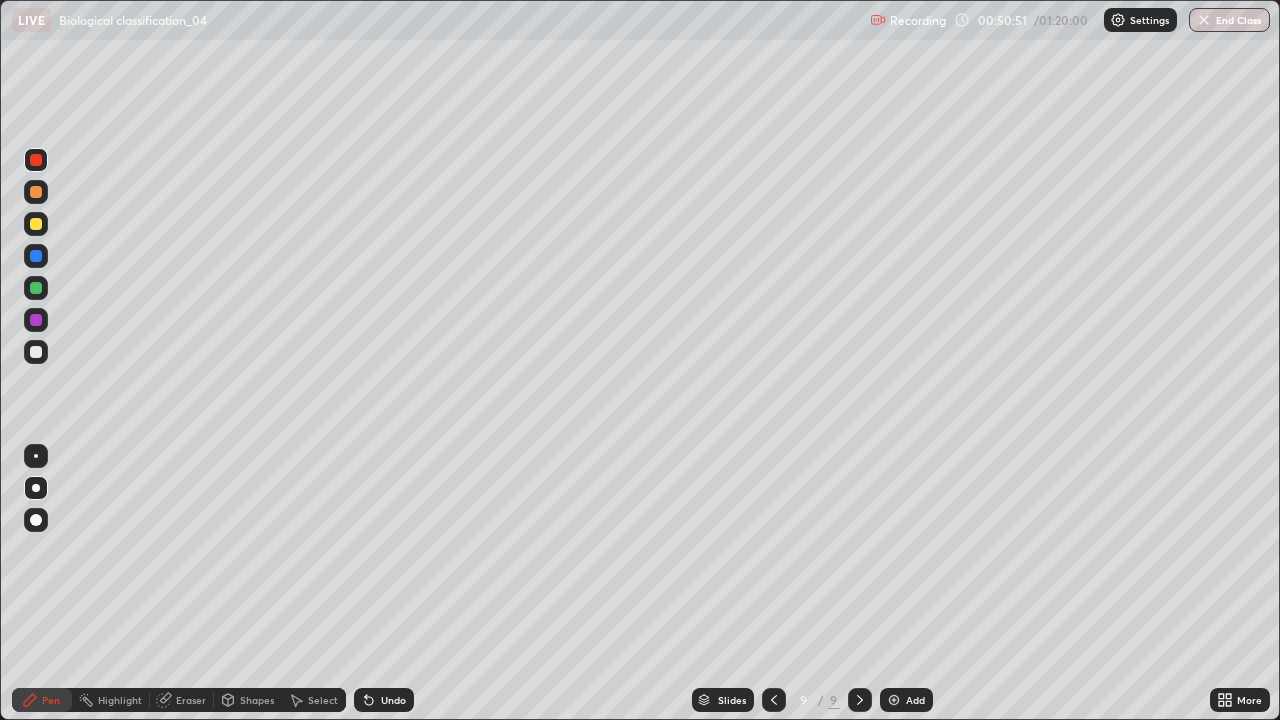 click on "Undo" at bounding box center (384, 700) 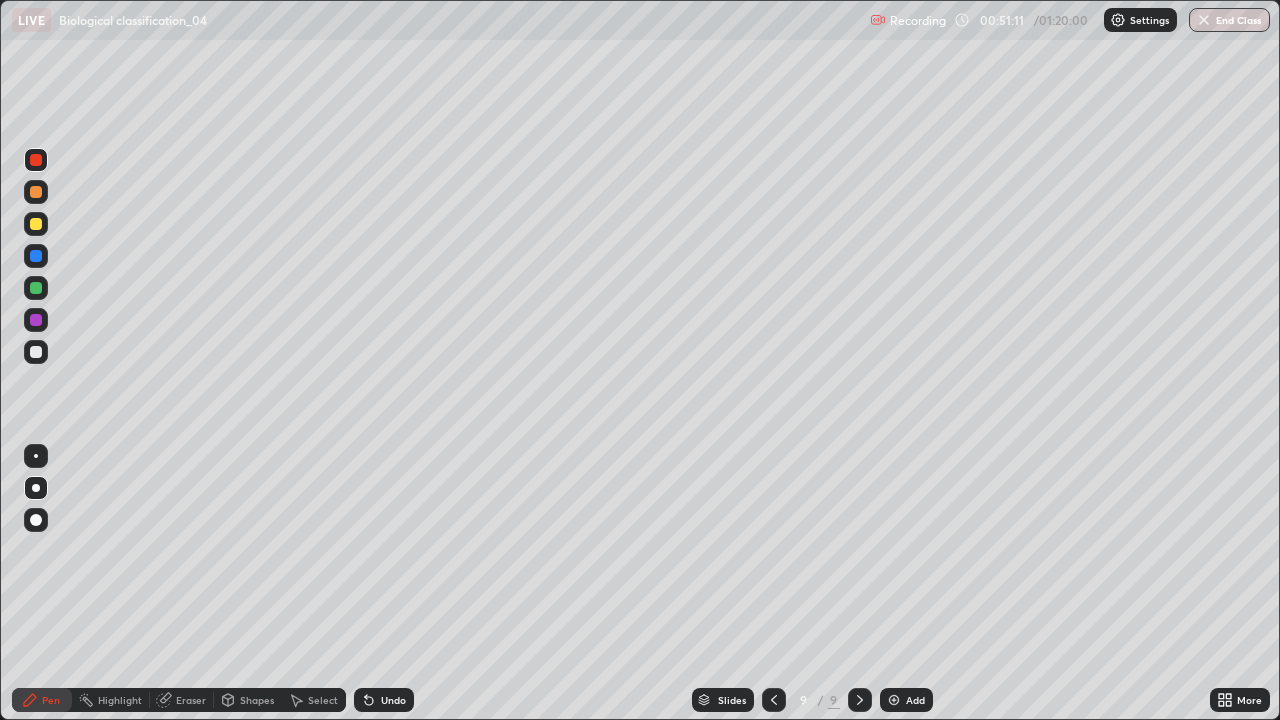 click at bounding box center [36, 288] 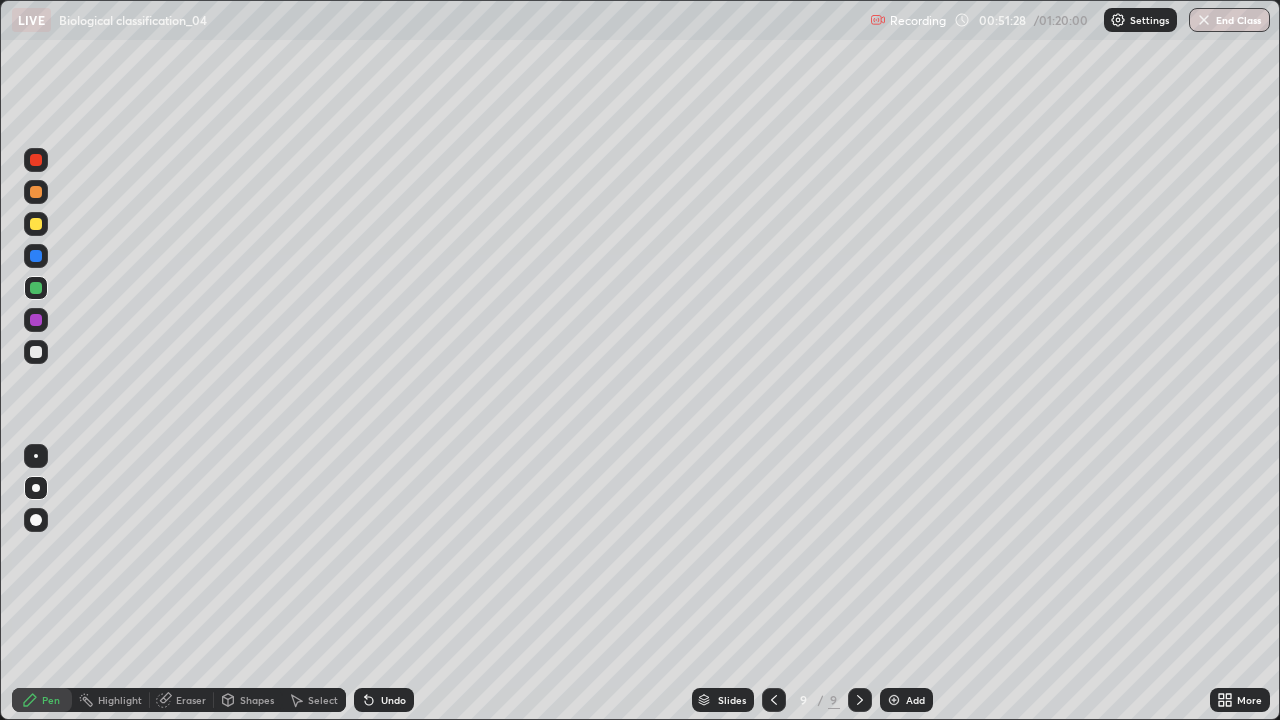 click at bounding box center [36, 352] 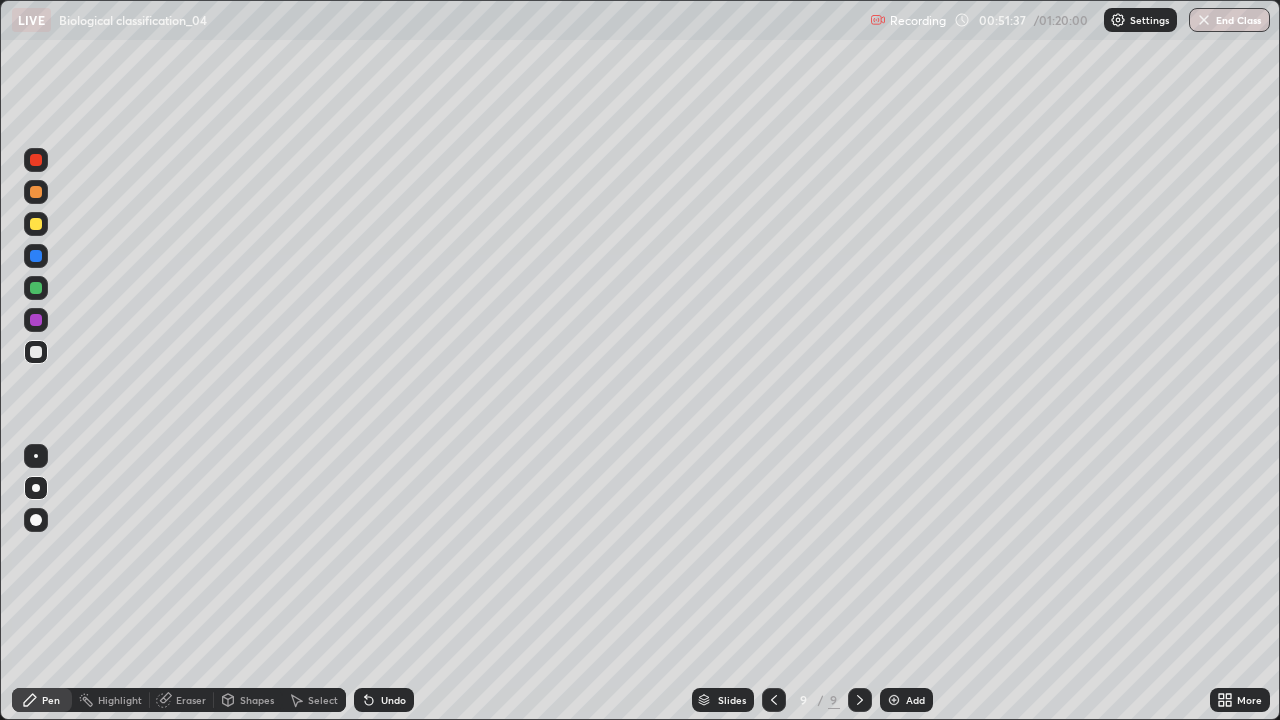 click at bounding box center (36, 320) 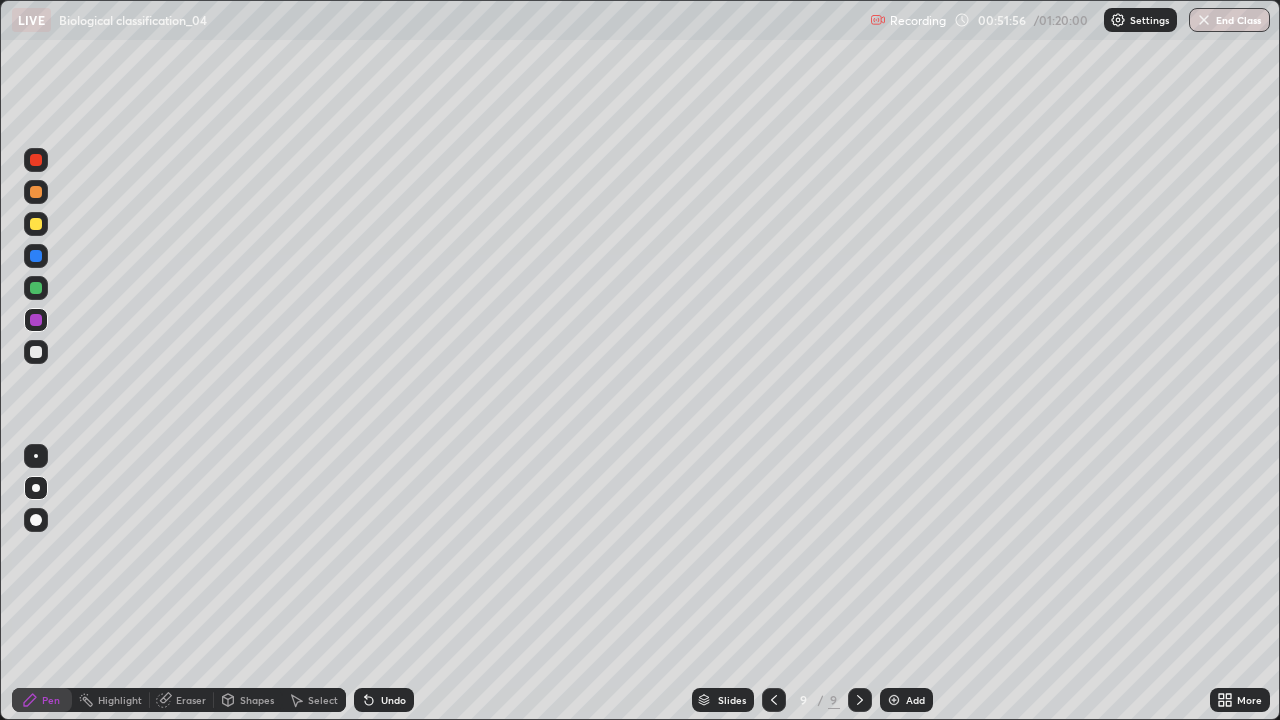 click at bounding box center (36, 192) 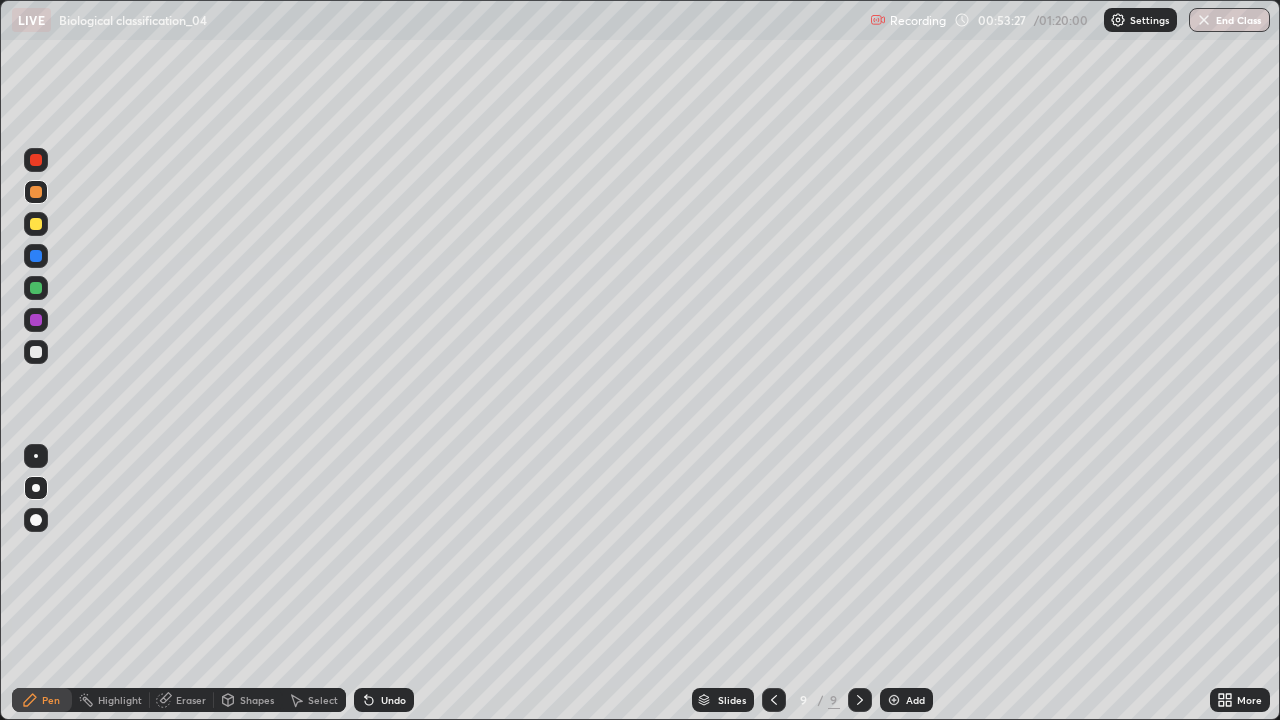 click at bounding box center [36, 288] 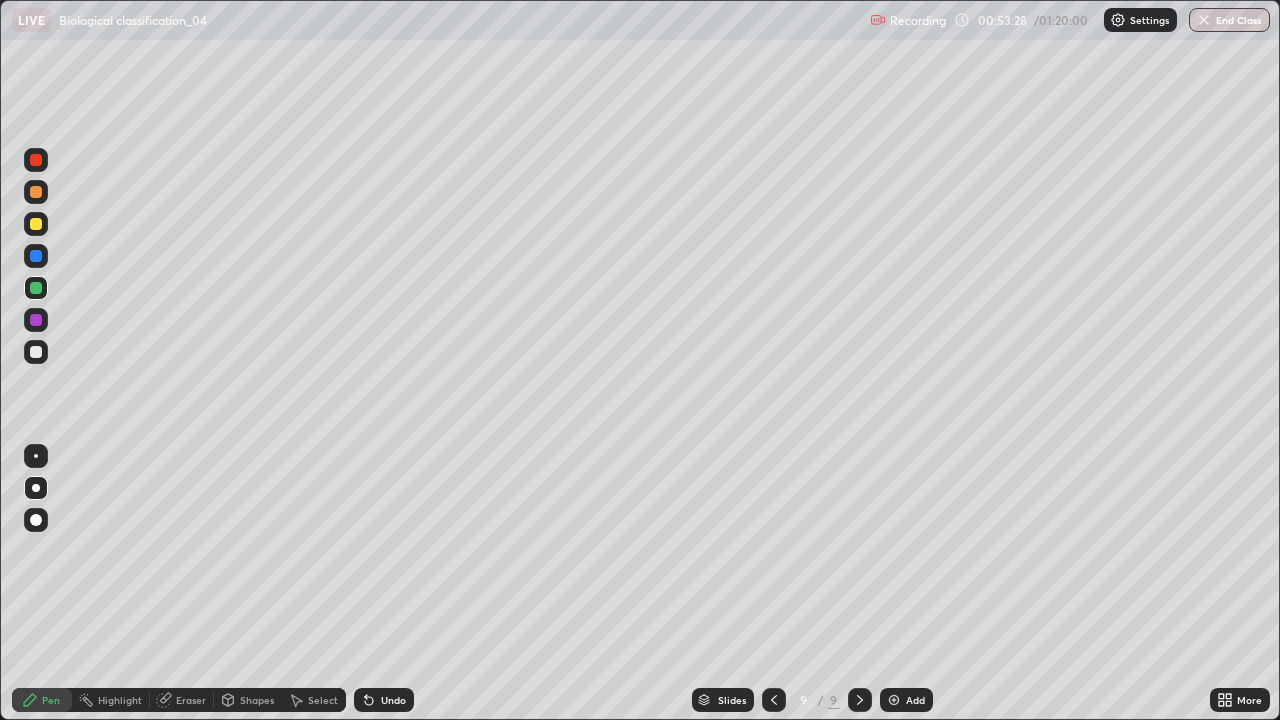 click at bounding box center (36, 320) 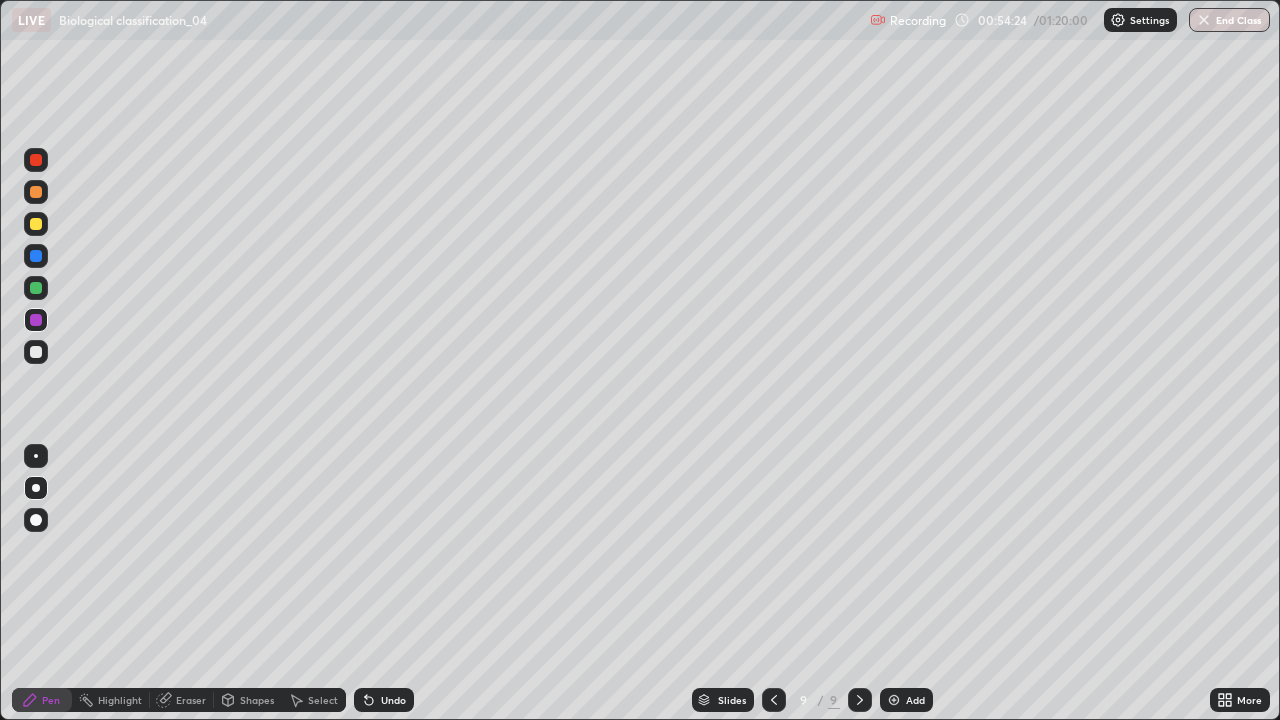 click at bounding box center (36, 256) 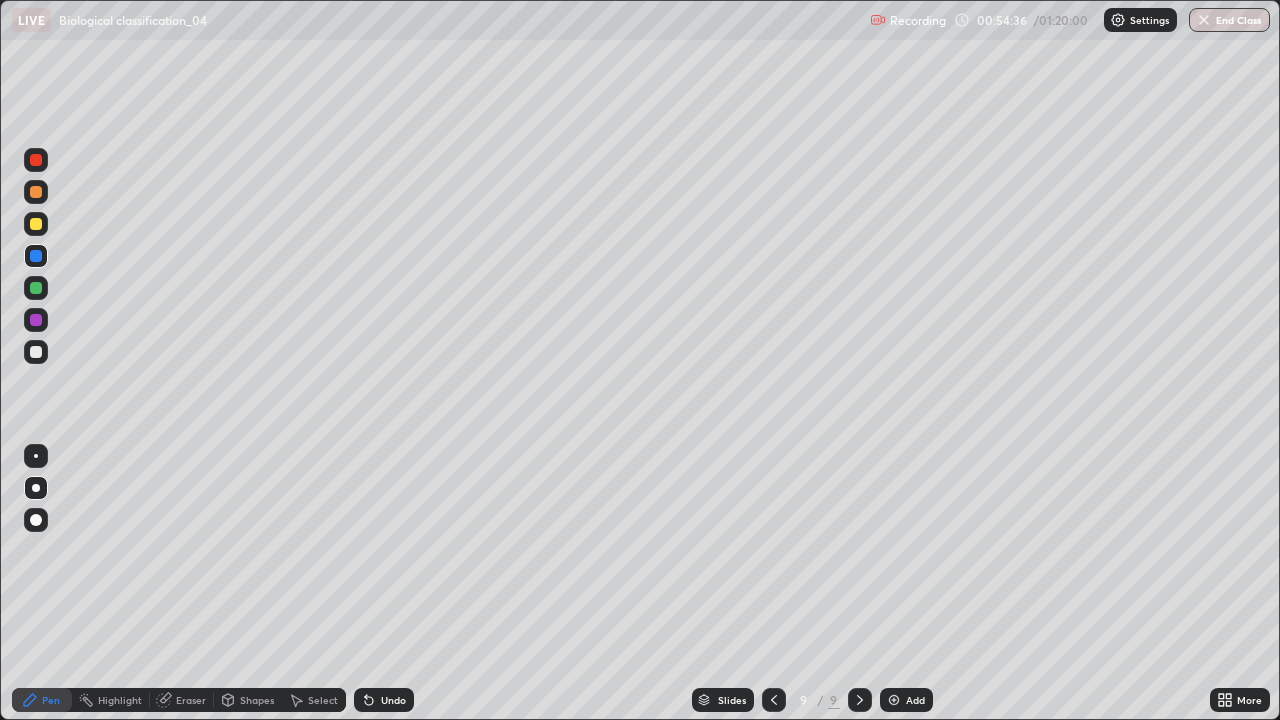 click on "Undo" at bounding box center [384, 700] 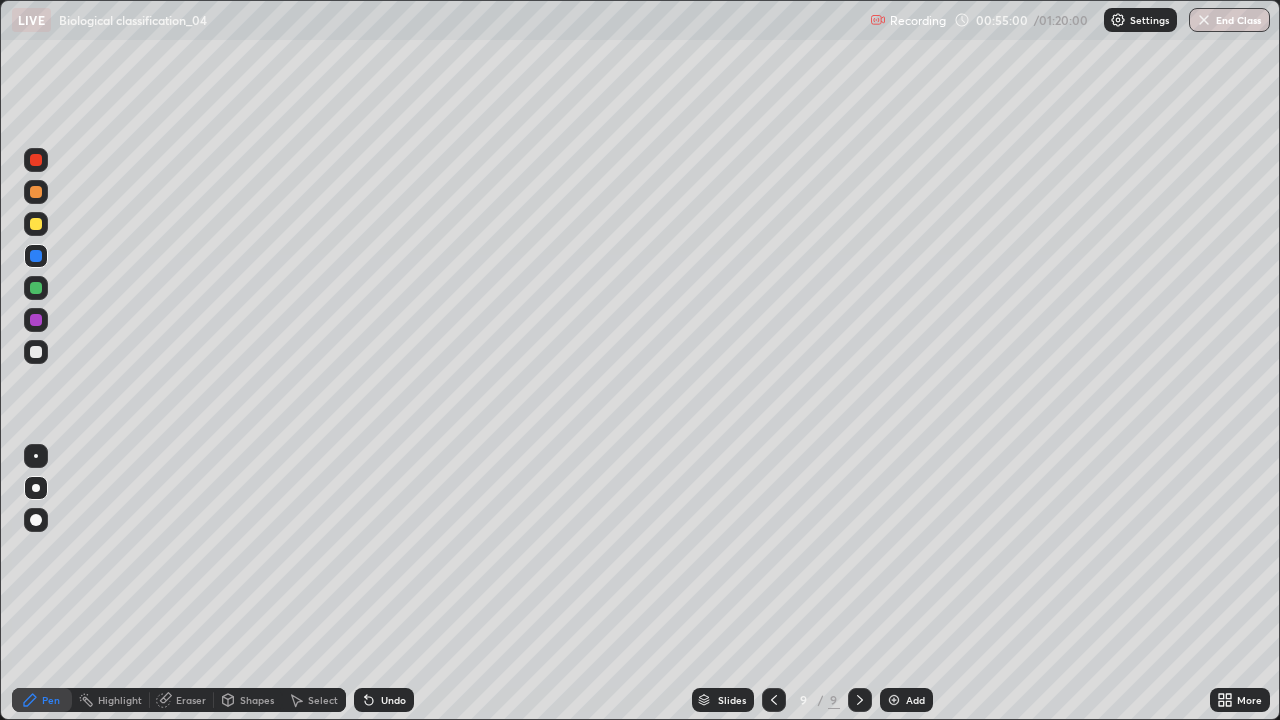 click at bounding box center [894, 700] 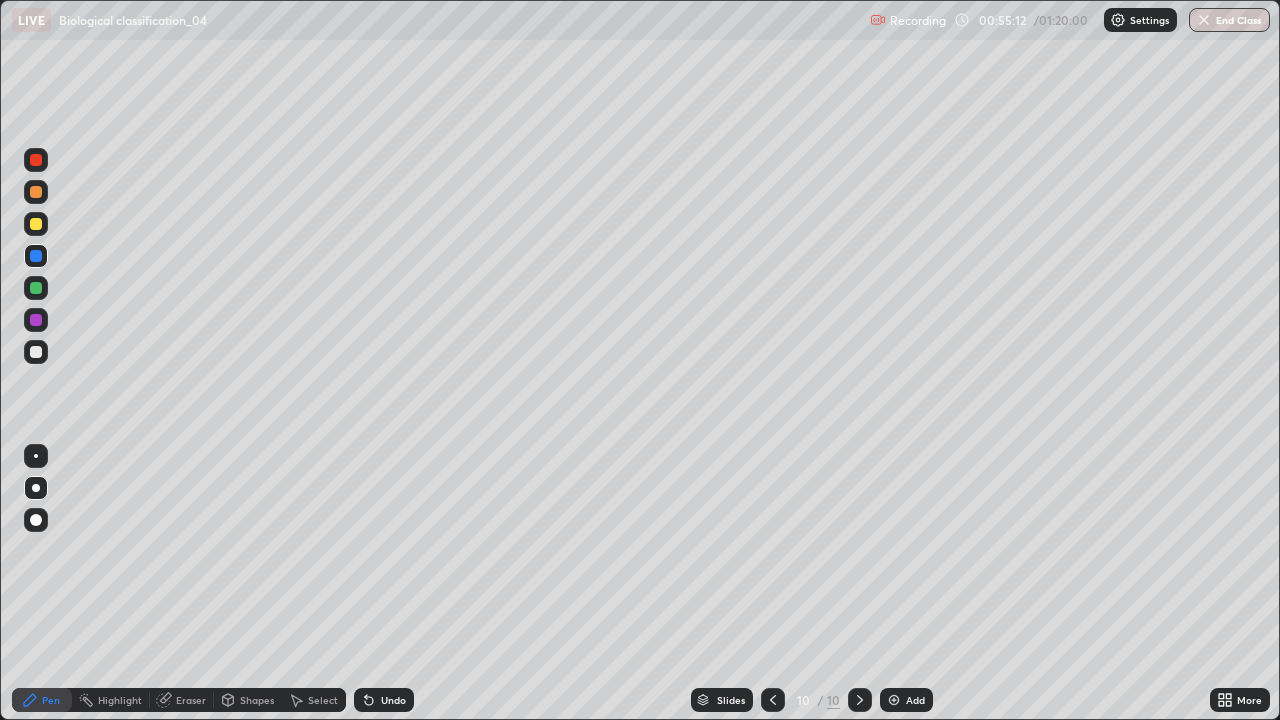 click at bounding box center [36, 224] 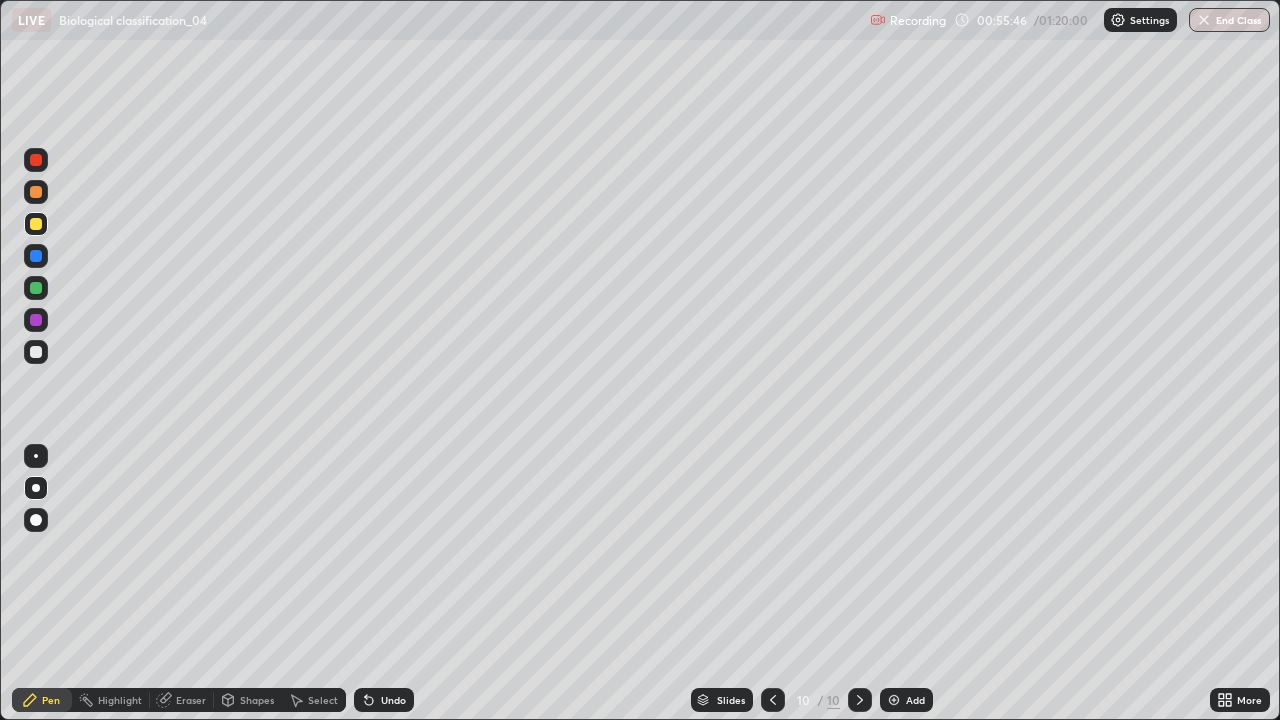 click at bounding box center (36, 288) 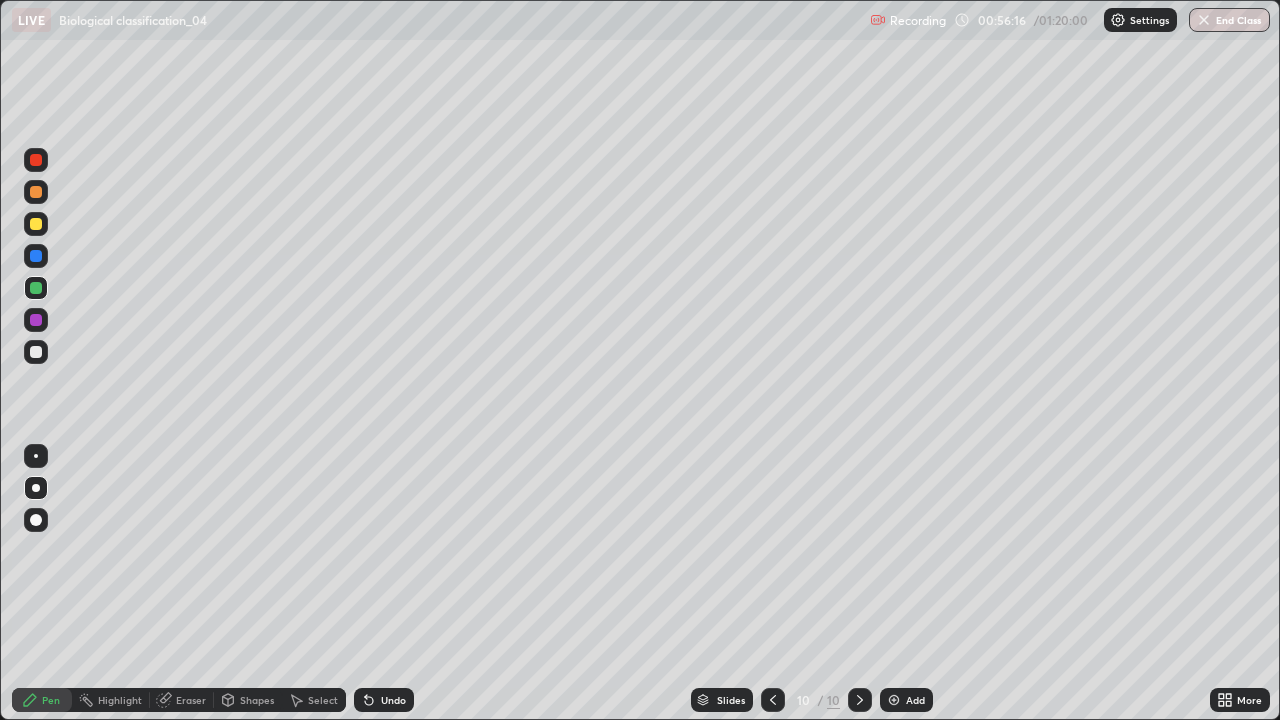 click 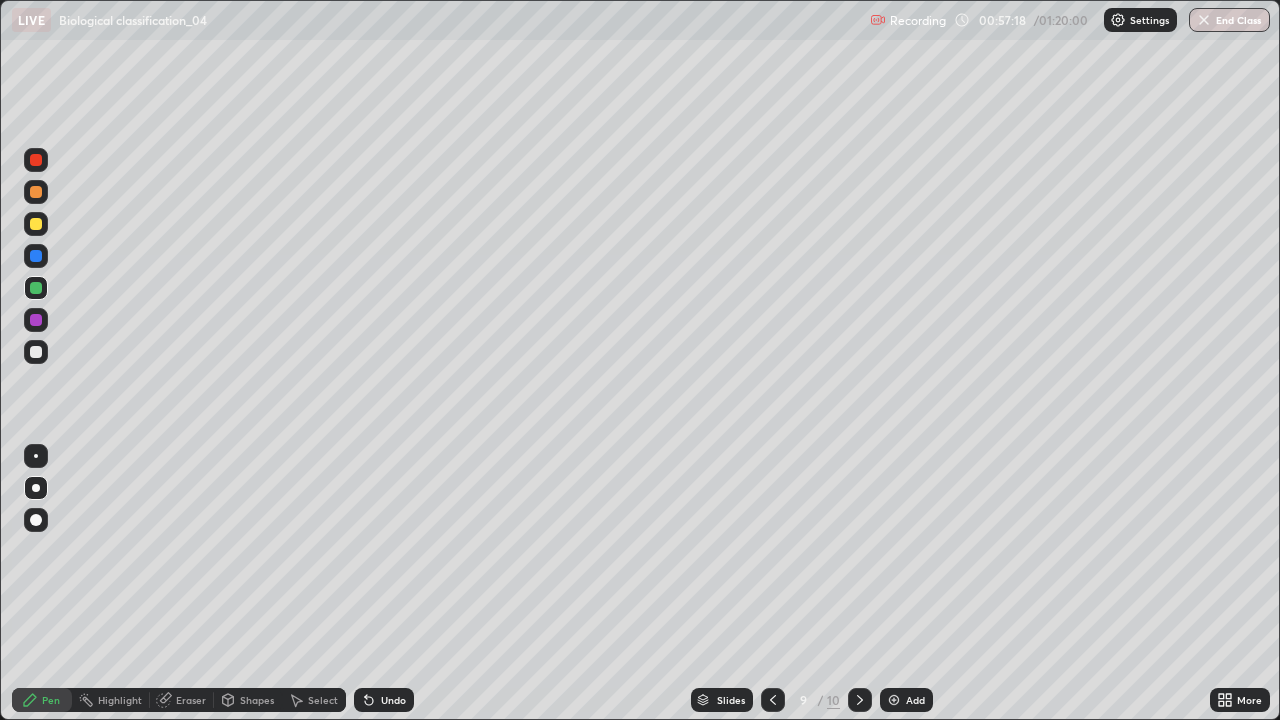 click 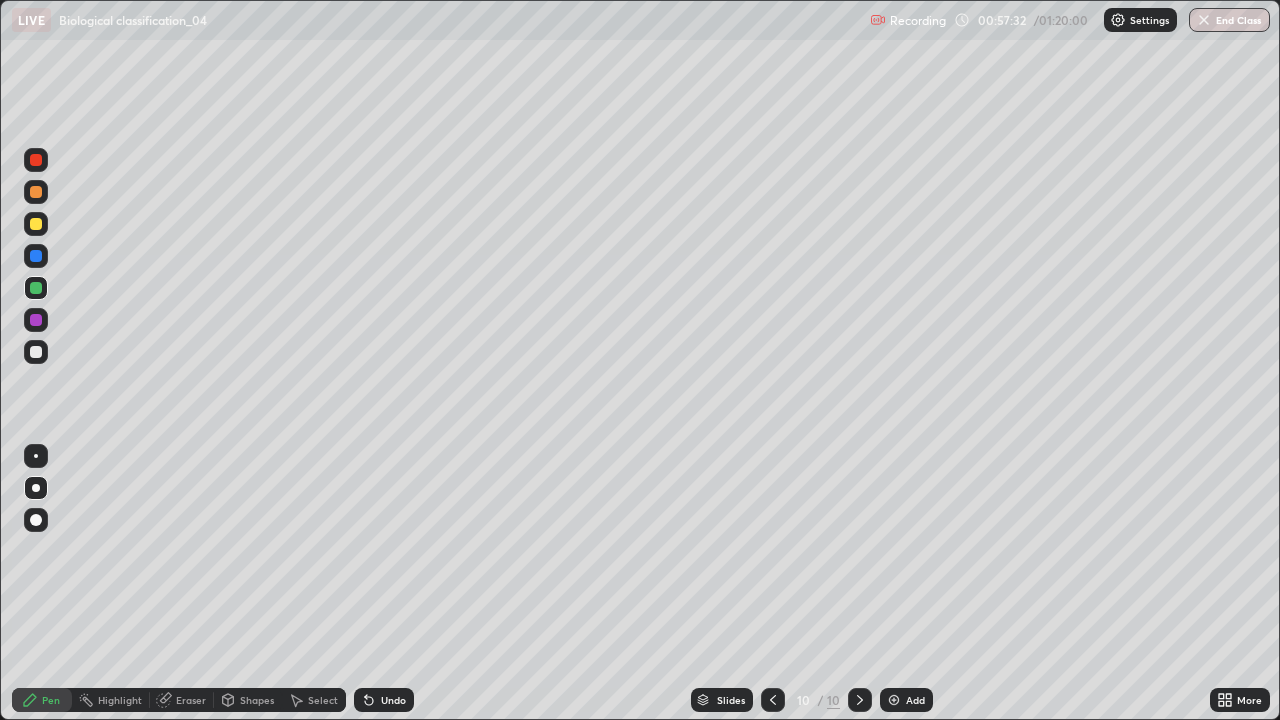 click at bounding box center [773, 700] 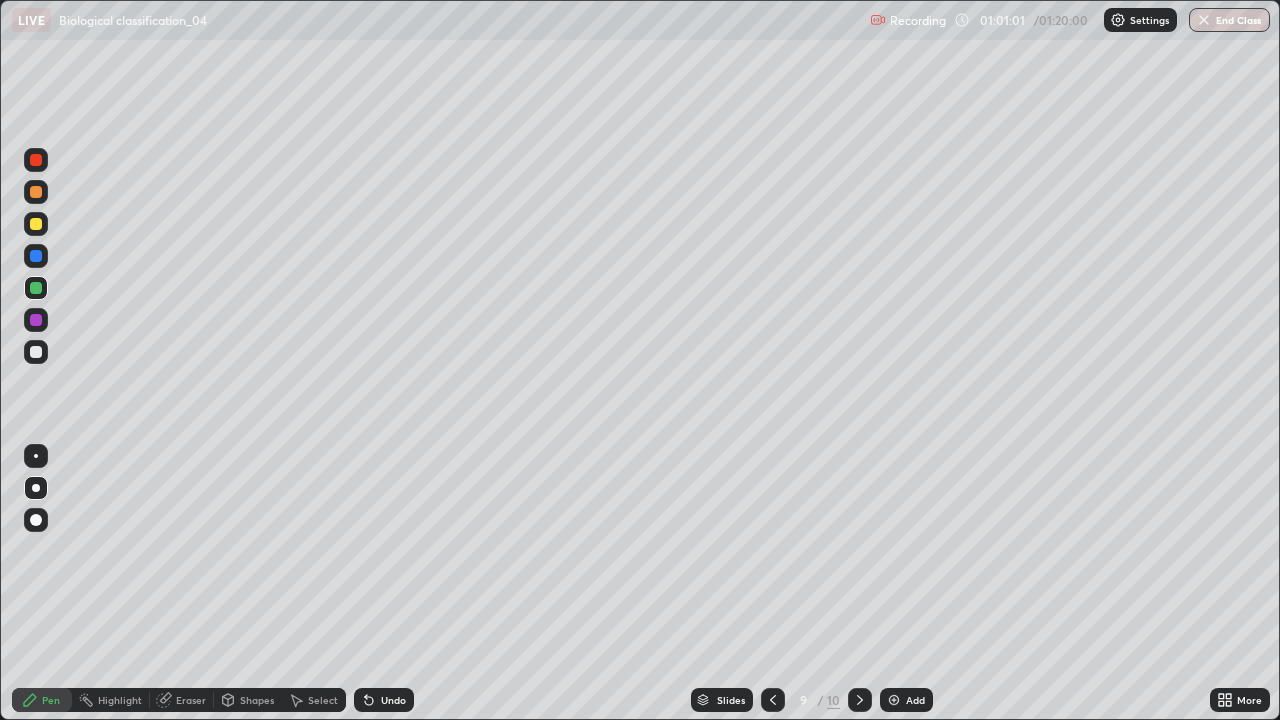 click 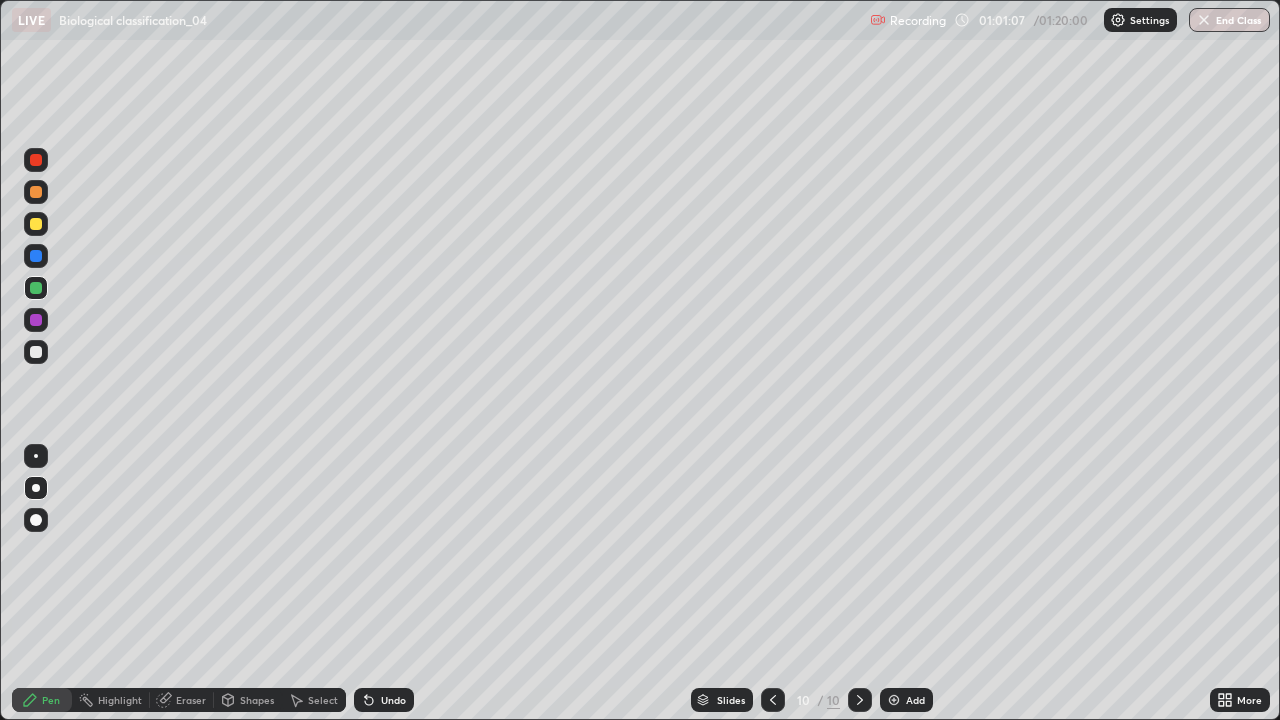 click at bounding box center [36, 192] 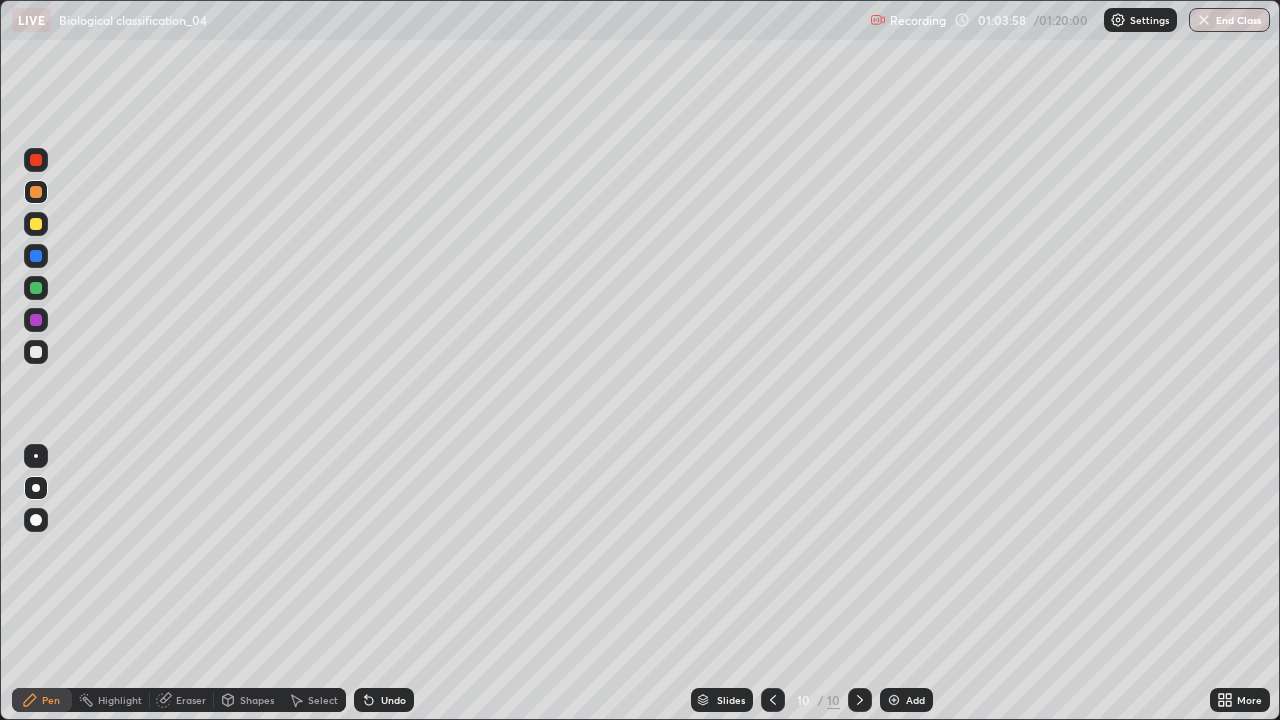 click 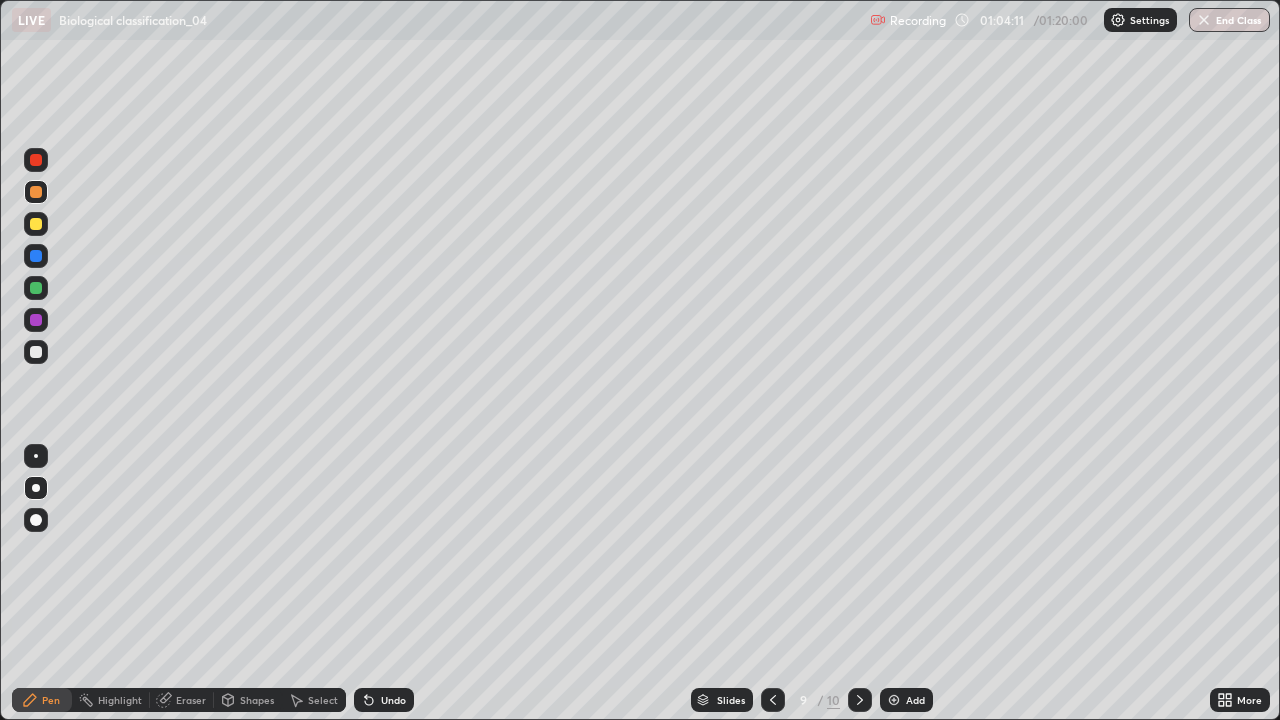 click 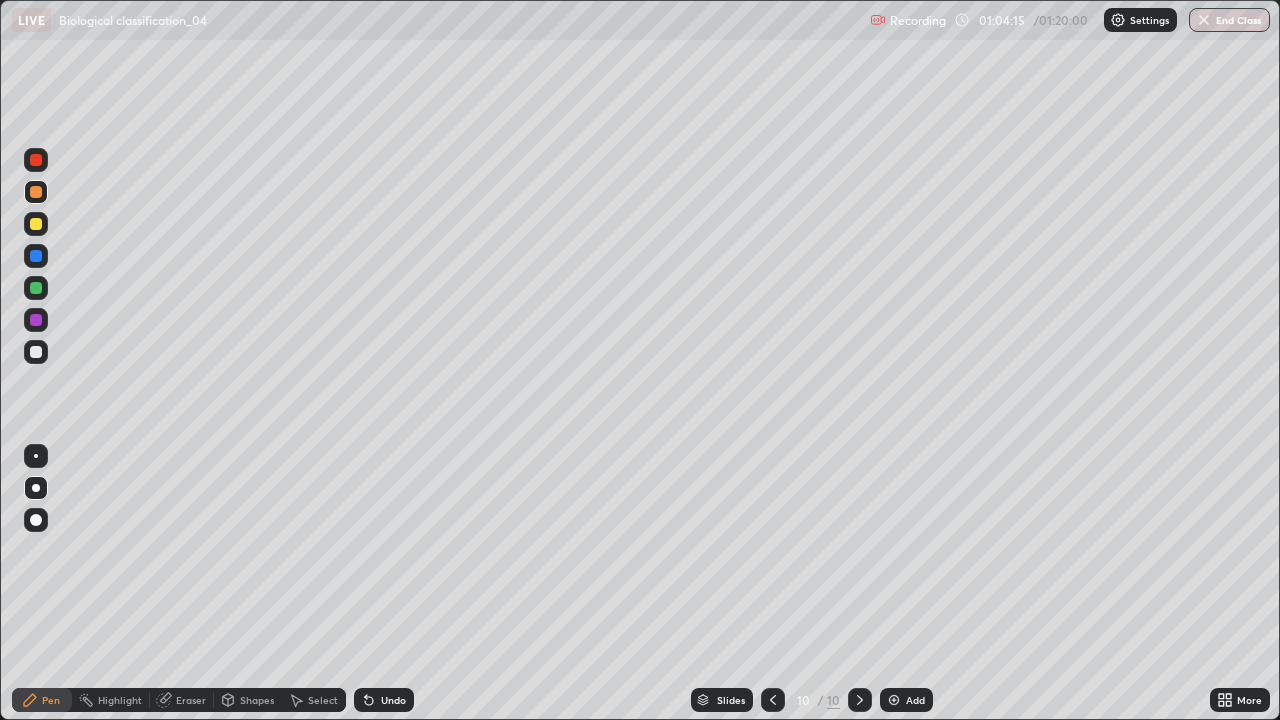 click at bounding box center (36, 352) 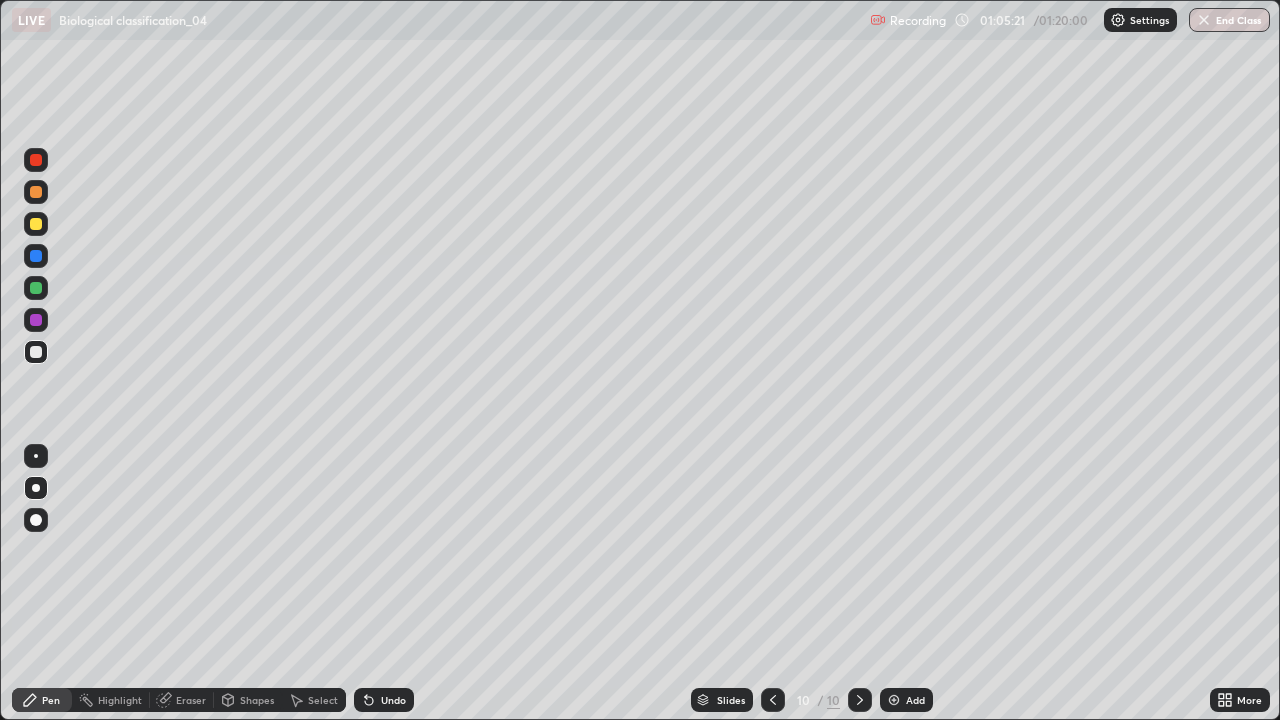 click at bounding box center [36, 320] 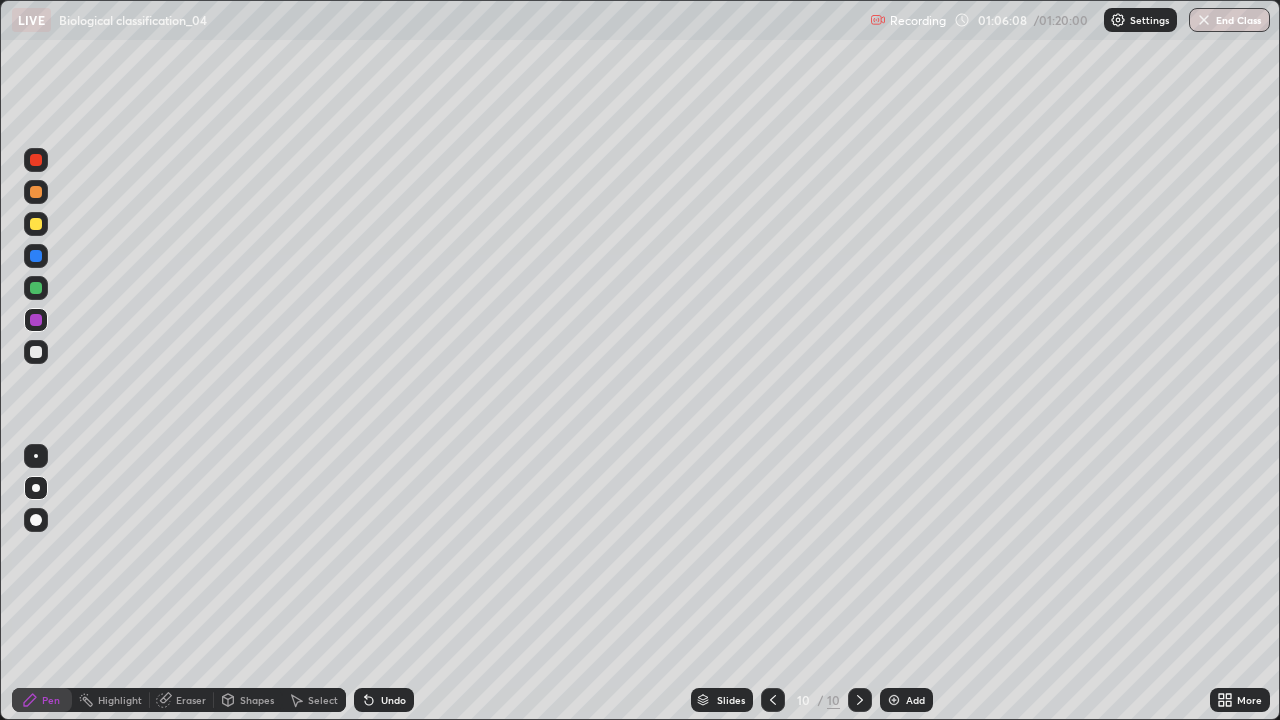 click at bounding box center [36, 352] 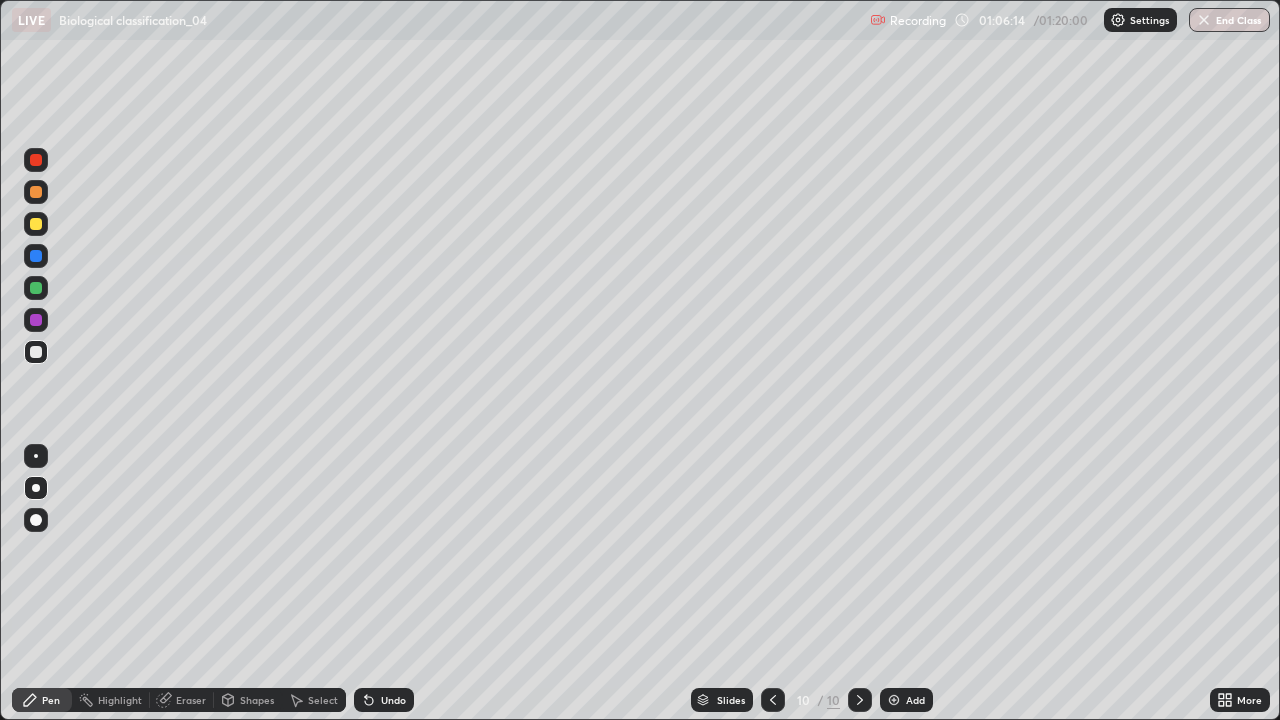 click on "Undo" at bounding box center (393, 700) 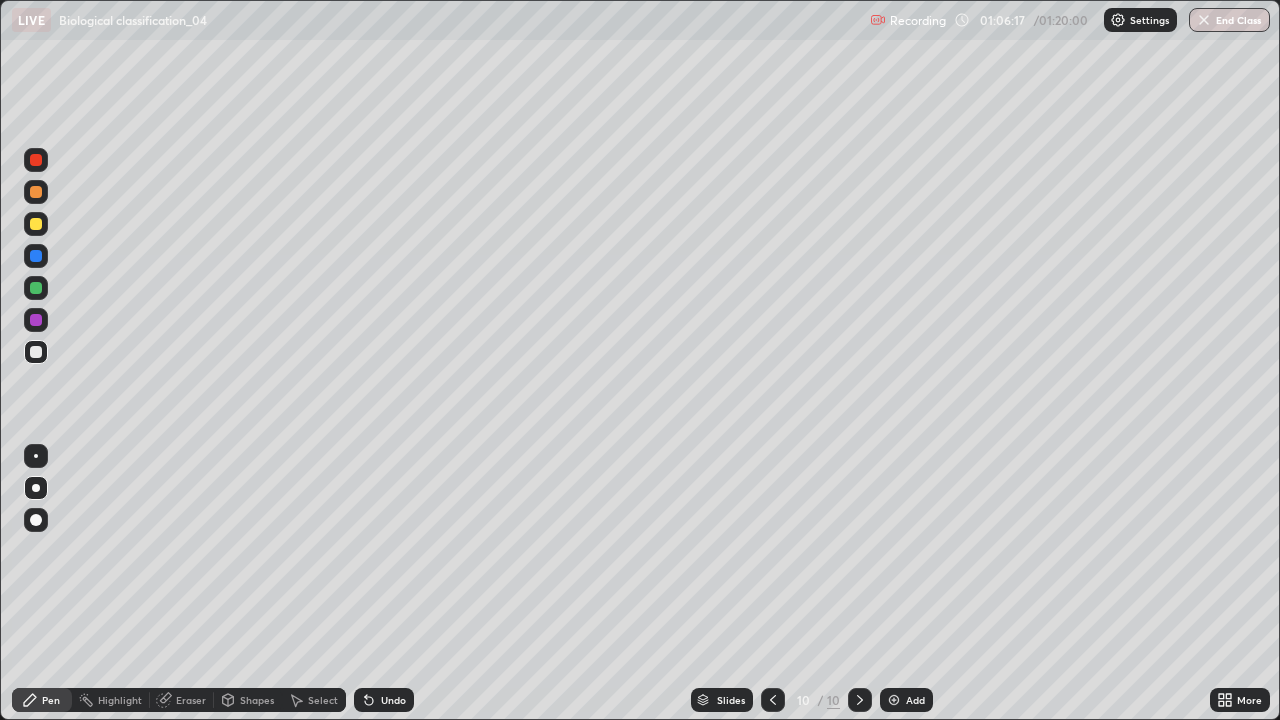 click 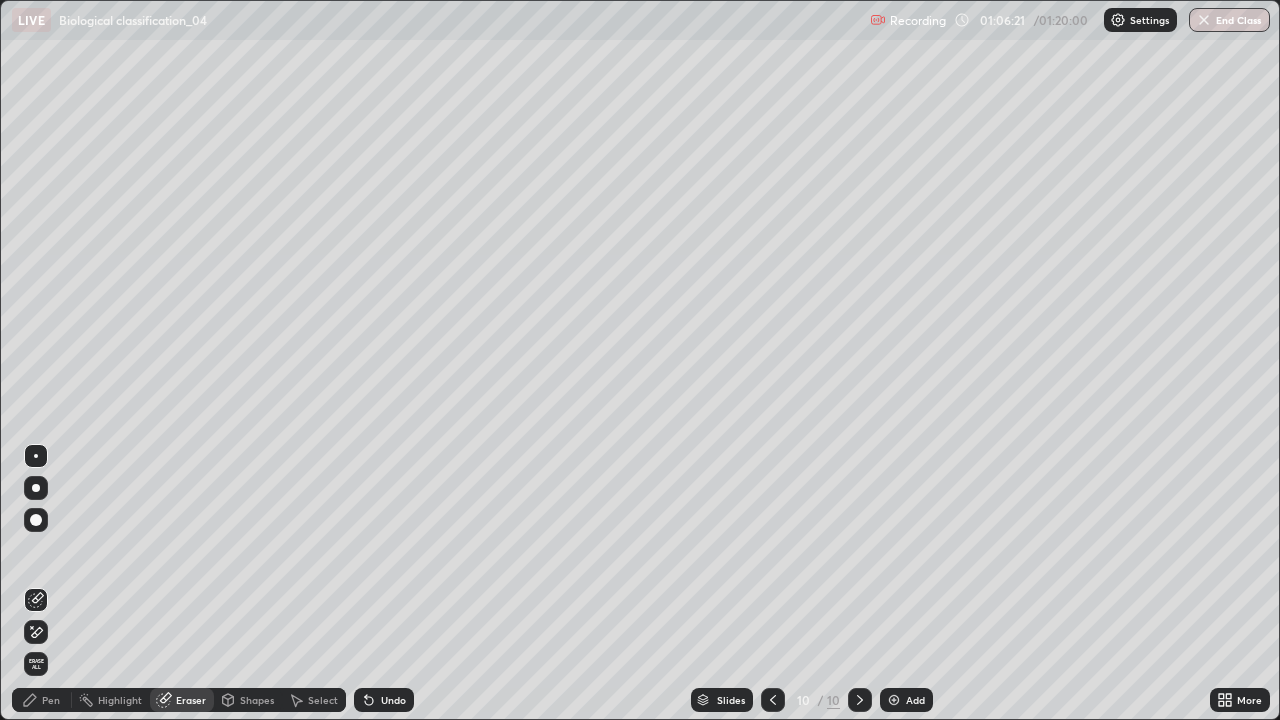 click on "Pen" at bounding box center [51, 700] 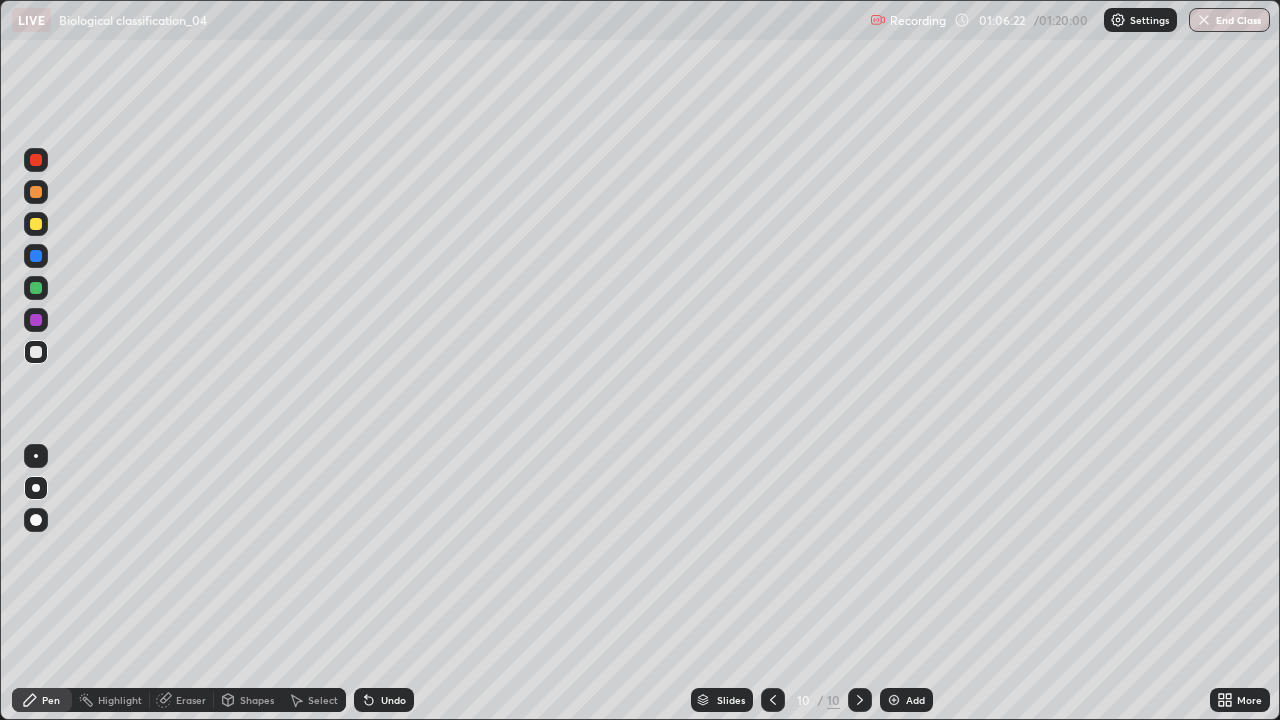 click at bounding box center [36, 320] 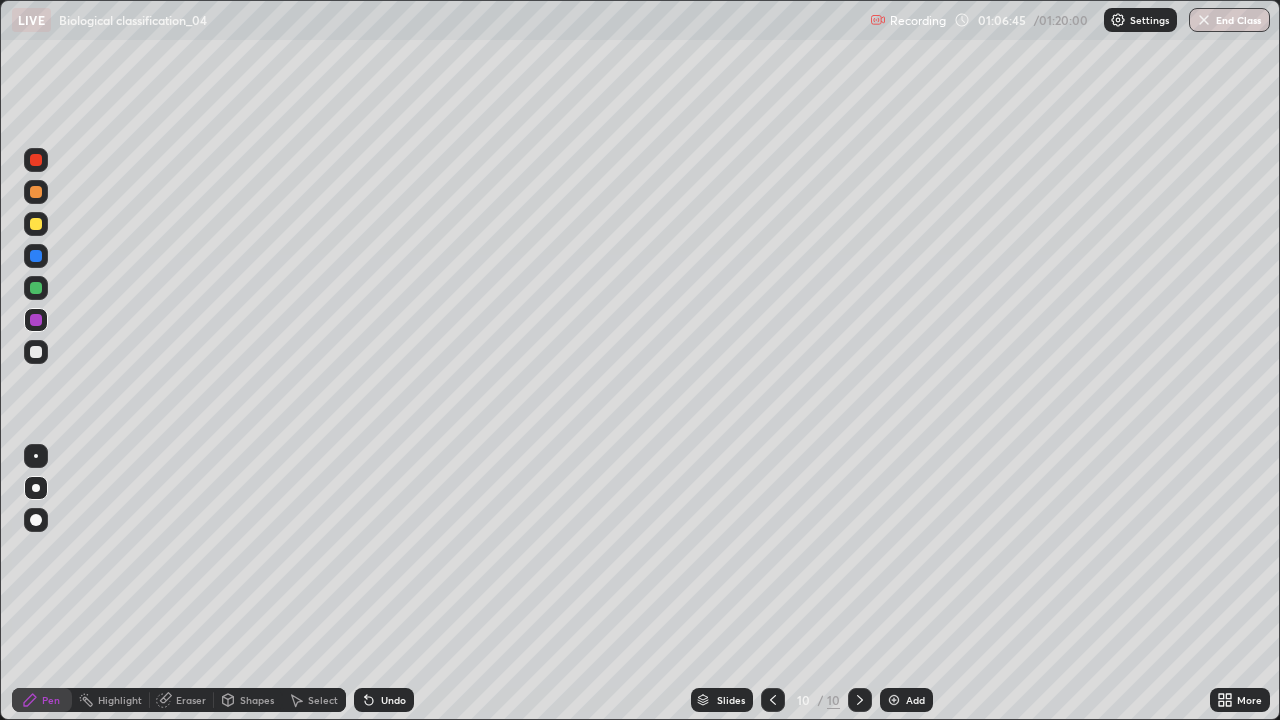 click at bounding box center [894, 700] 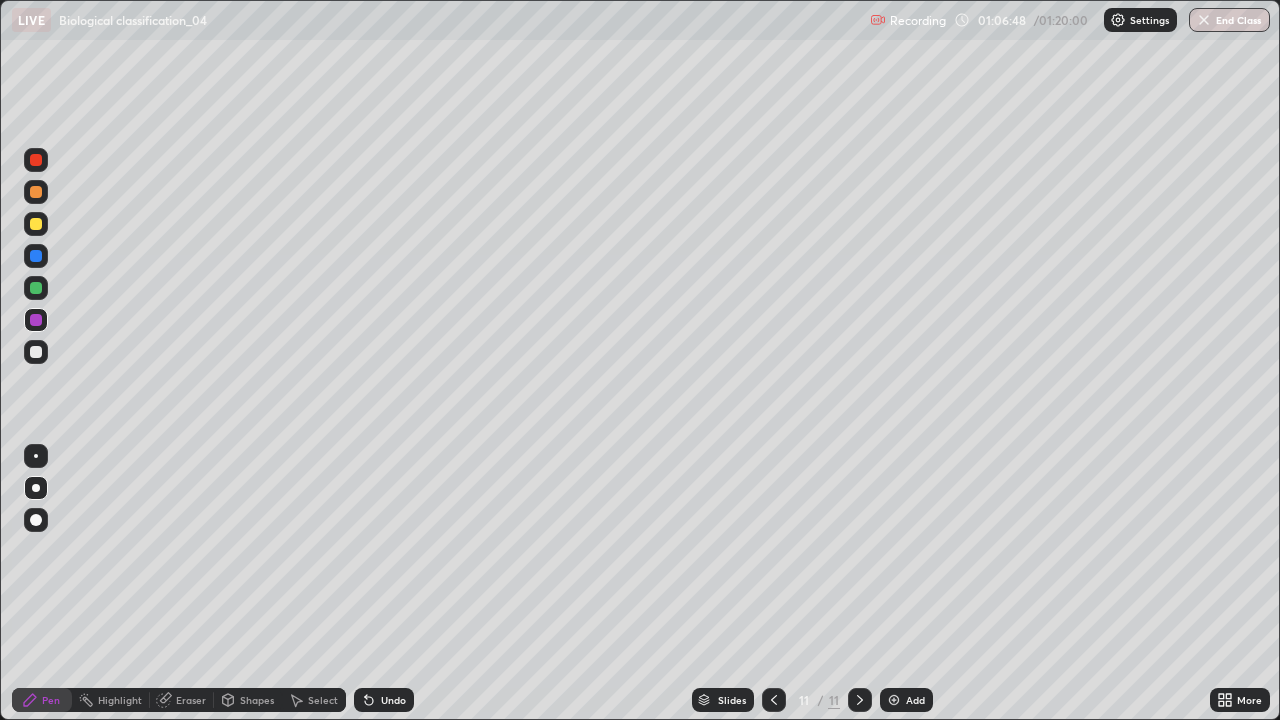 click at bounding box center (36, 352) 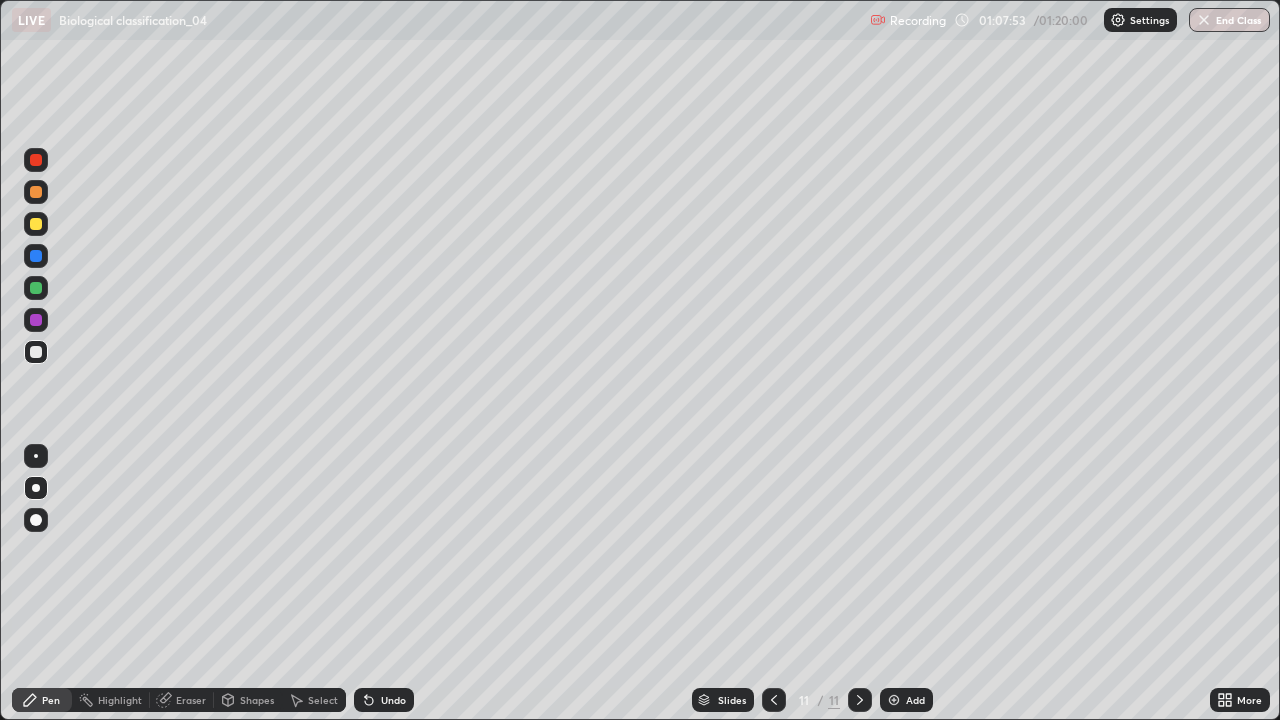 click at bounding box center [36, 320] 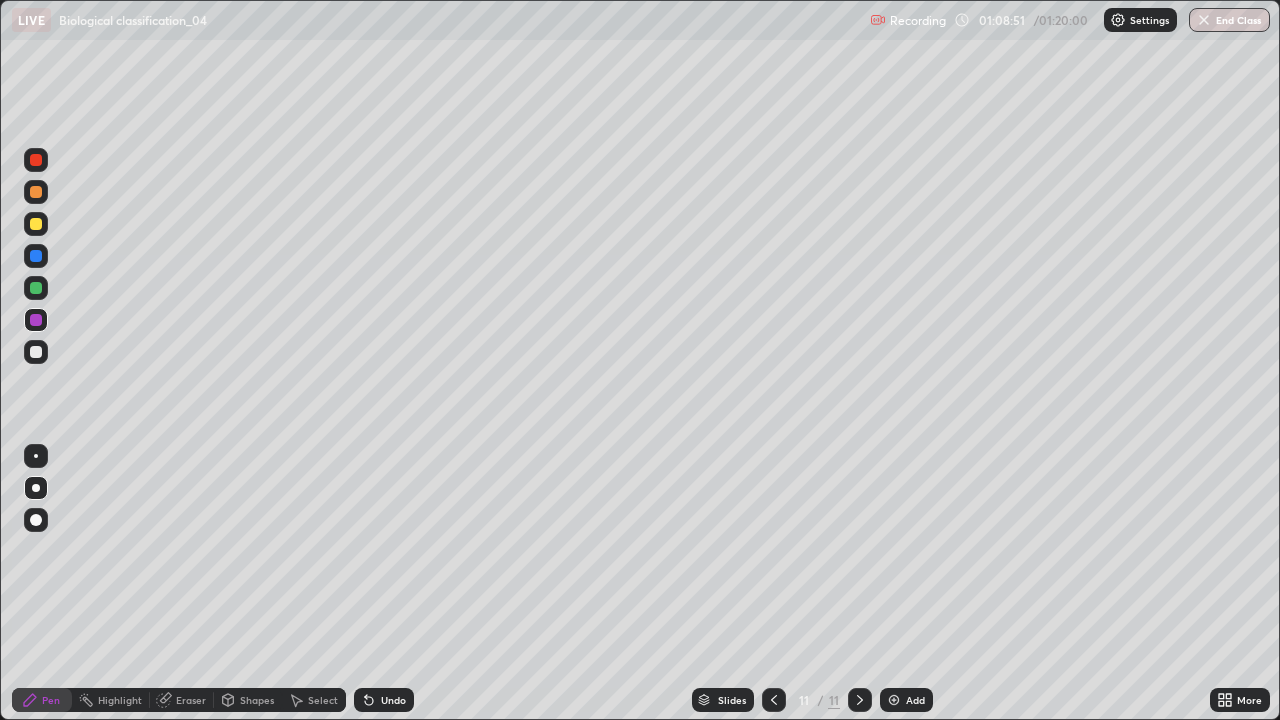 click at bounding box center [36, 288] 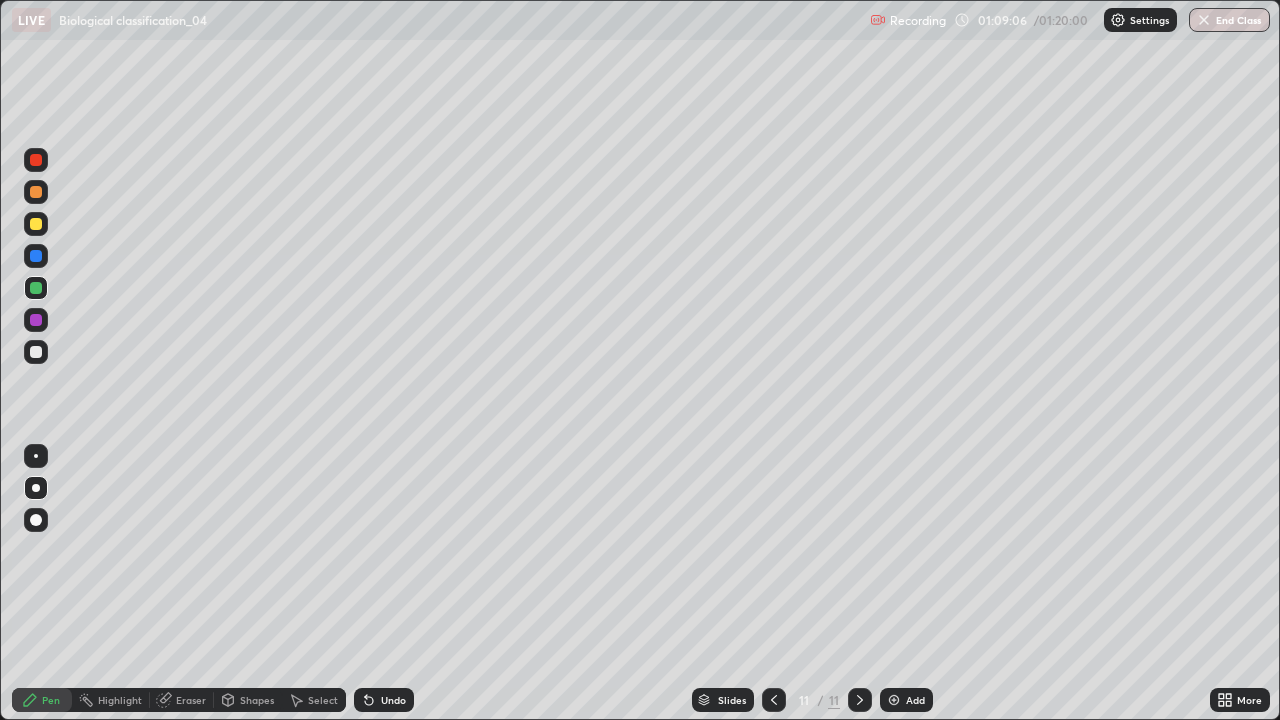 click at bounding box center (36, 352) 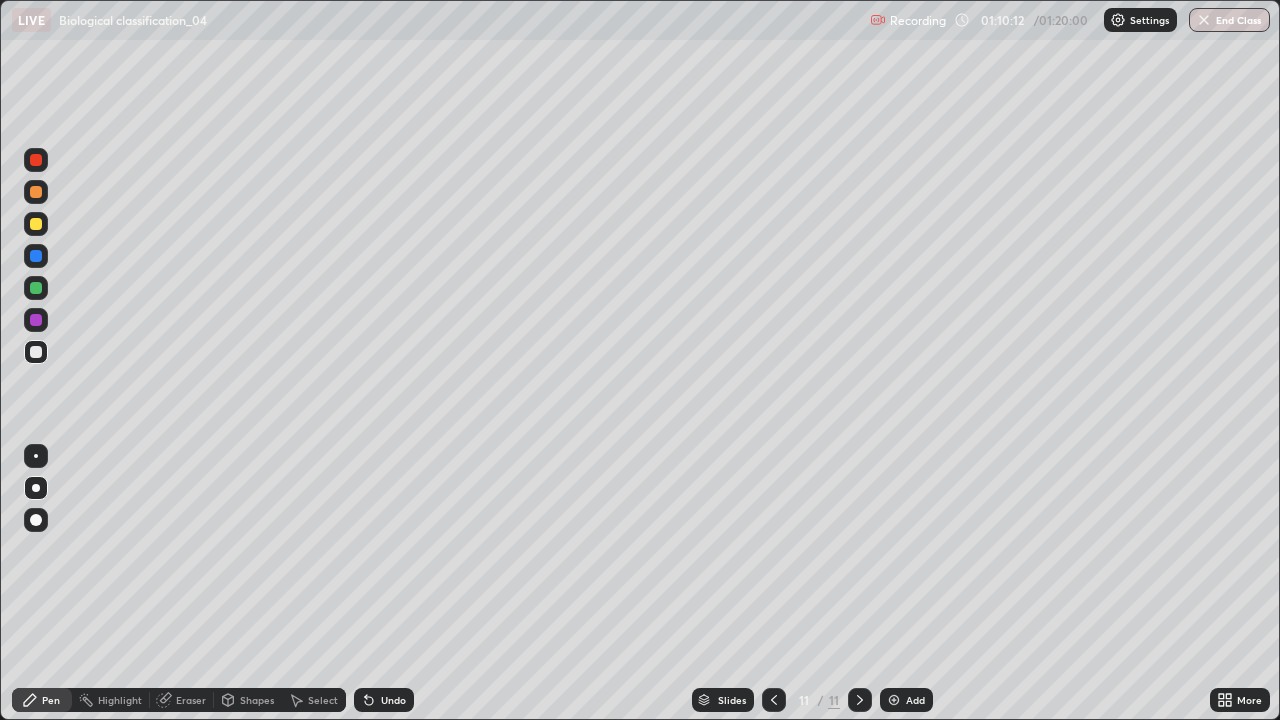 click at bounding box center (894, 700) 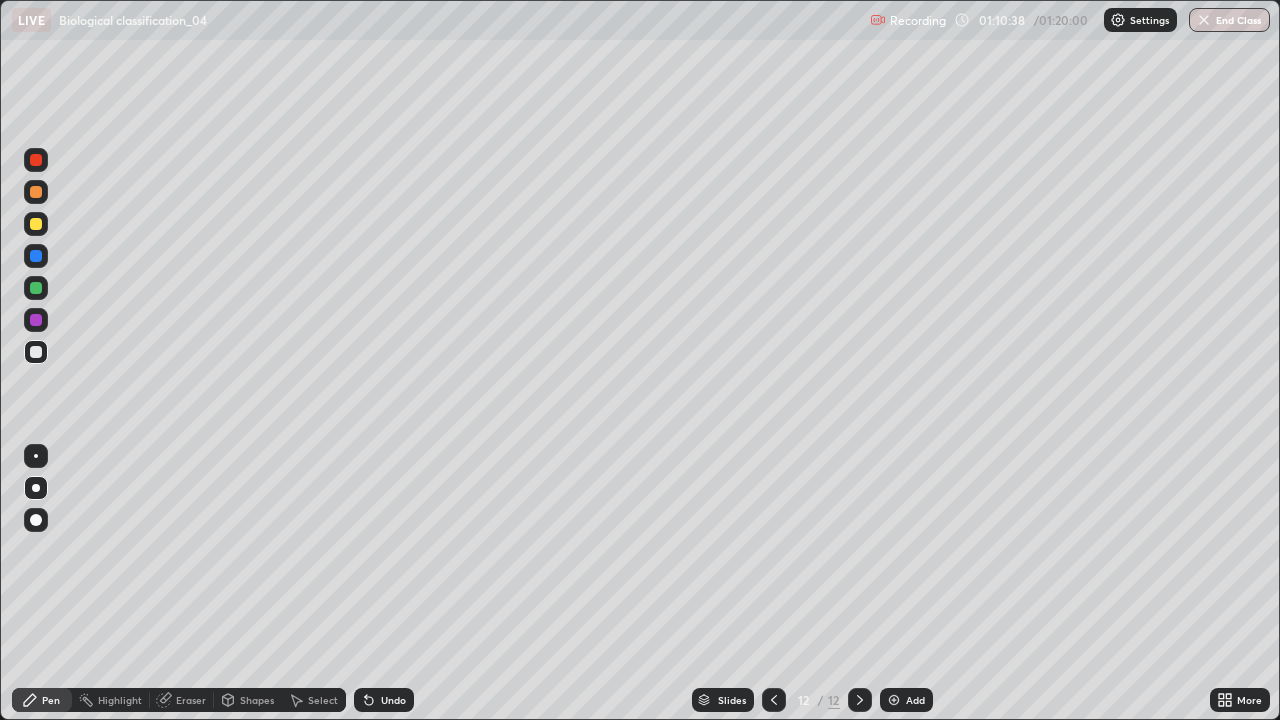click at bounding box center (36, 288) 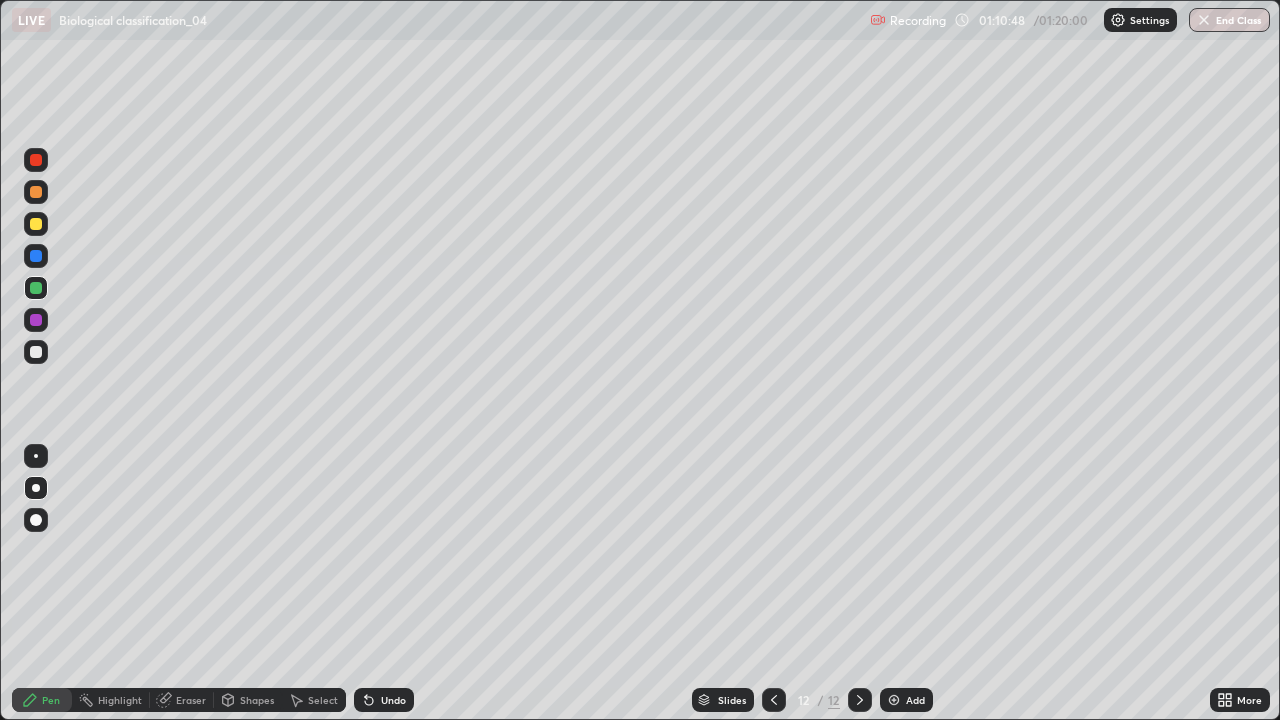 click at bounding box center (36, 352) 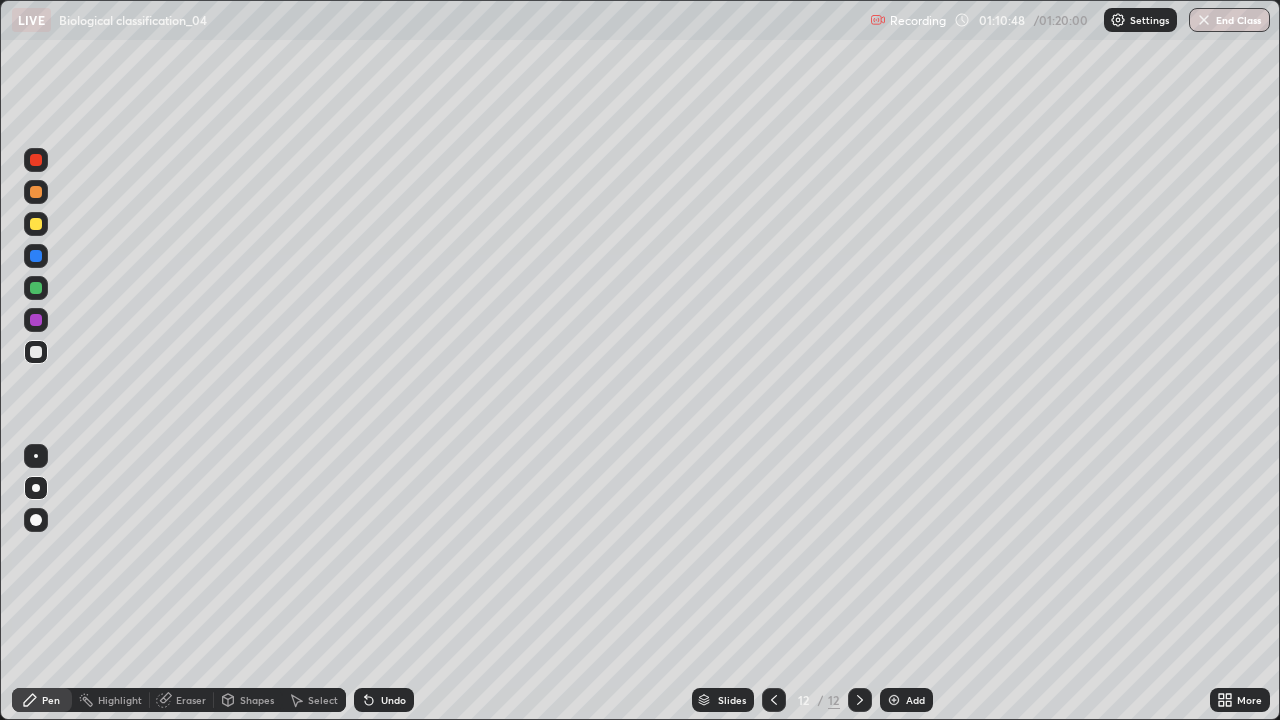 click at bounding box center [36, 320] 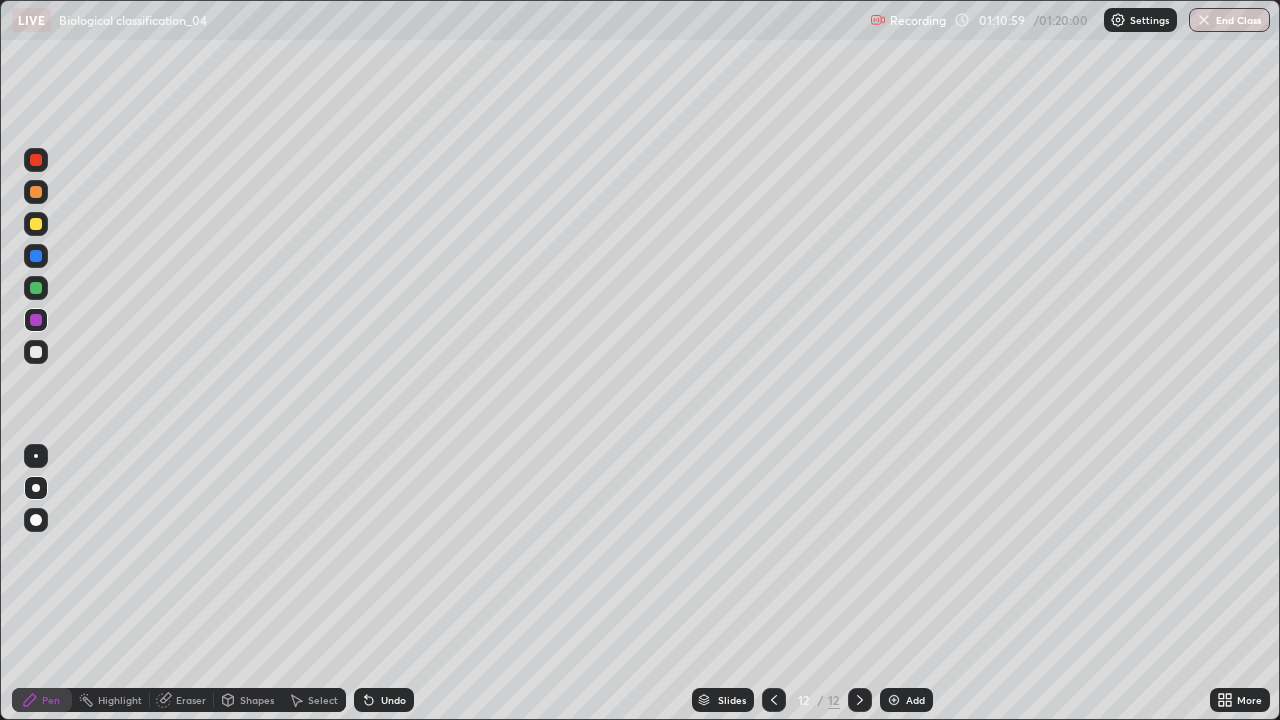 click at bounding box center (36, 352) 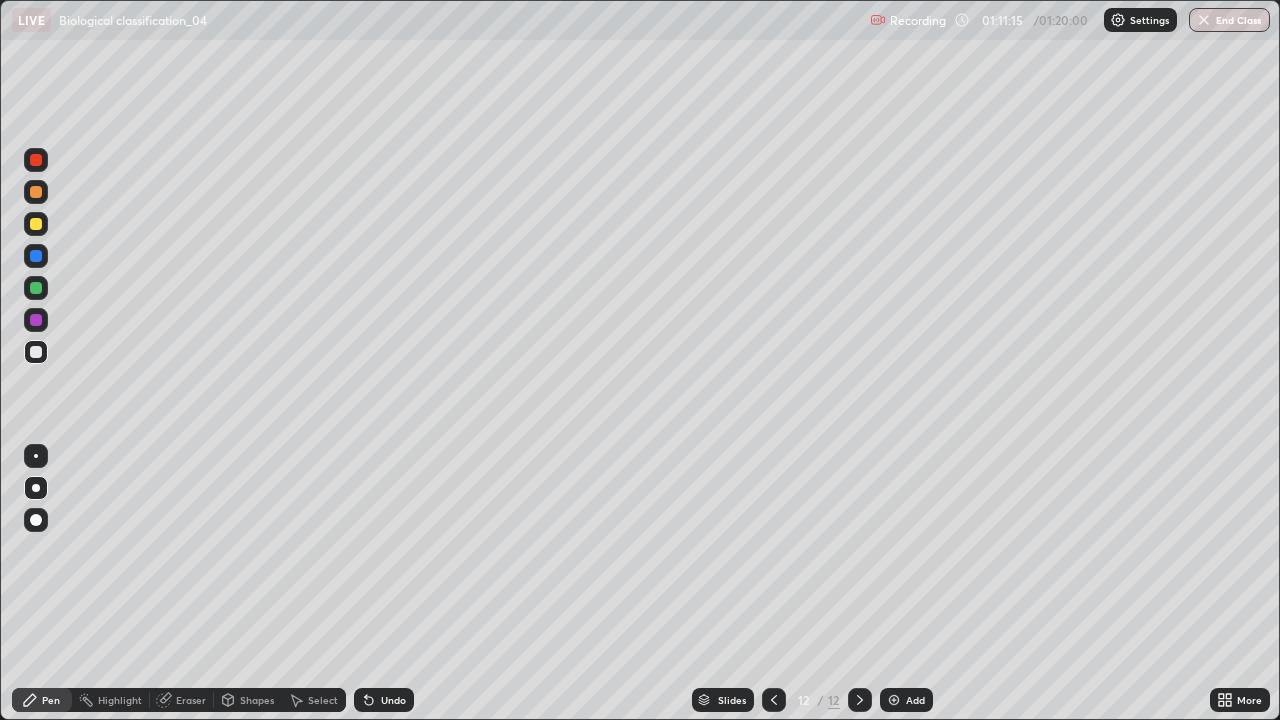 click at bounding box center (36, 320) 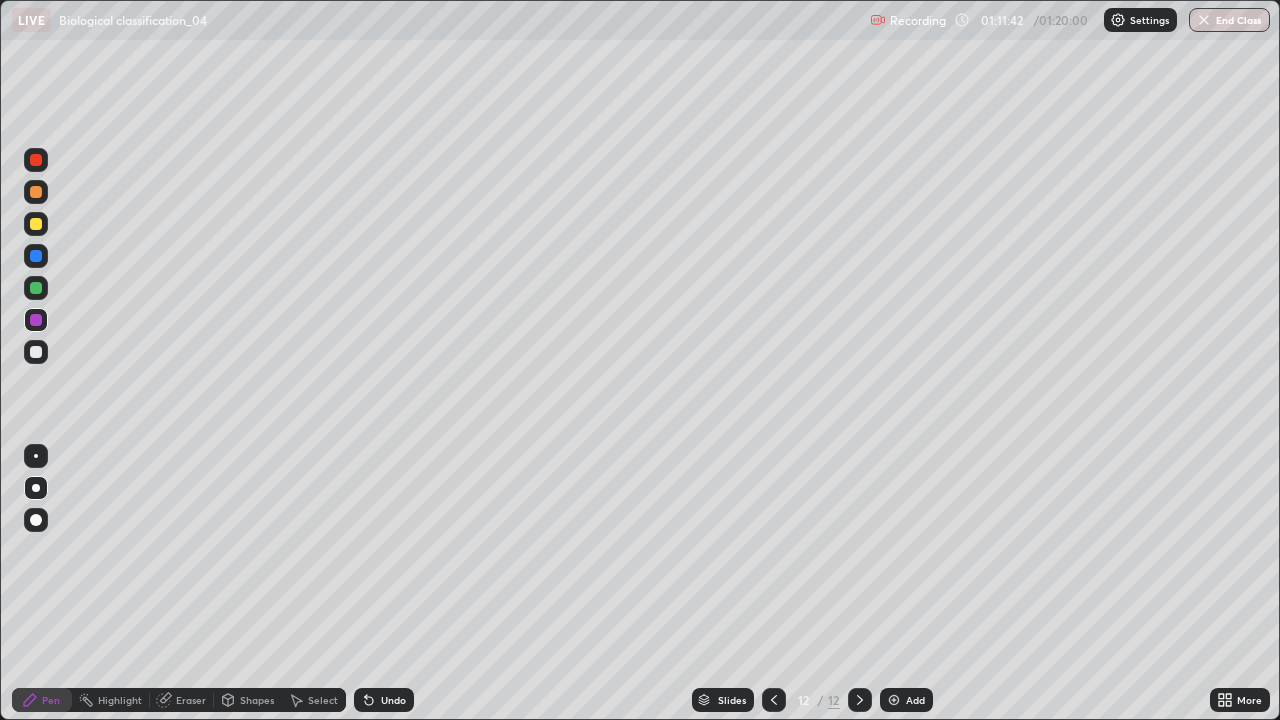 click at bounding box center (36, 352) 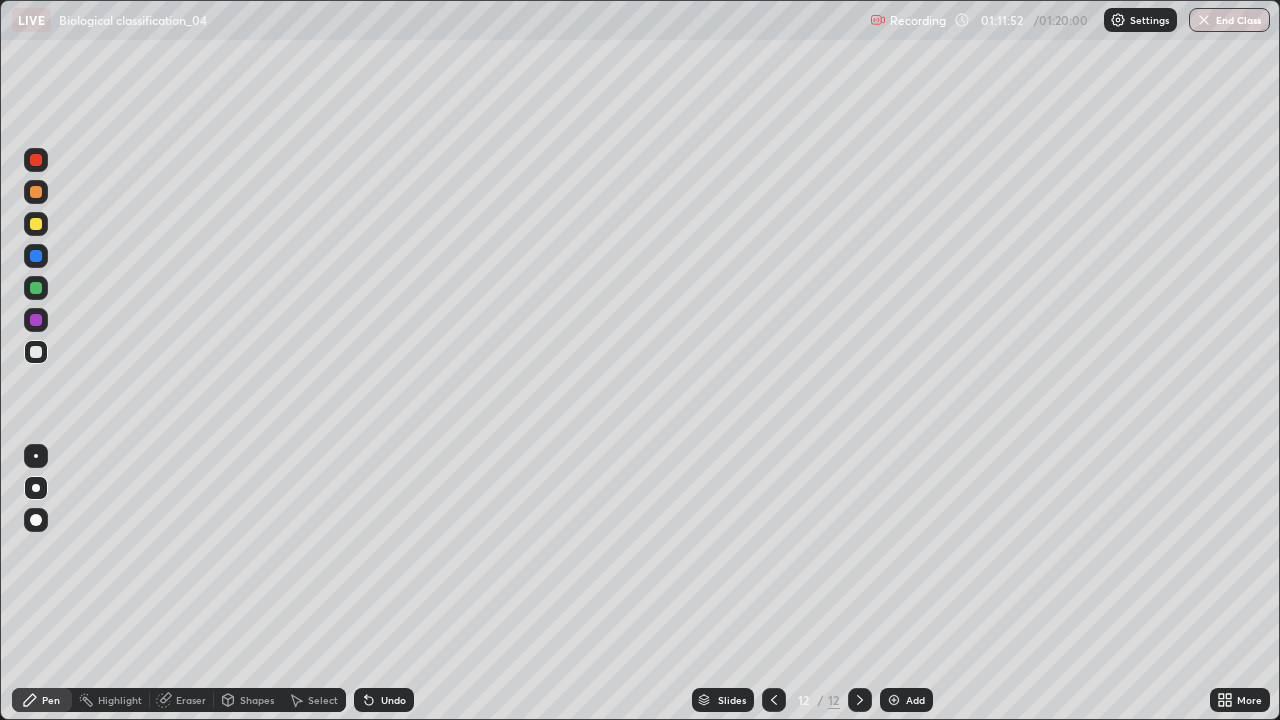 click 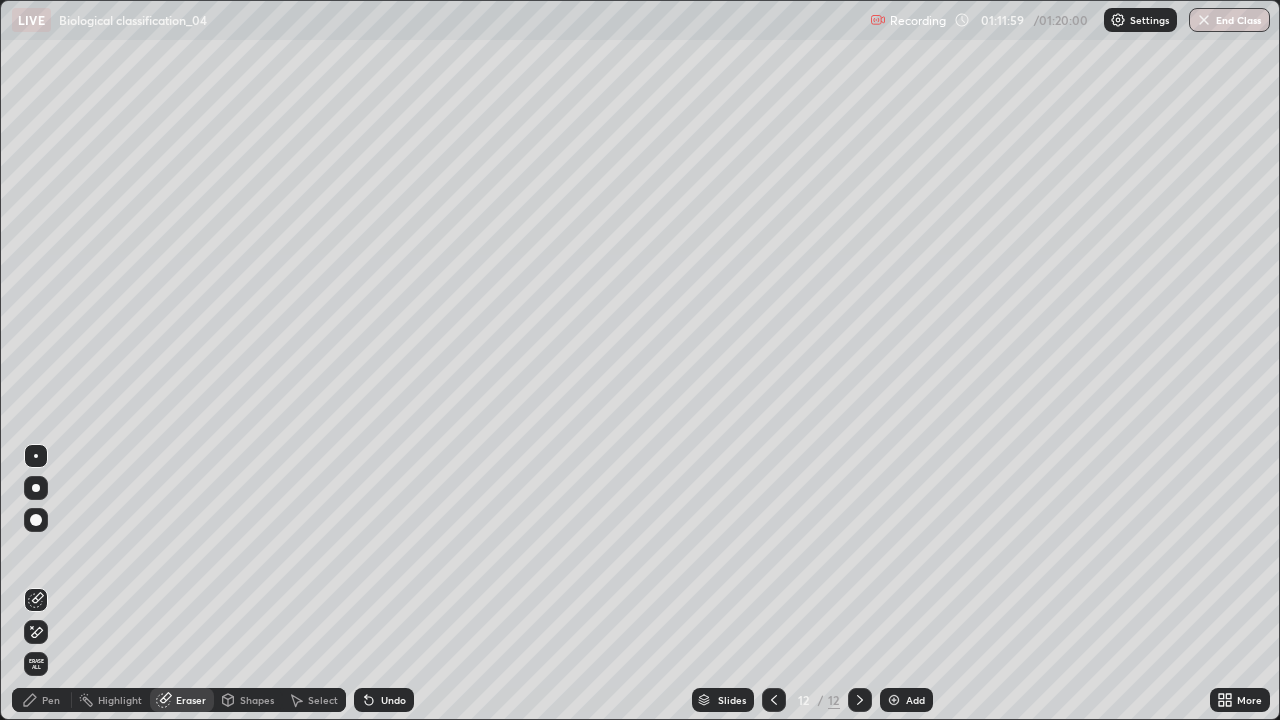 click on "Pen" at bounding box center (42, 700) 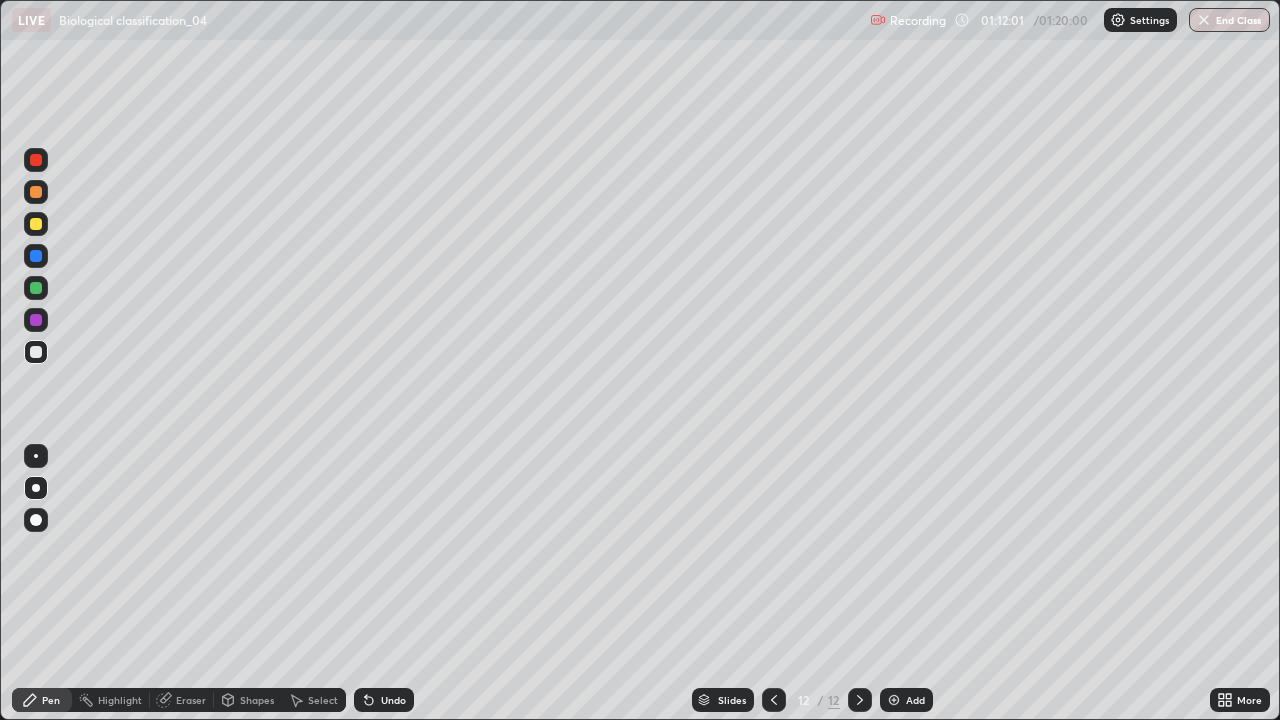 click at bounding box center [36, 160] 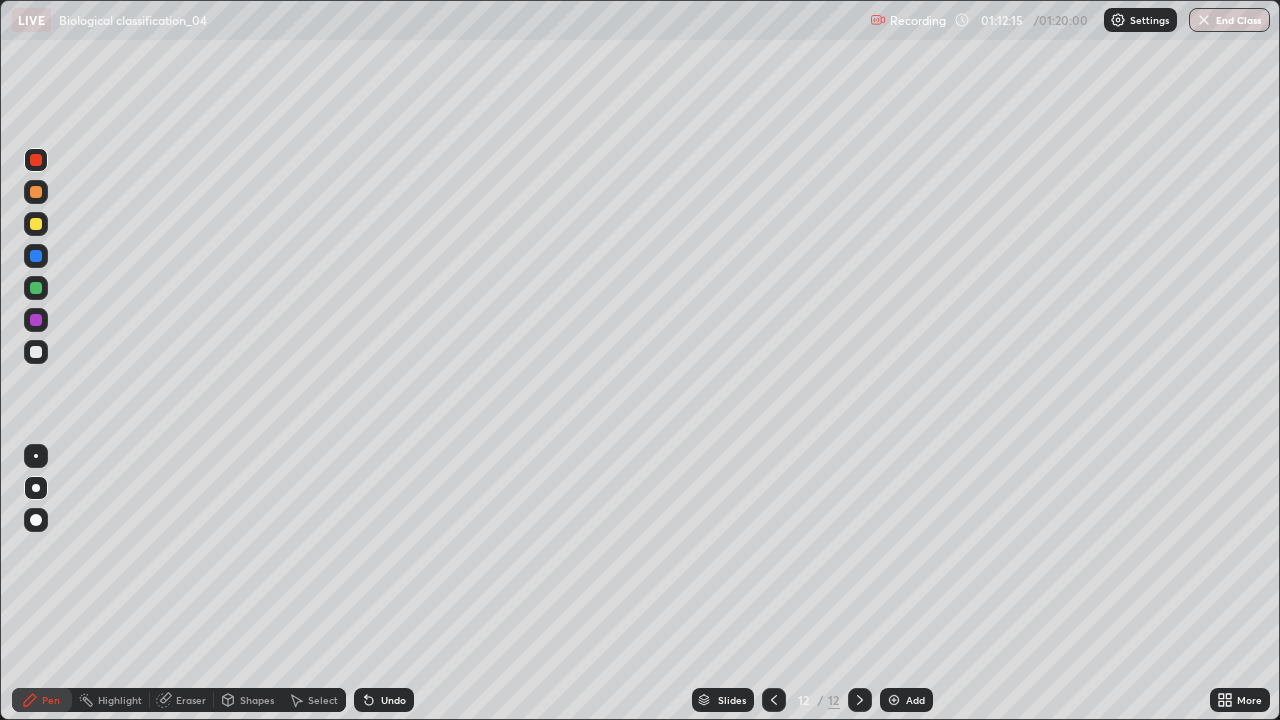 click at bounding box center (36, 352) 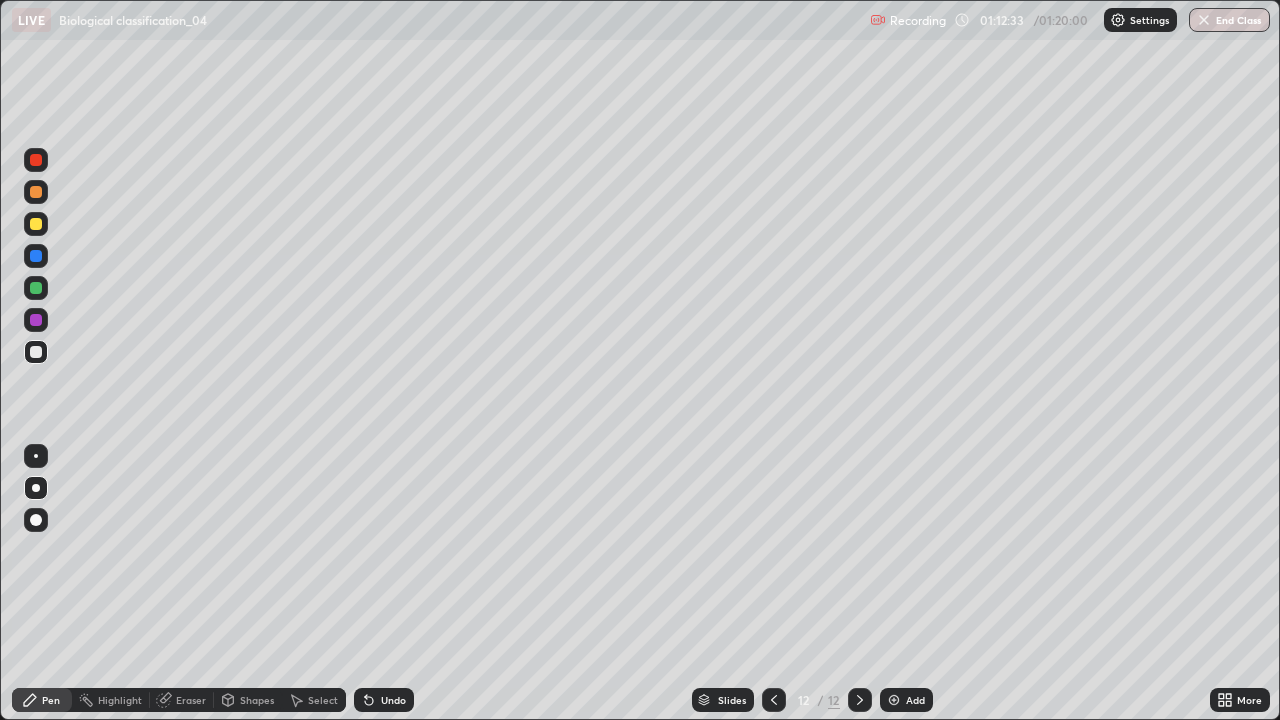 click at bounding box center [36, 352] 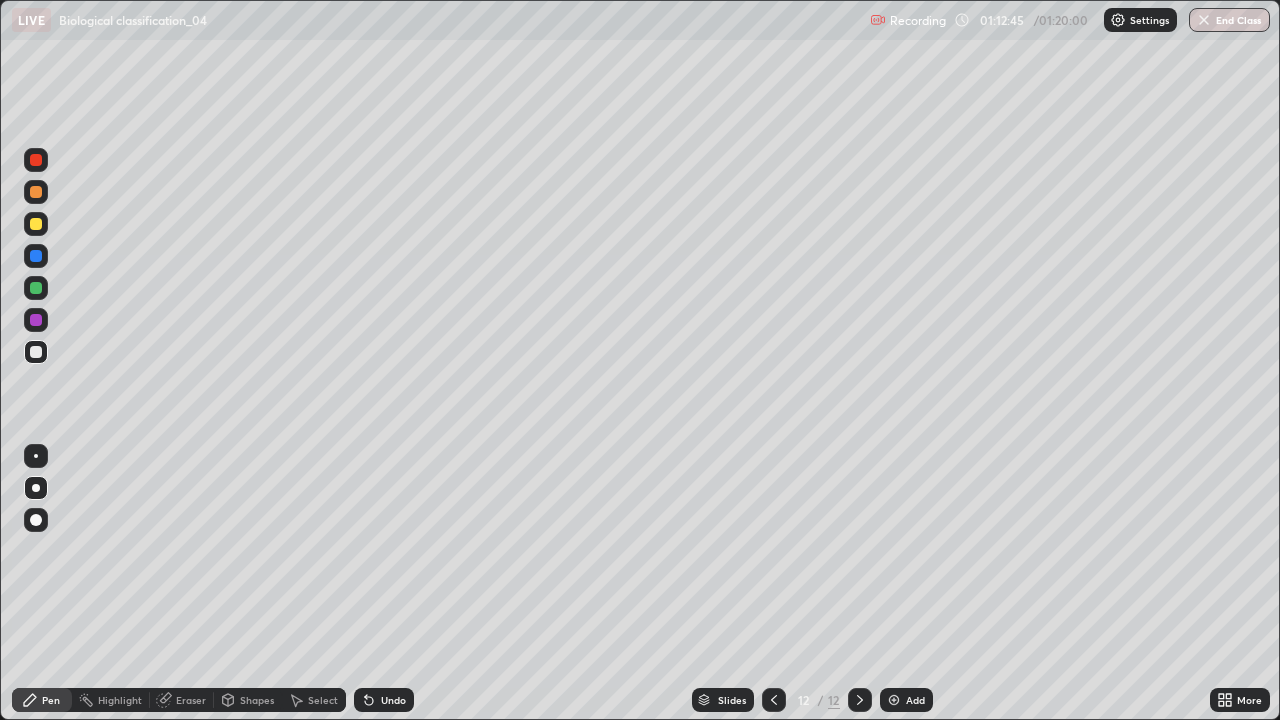 click at bounding box center [36, 288] 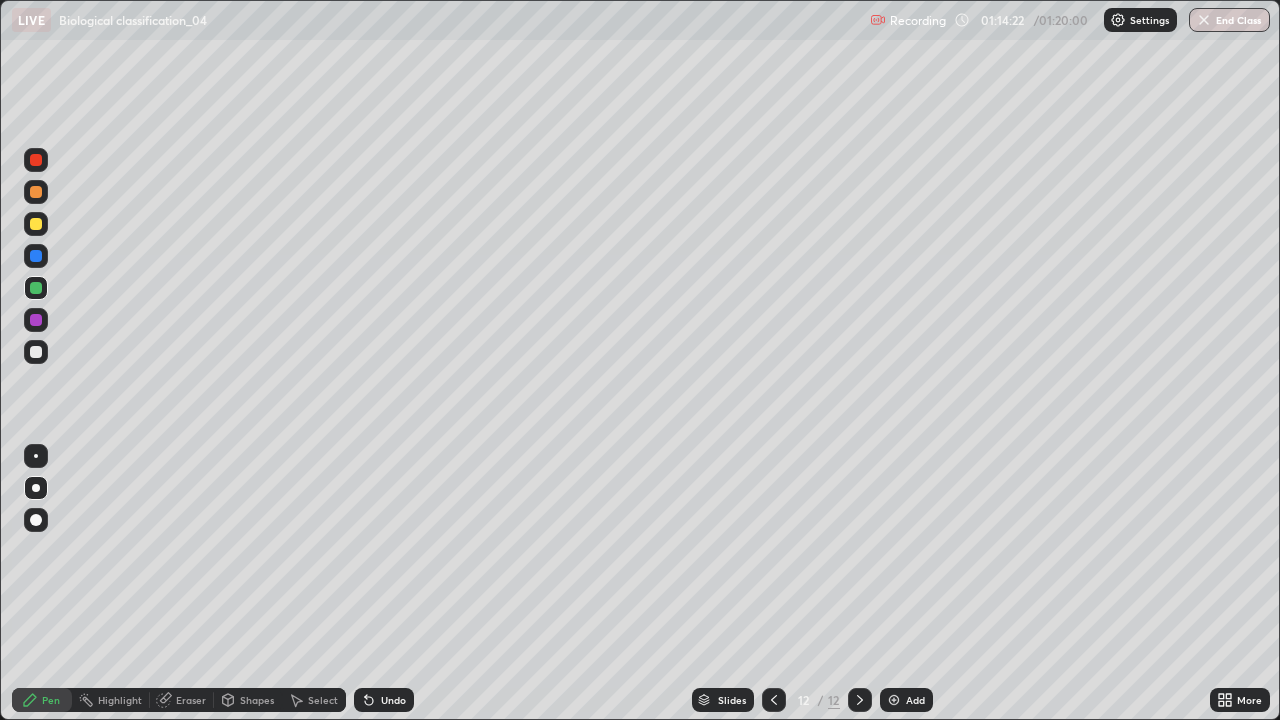 click at bounding box center [774, 700] 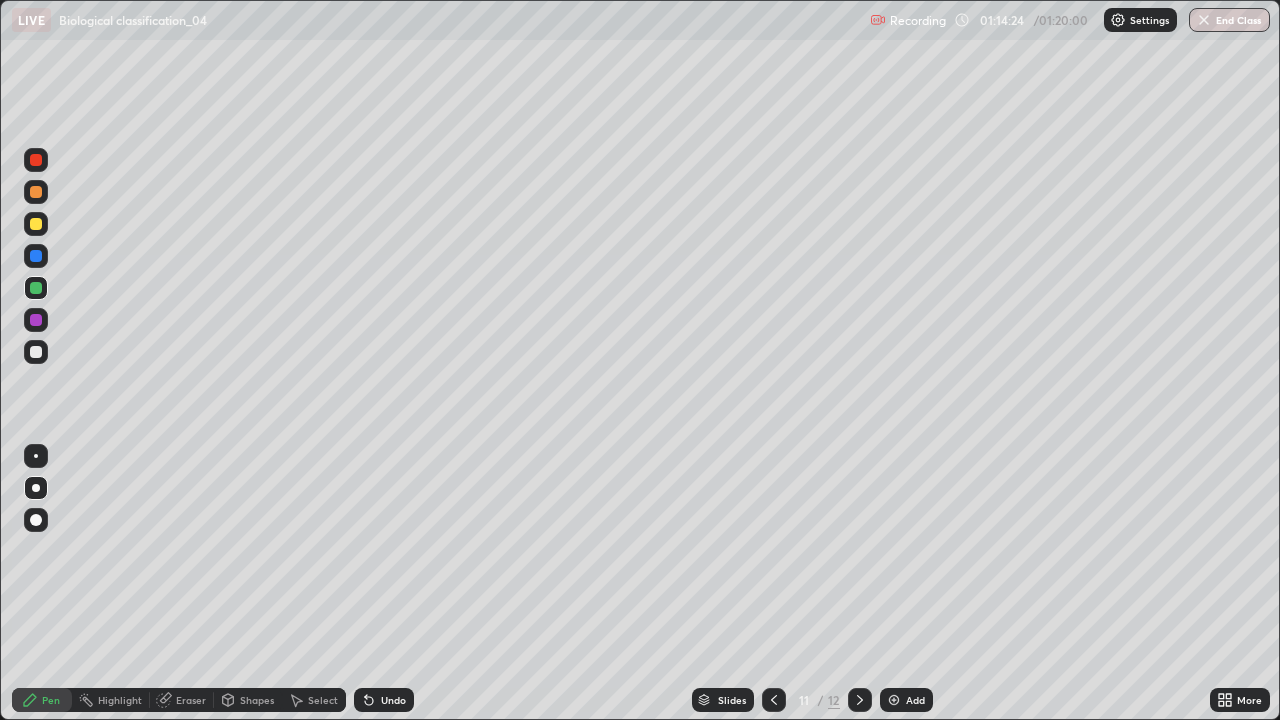 click at bounding box center (774, 700) 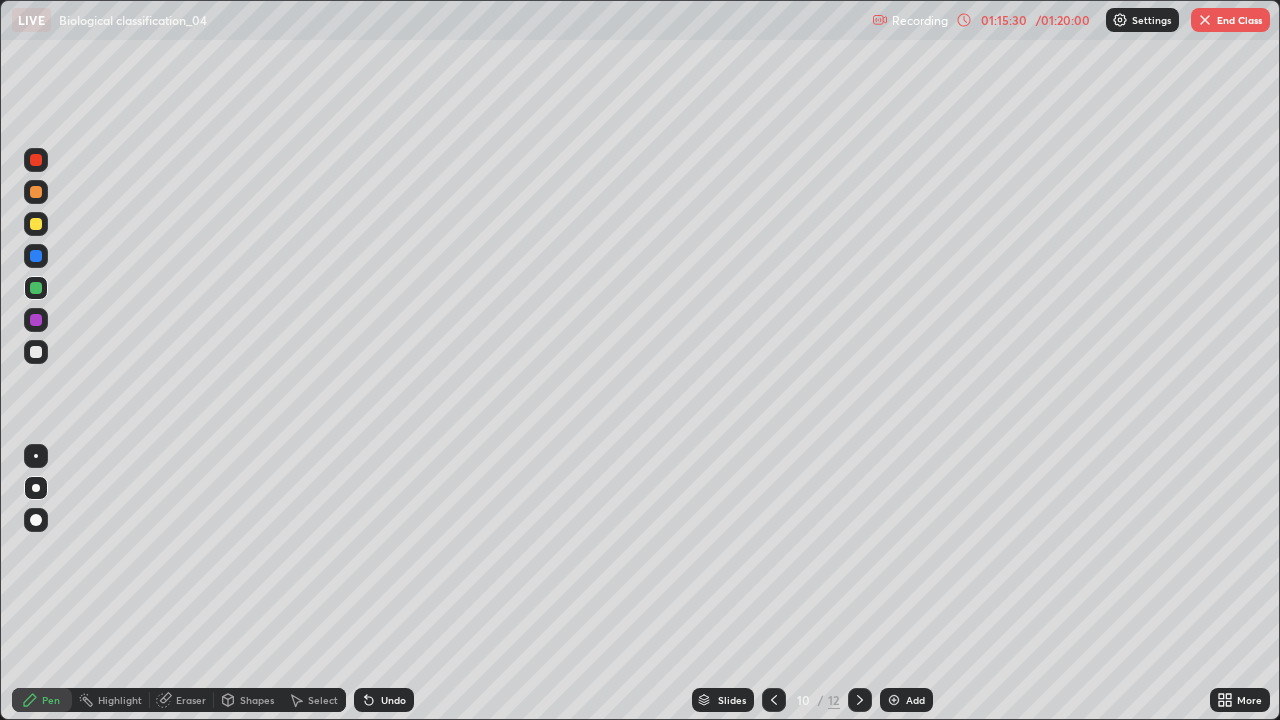 click 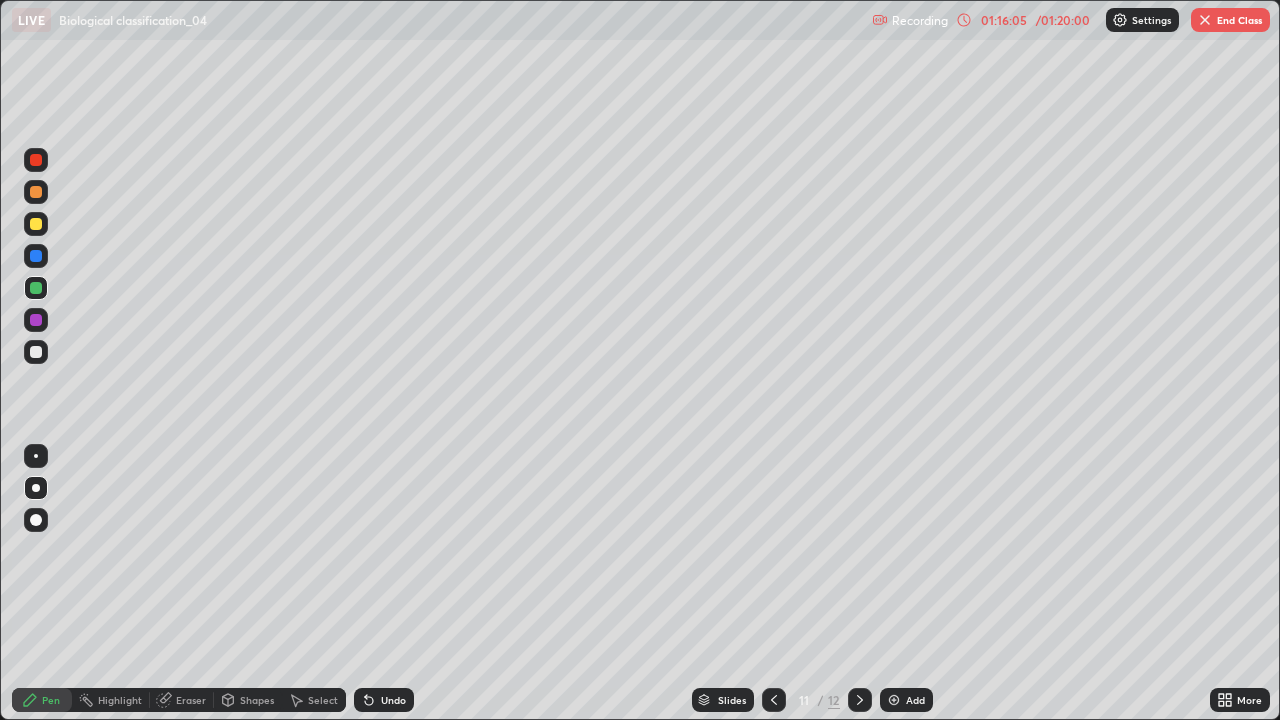 click at bounding box center [774, 700] 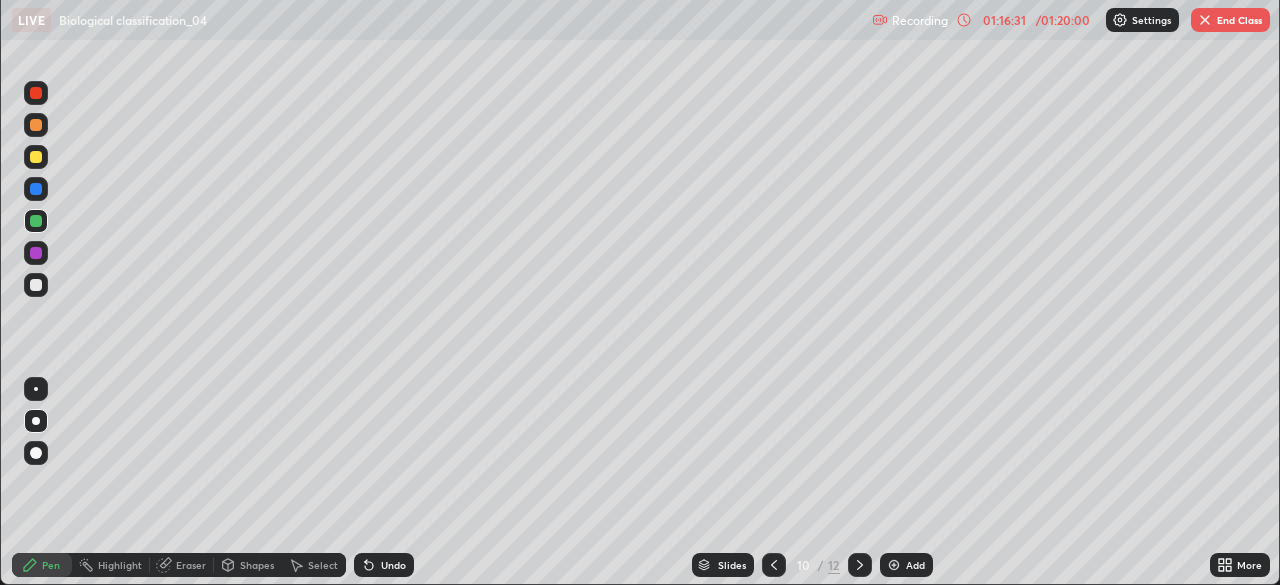 scroll, scrollTop: 585, scrollLeft: 1280, axis: both 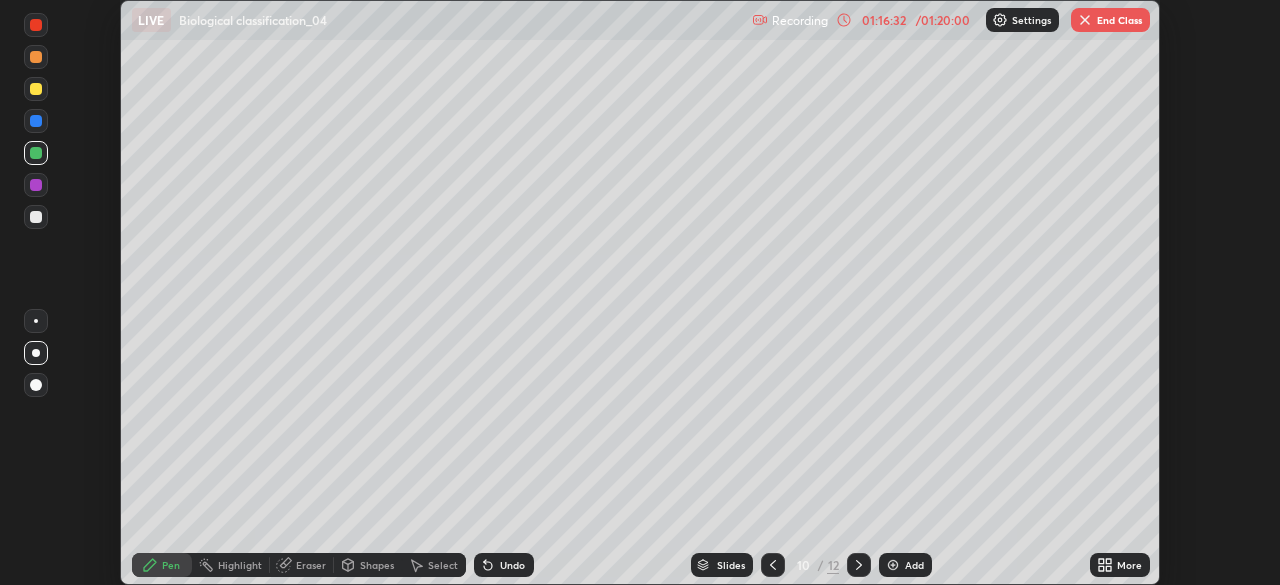 click 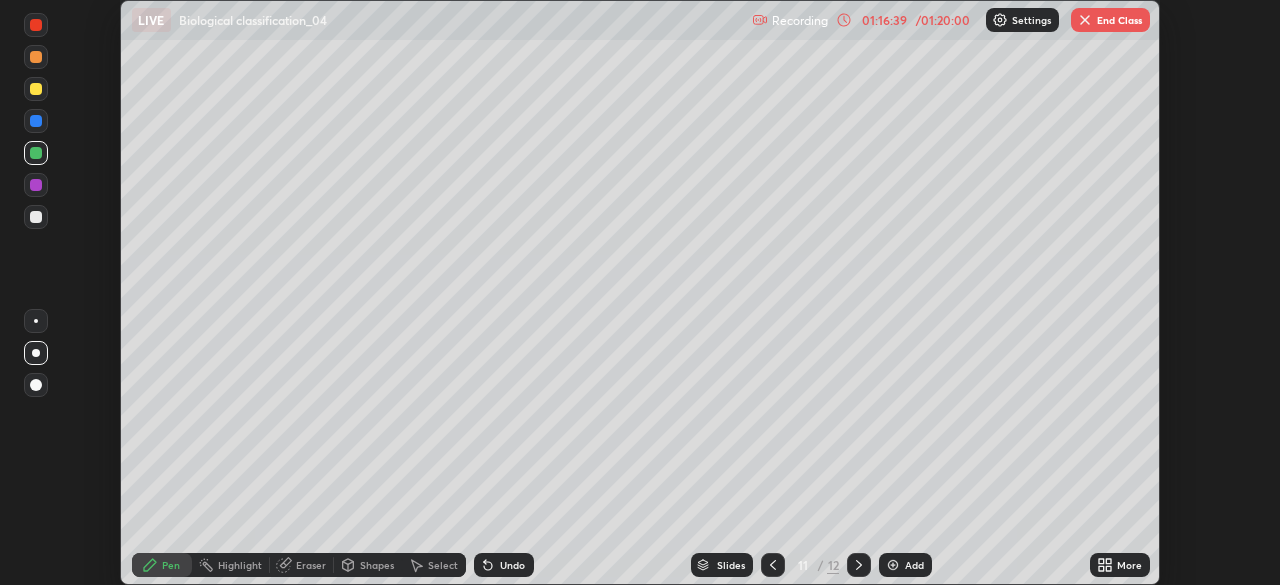 click 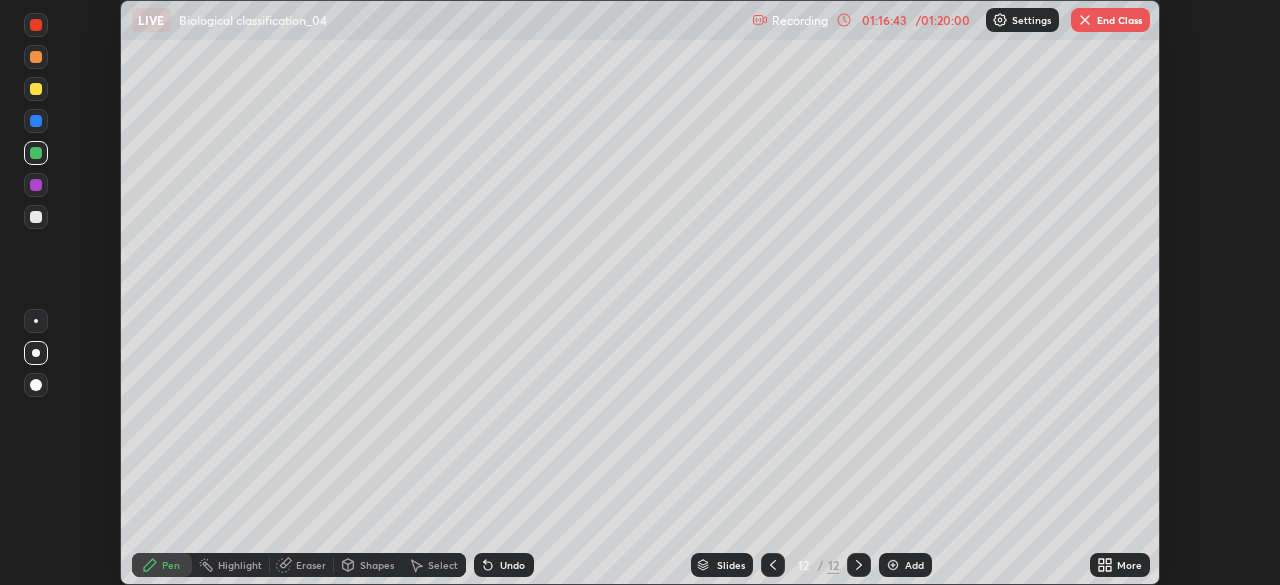 click 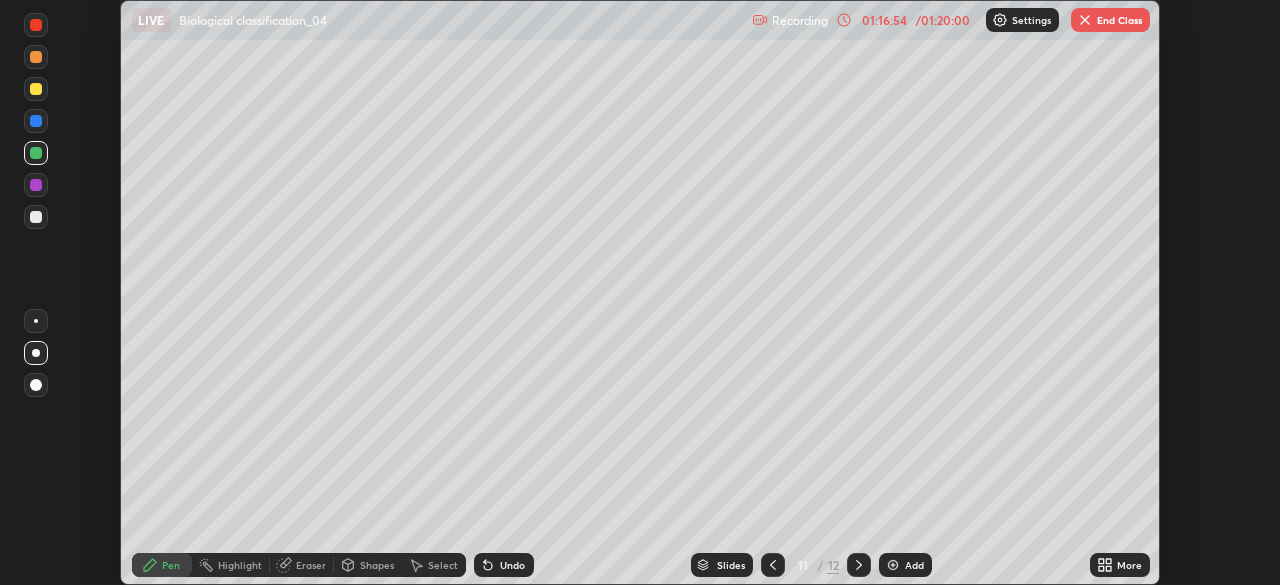 click 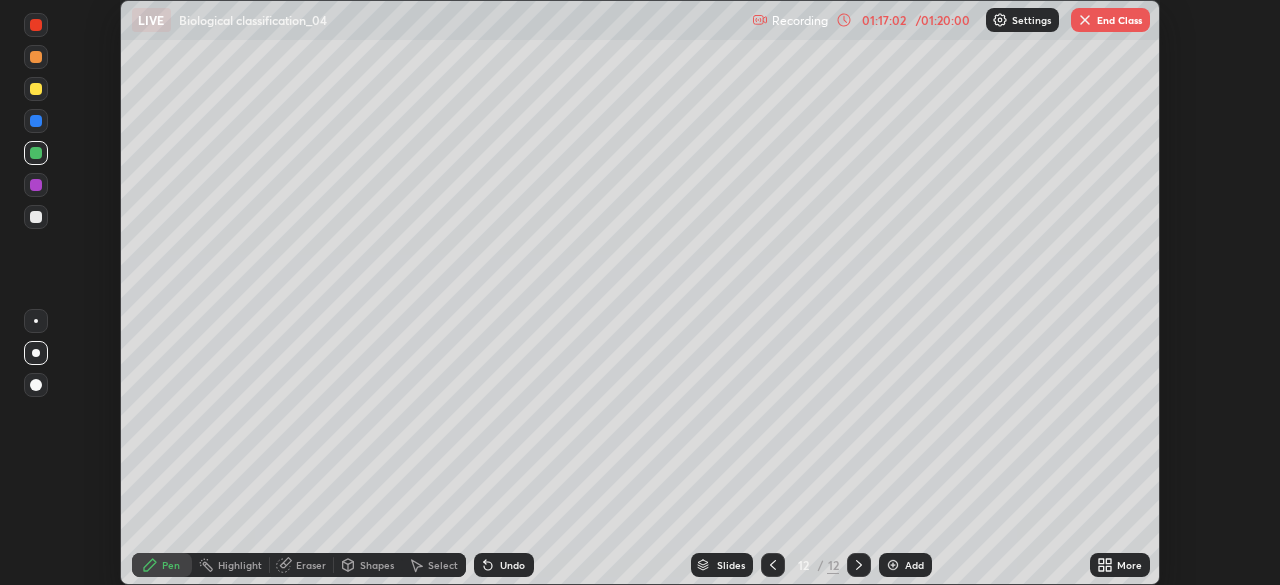 click 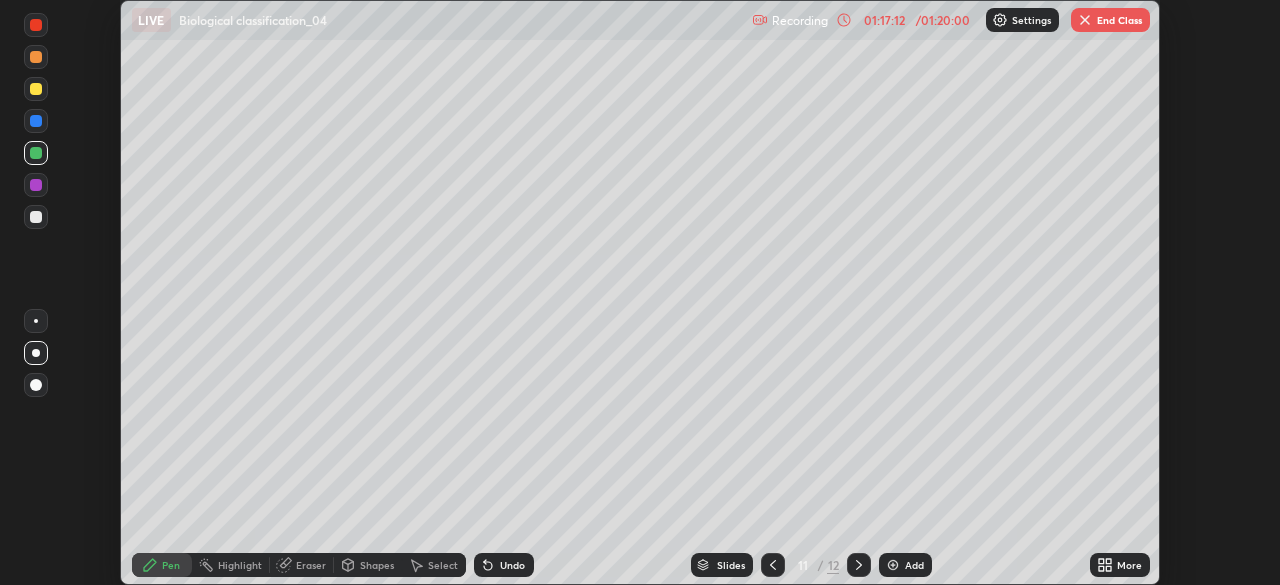 click on "More" at bounding box center (1129, 565) 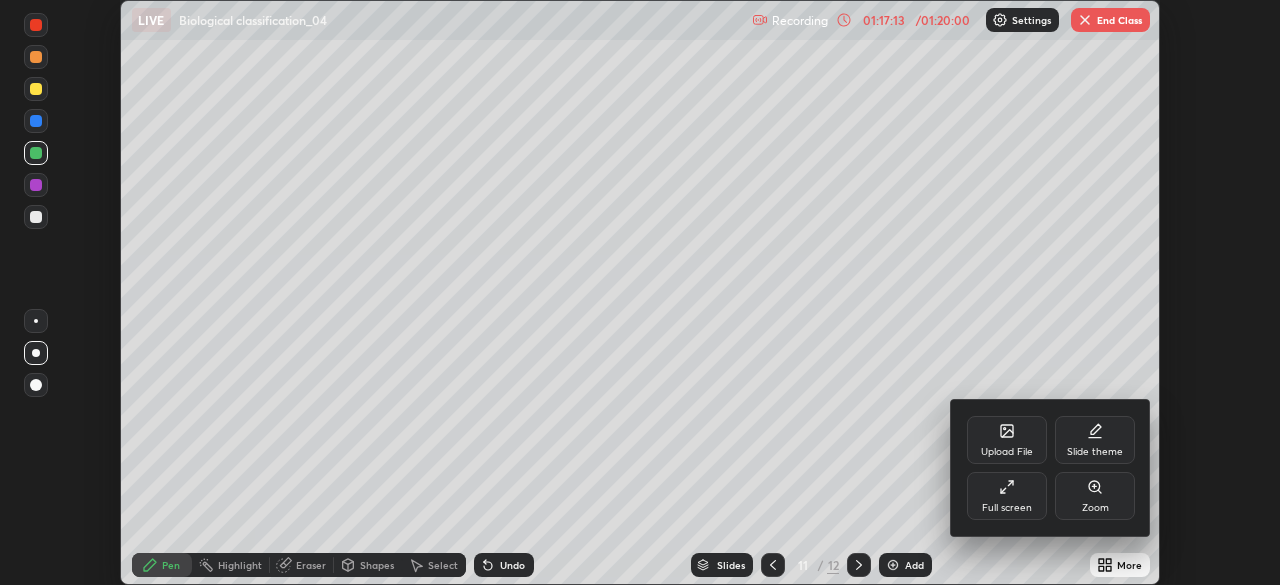click on "Full screen" at bounding box center [1007, 496] 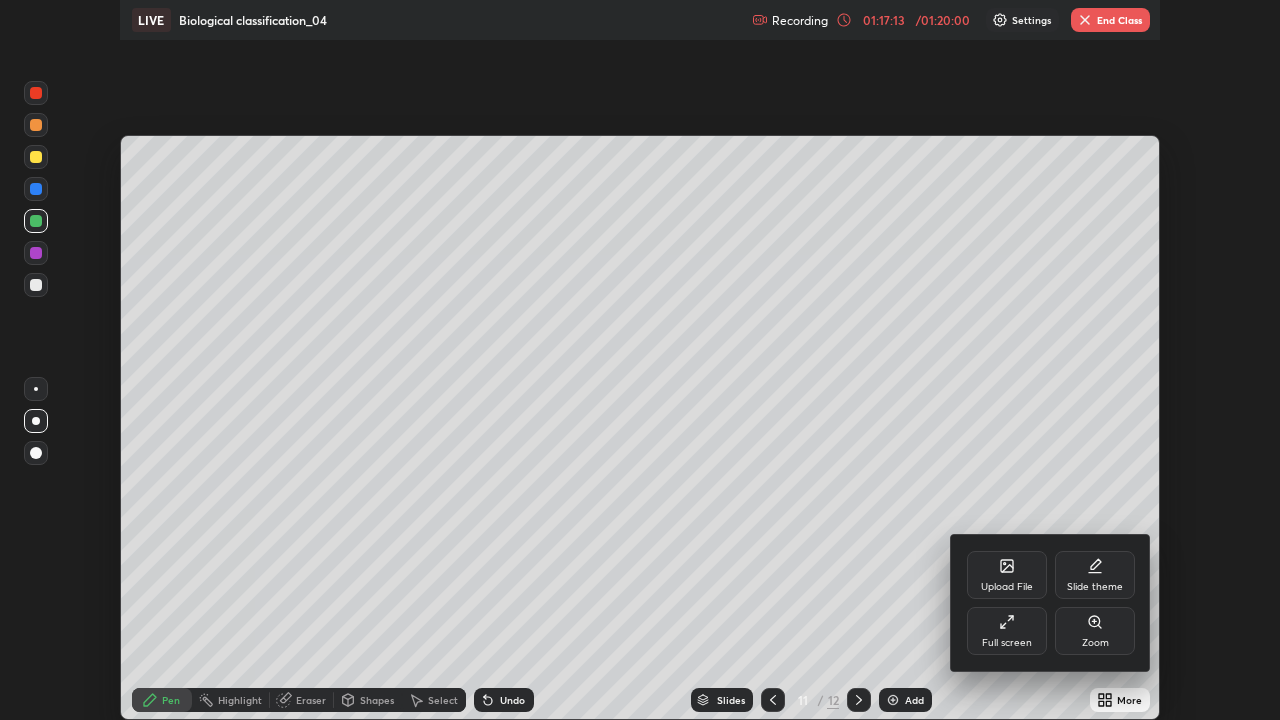 scroll, scrollTop: 99280, scrollLeft: 98720, axis: both 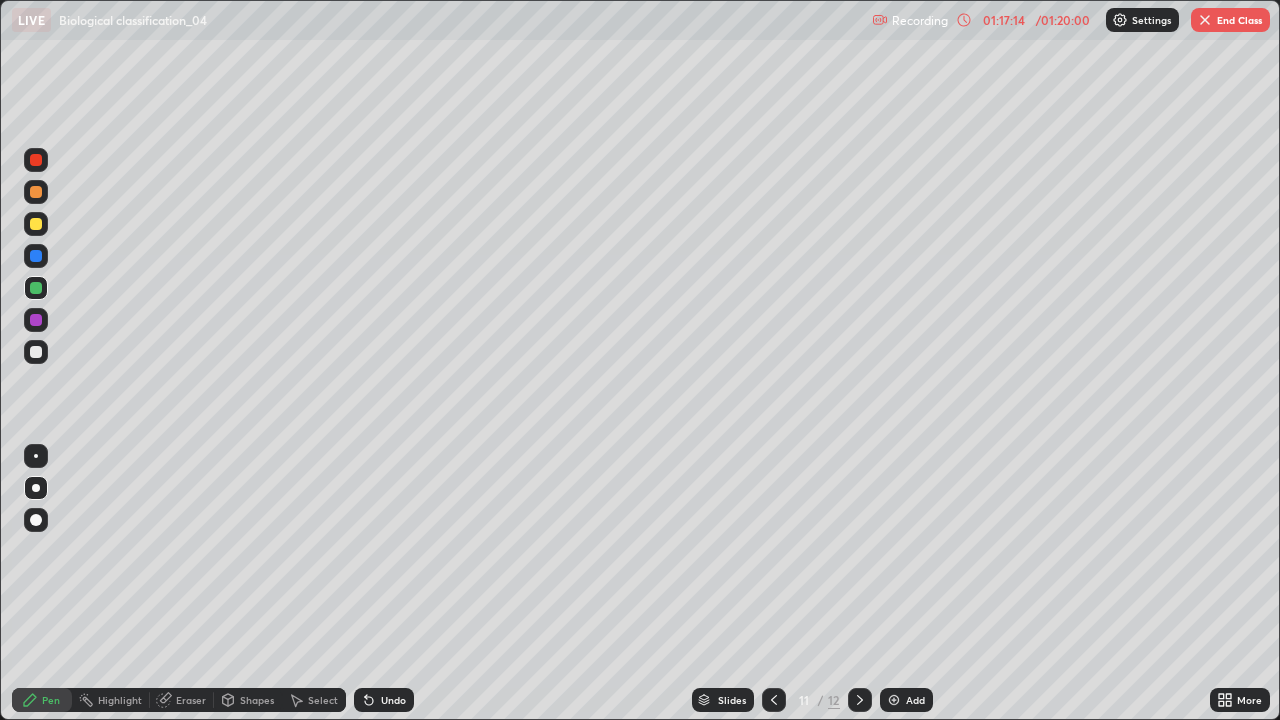 click 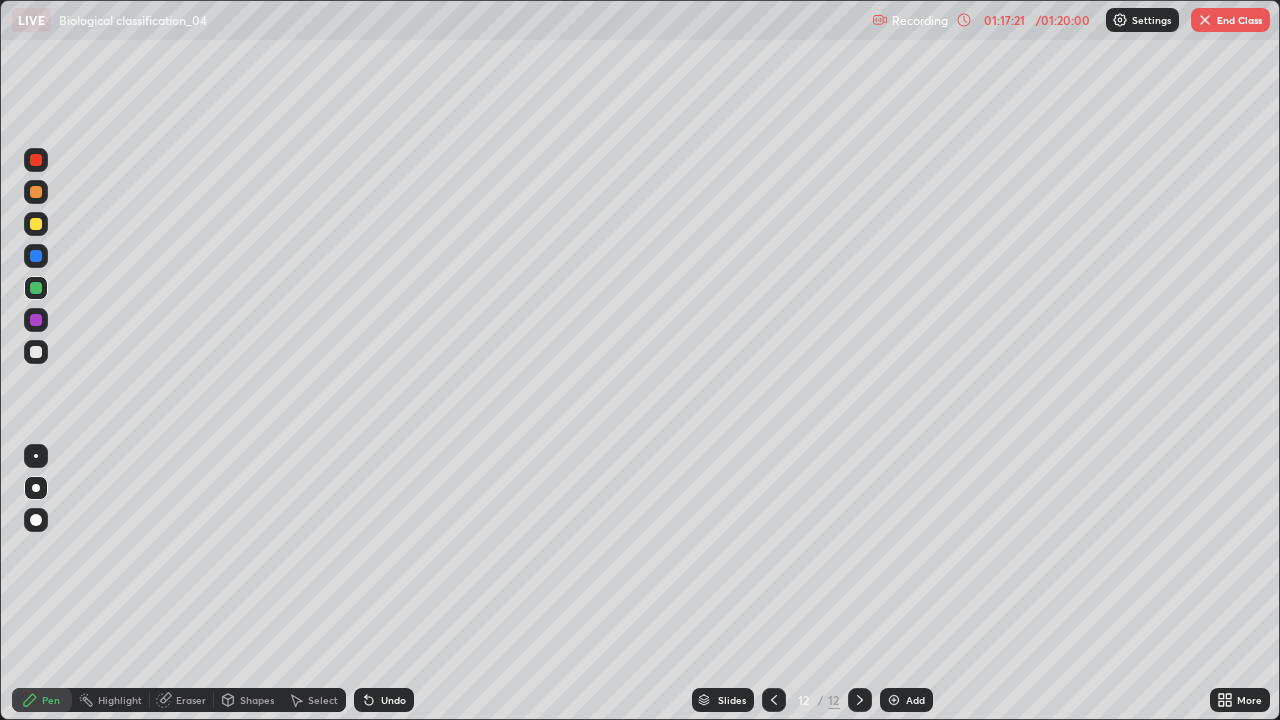 click 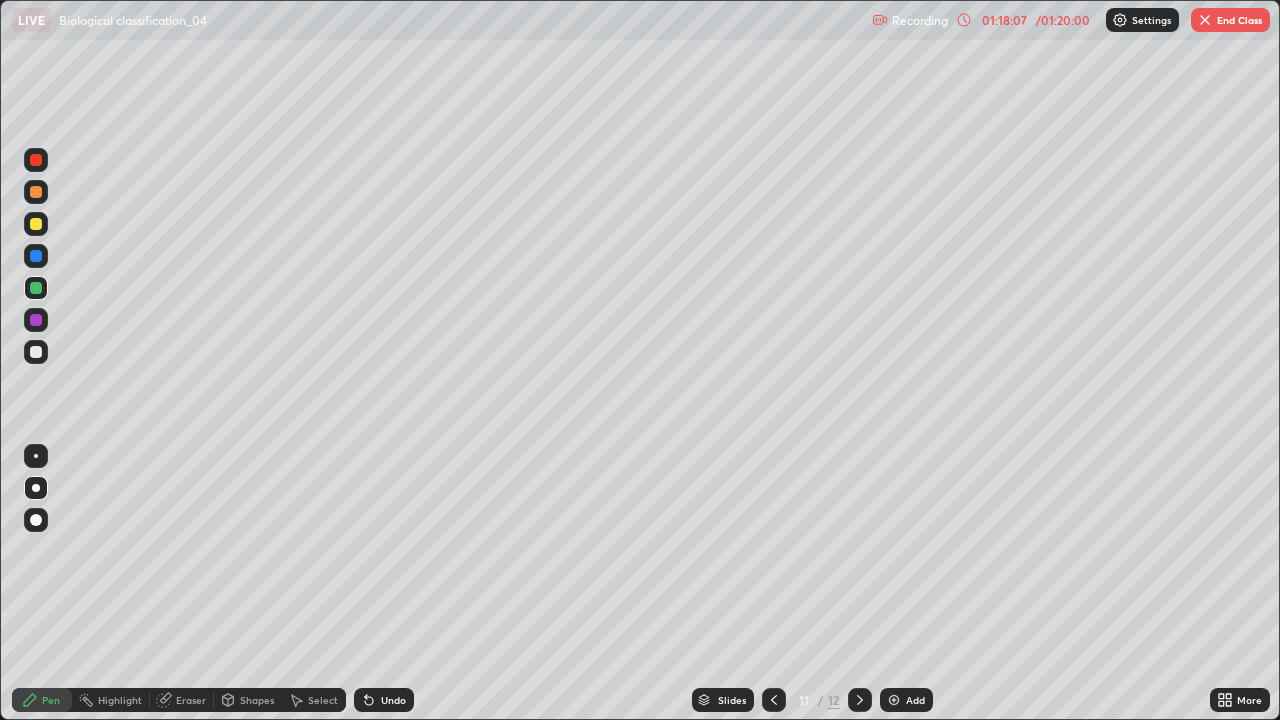 click 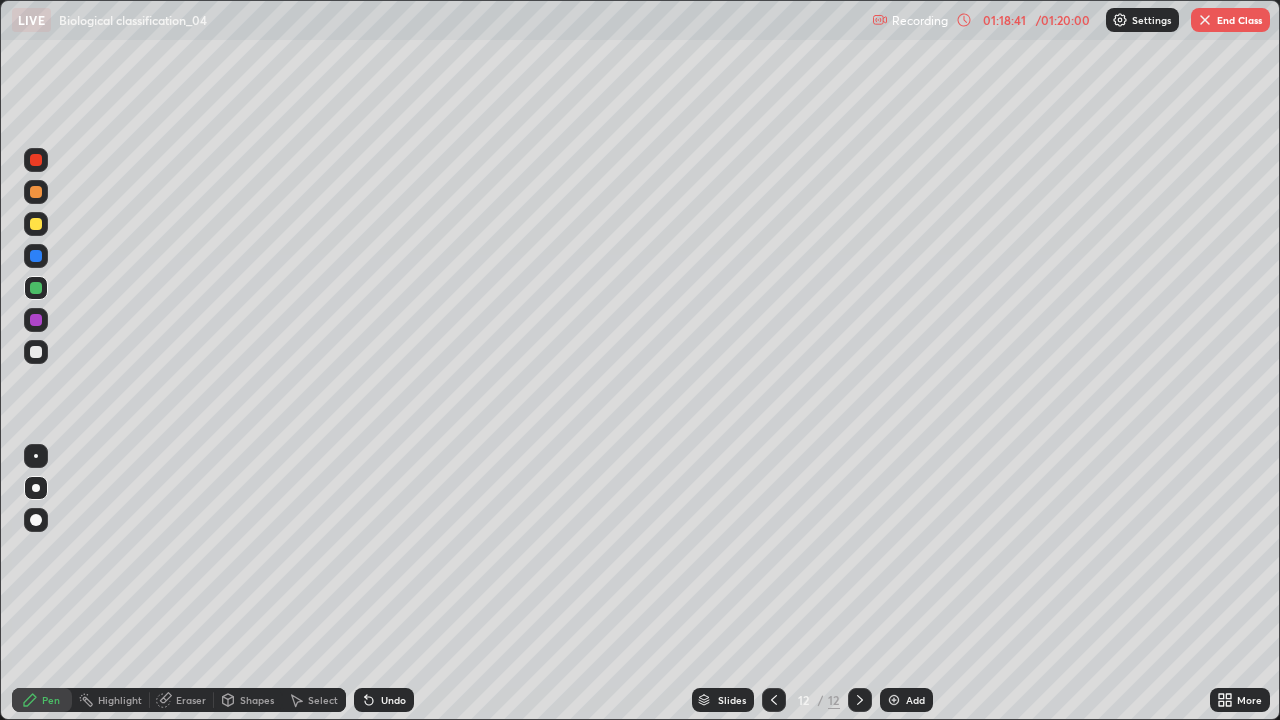 click 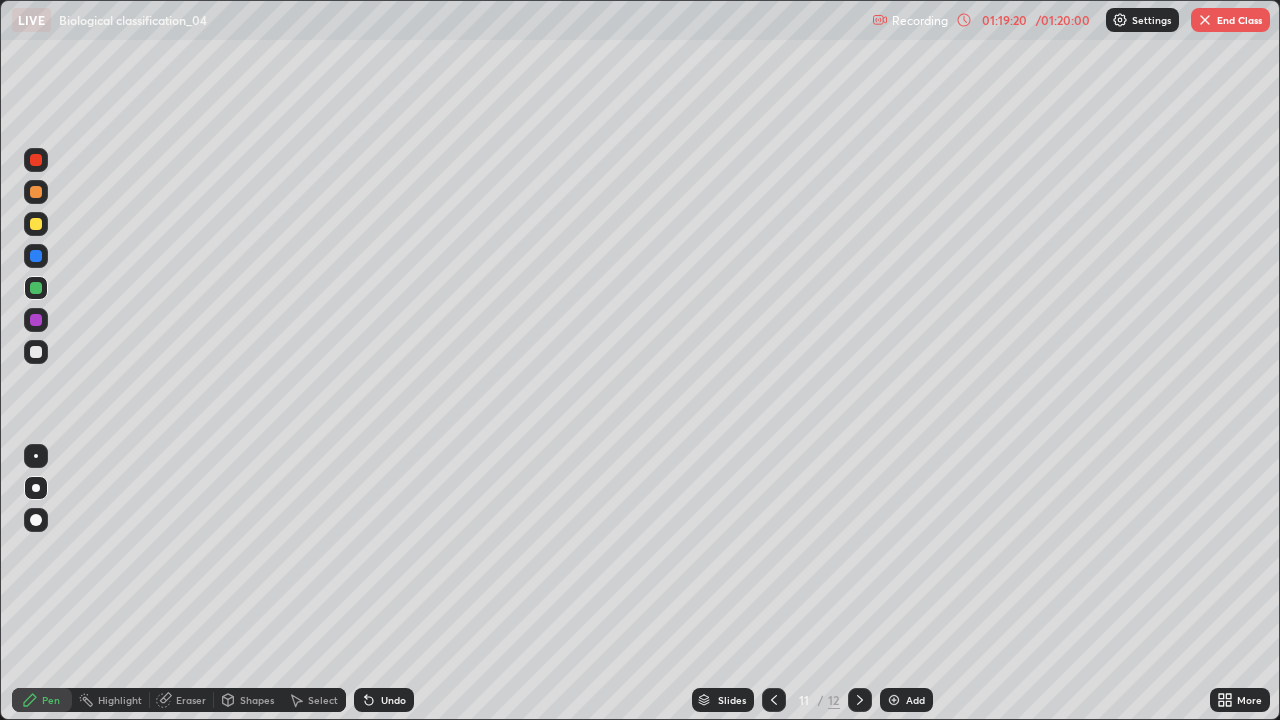 click 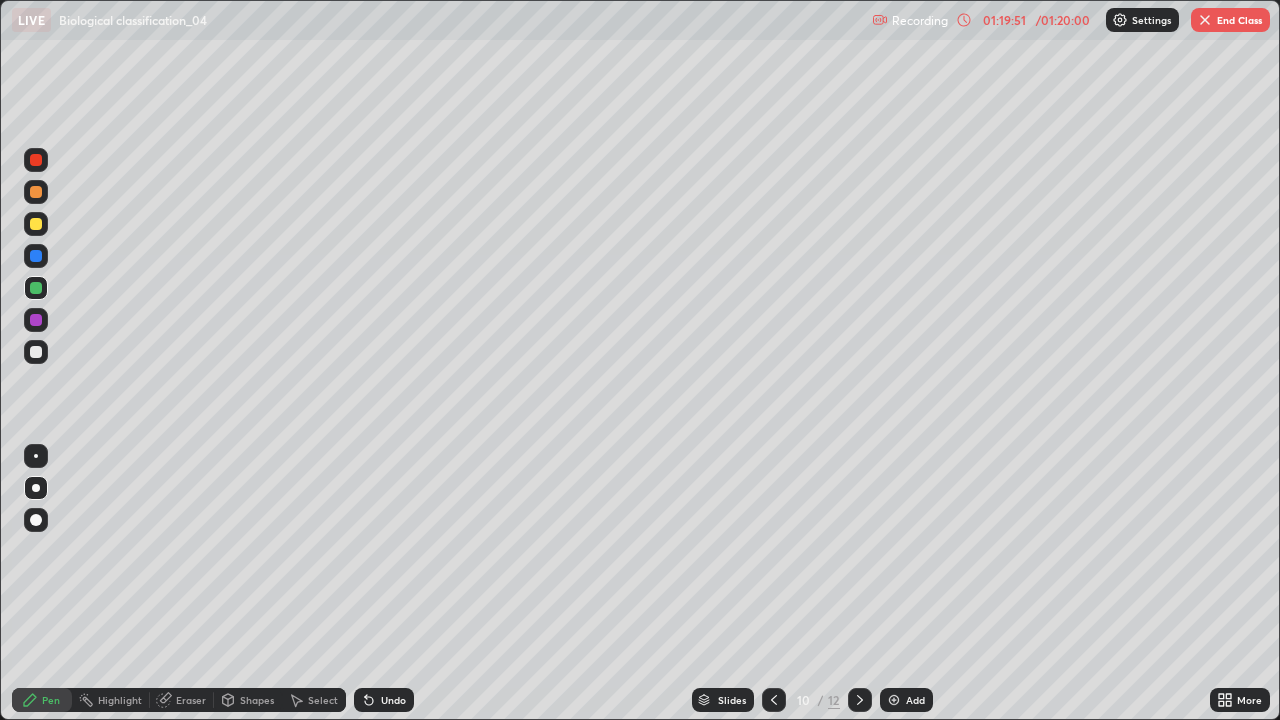 click 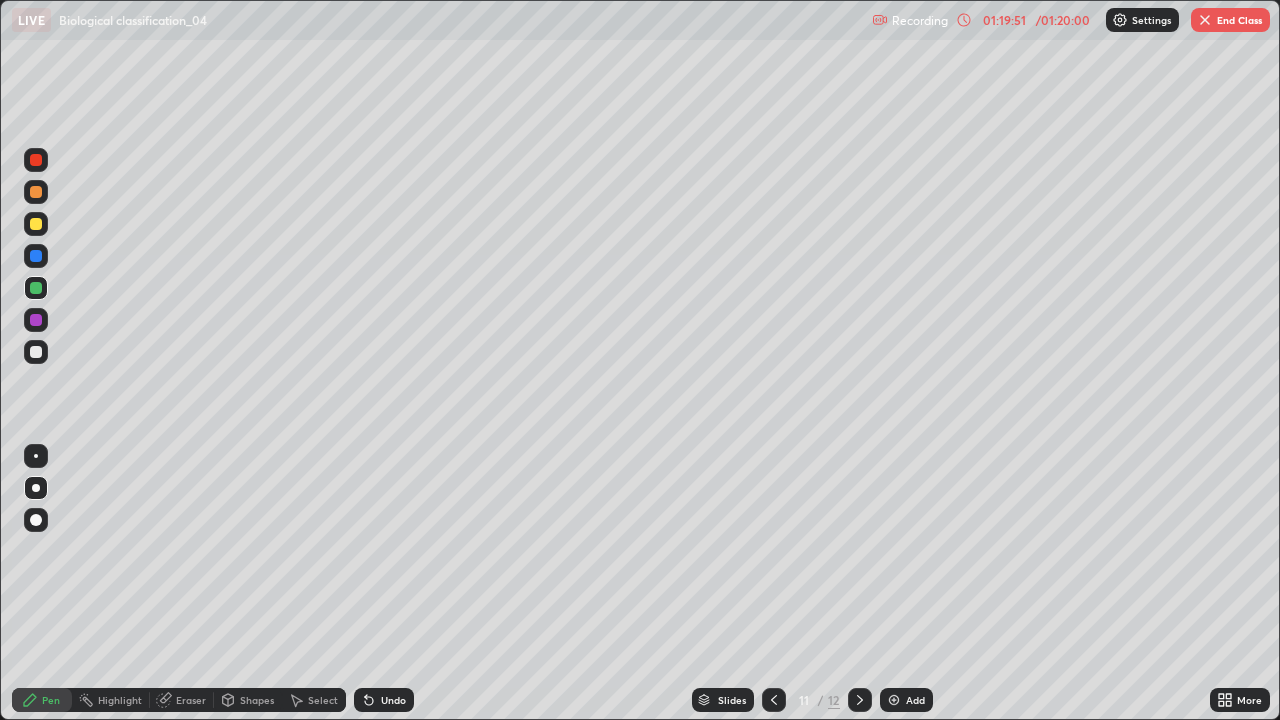 click 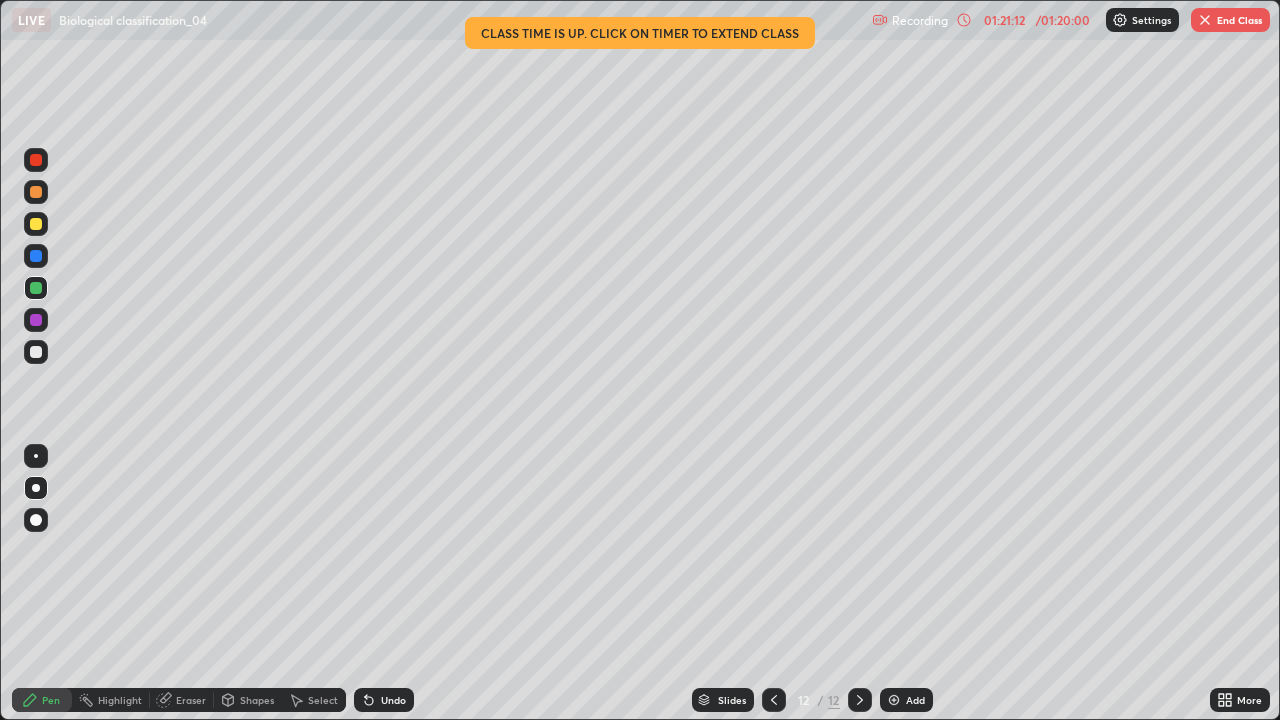 click 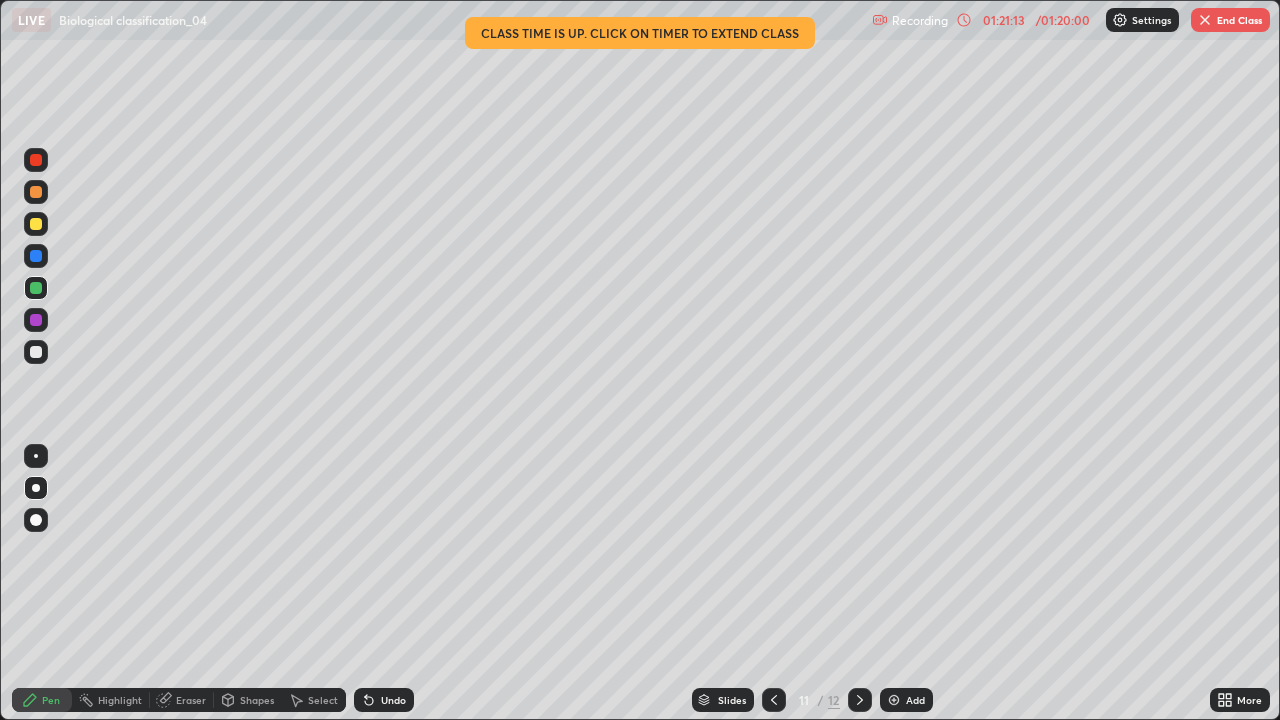 click at bounding box center (774, 700) 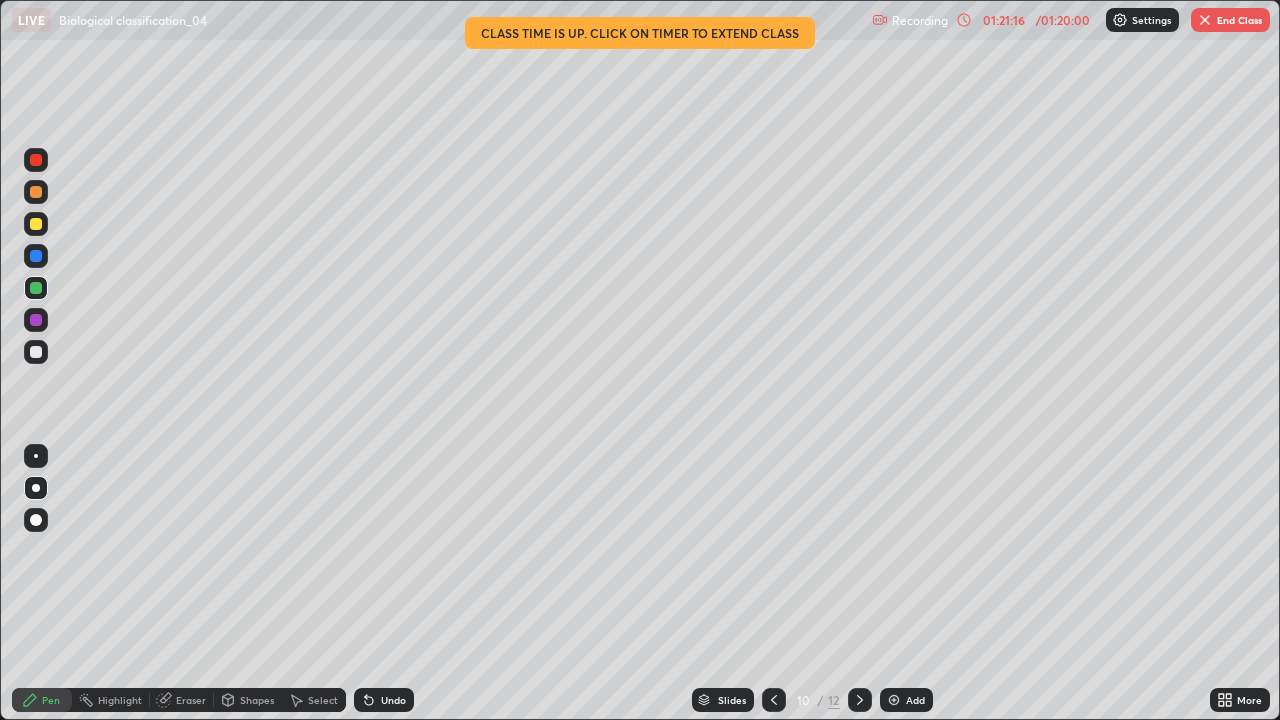 click 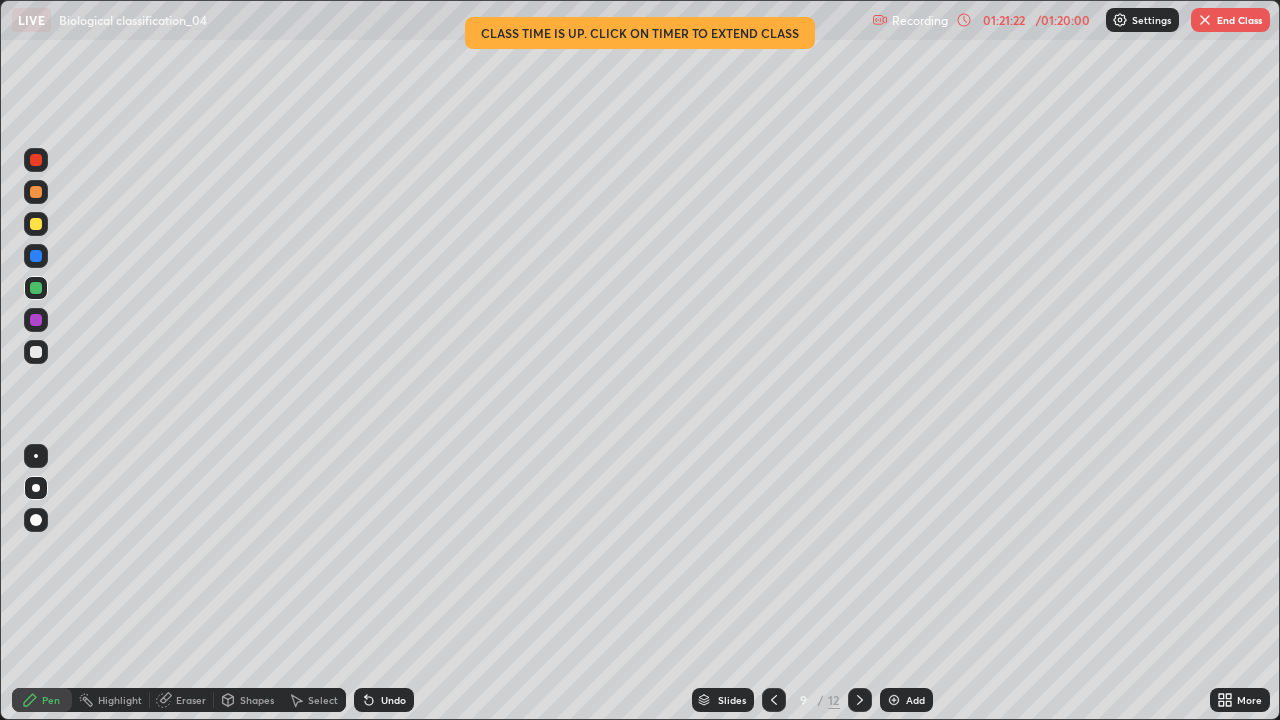 click 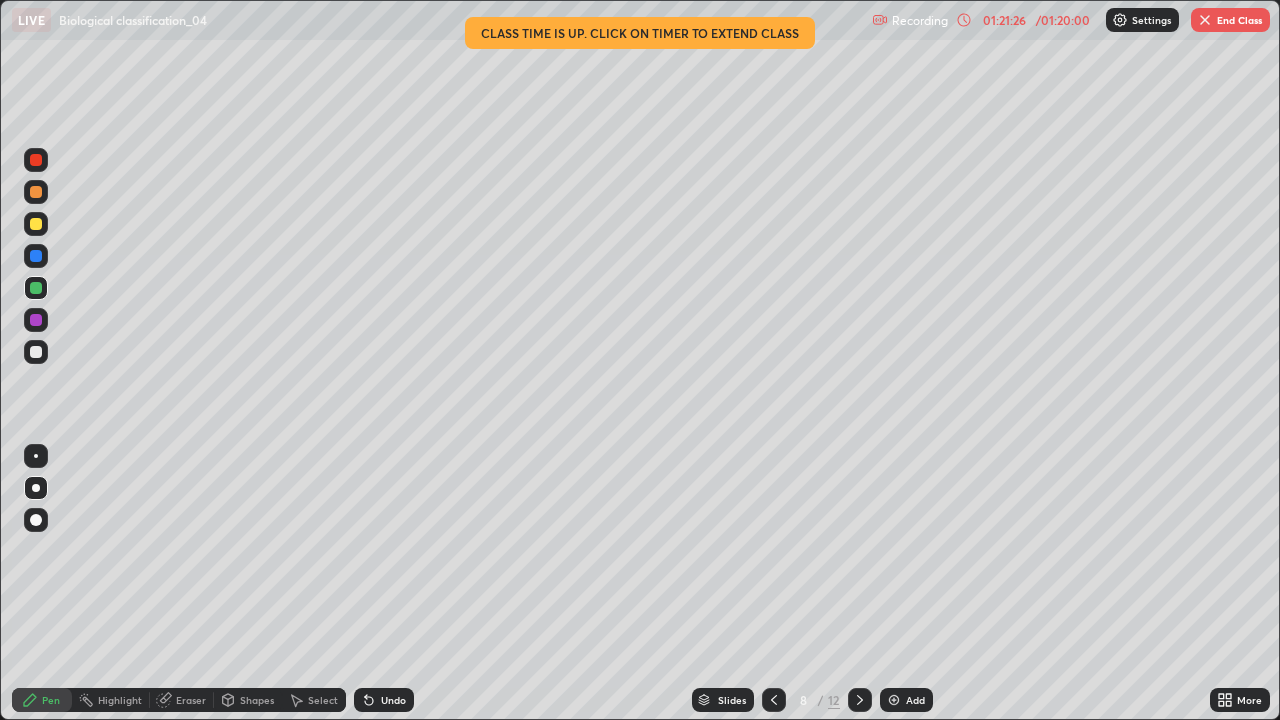 click 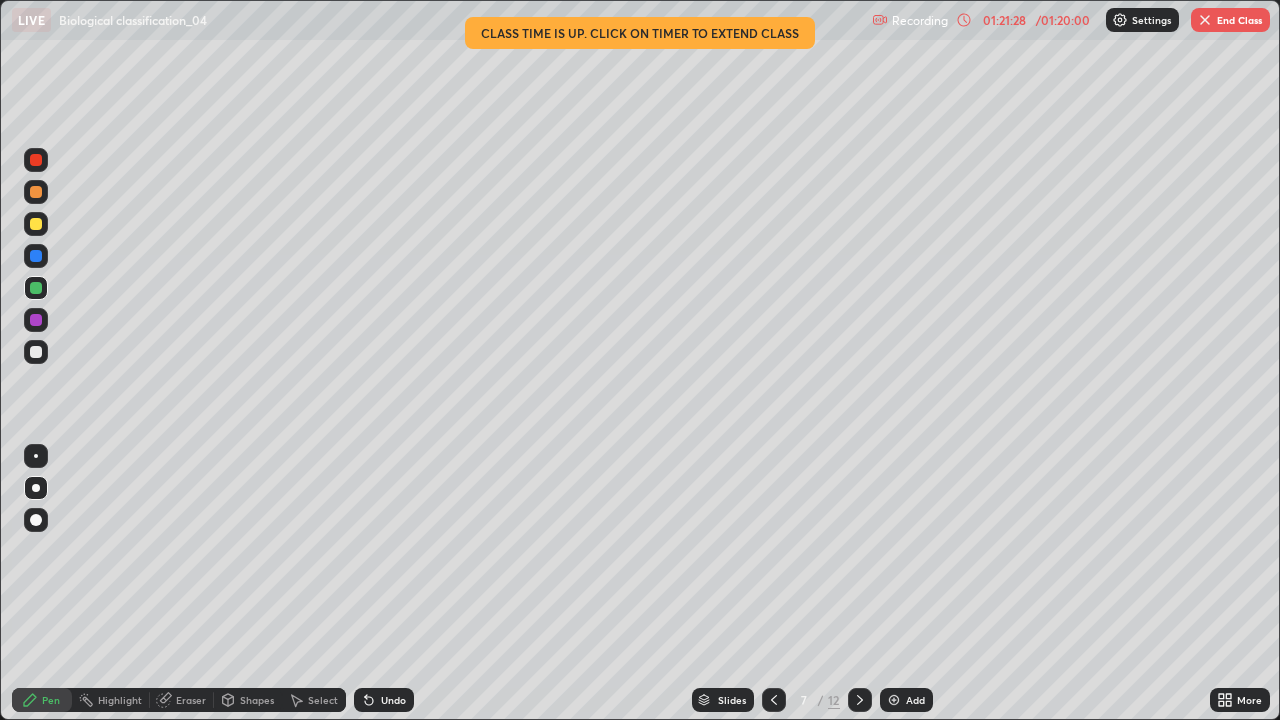 click 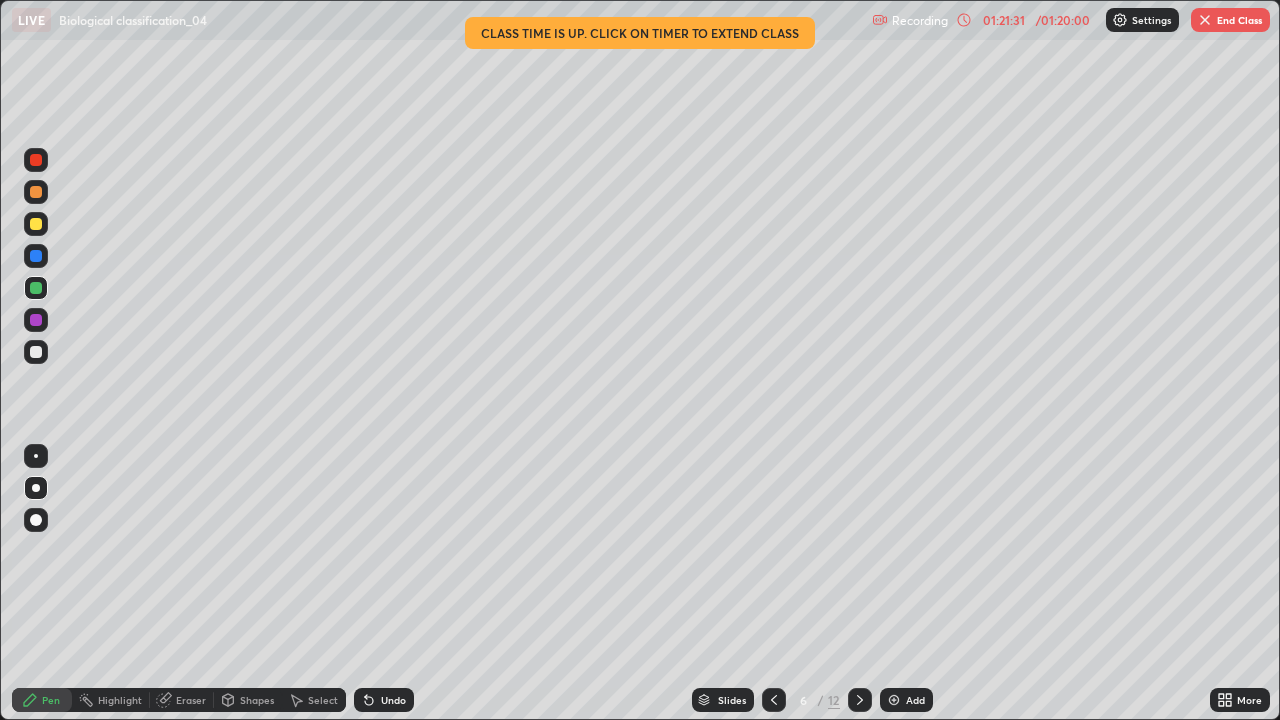 click 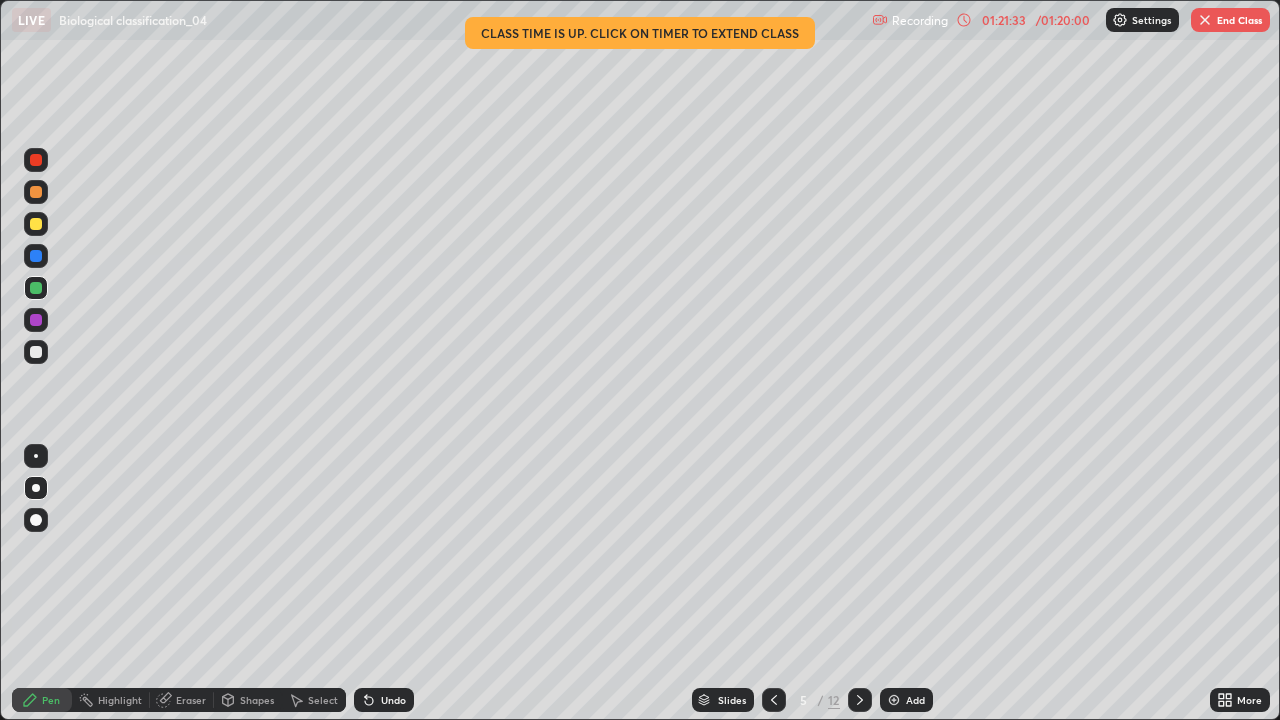 click on "/" at bounding box center [821, 700] 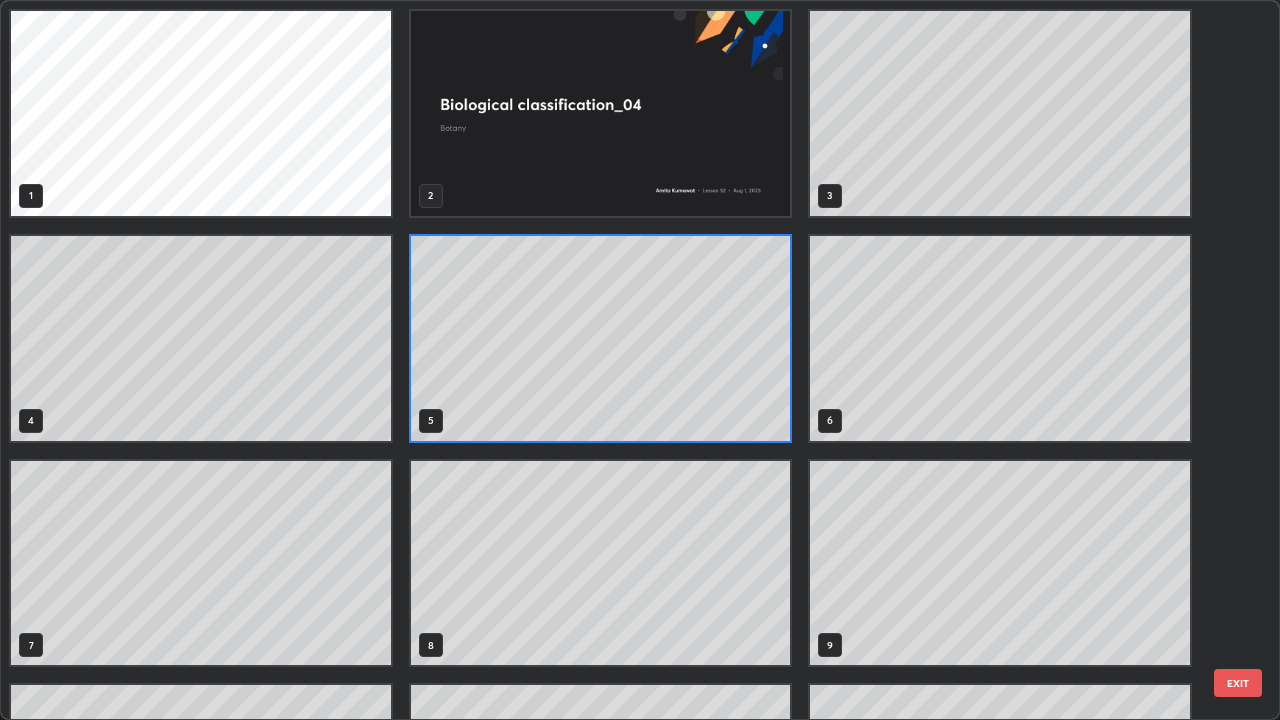 scroll, scrollTop: 7, scrollLeft: 11, axis: both 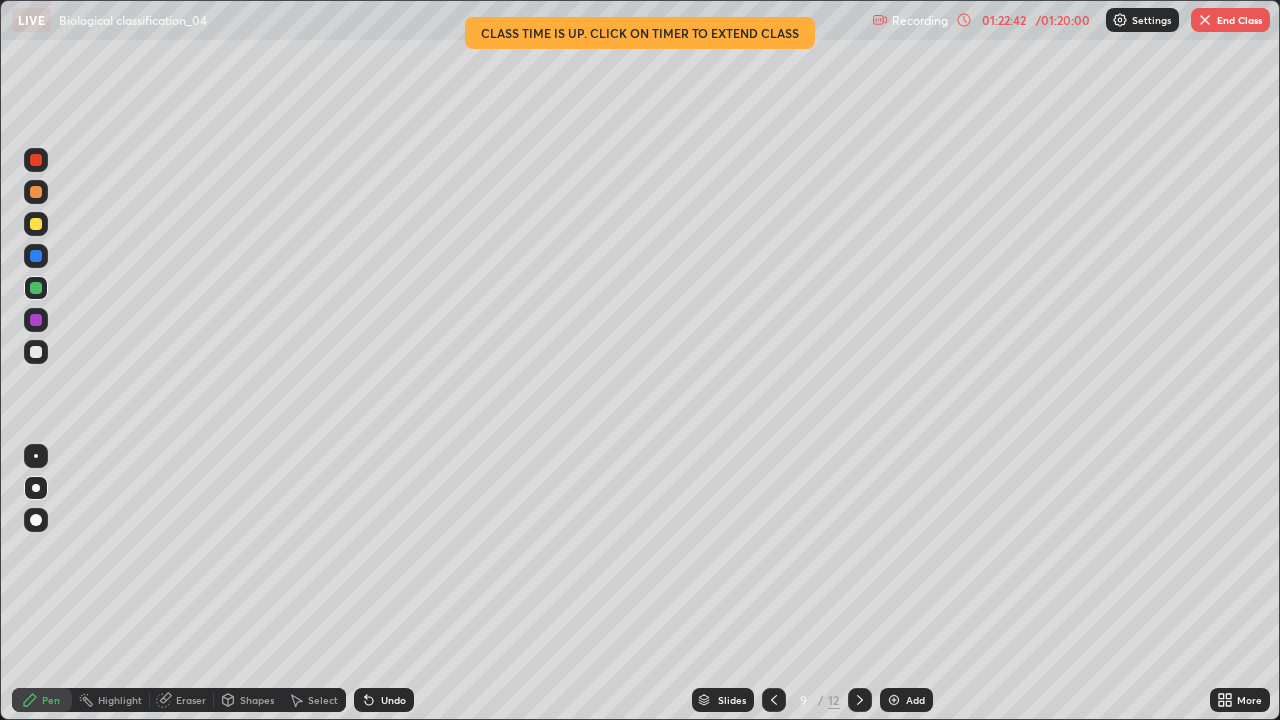 click 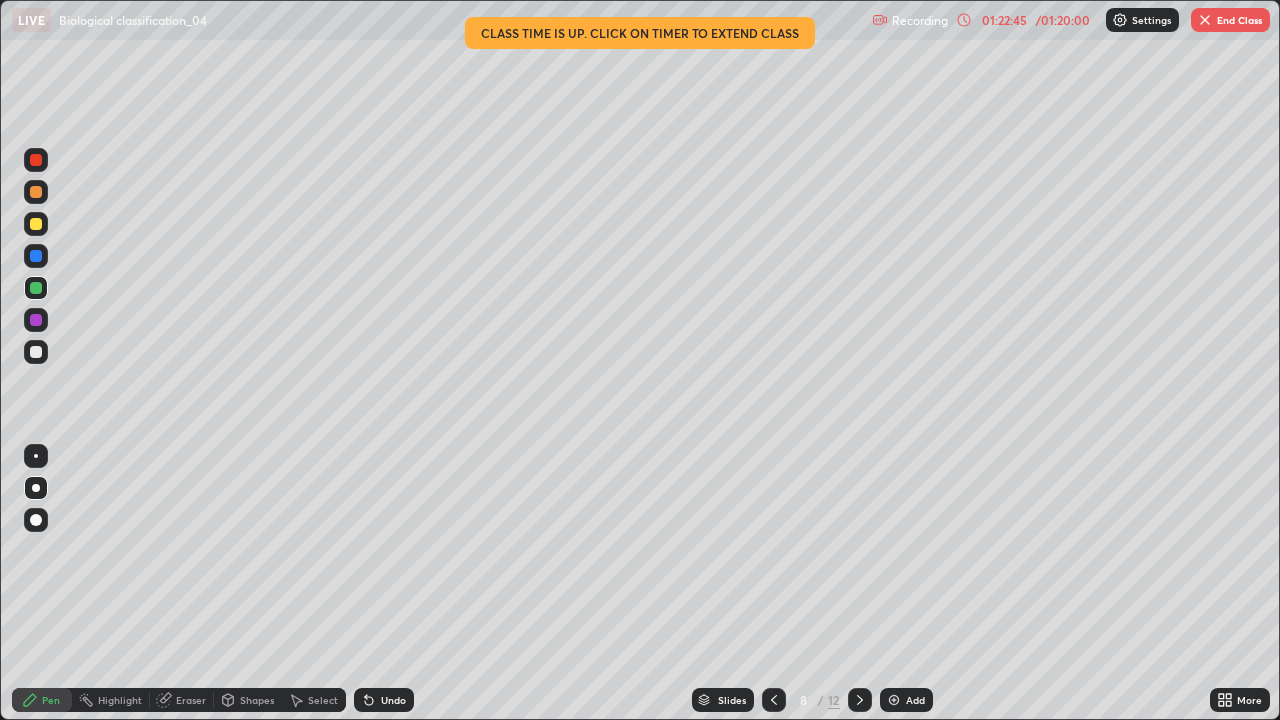 click 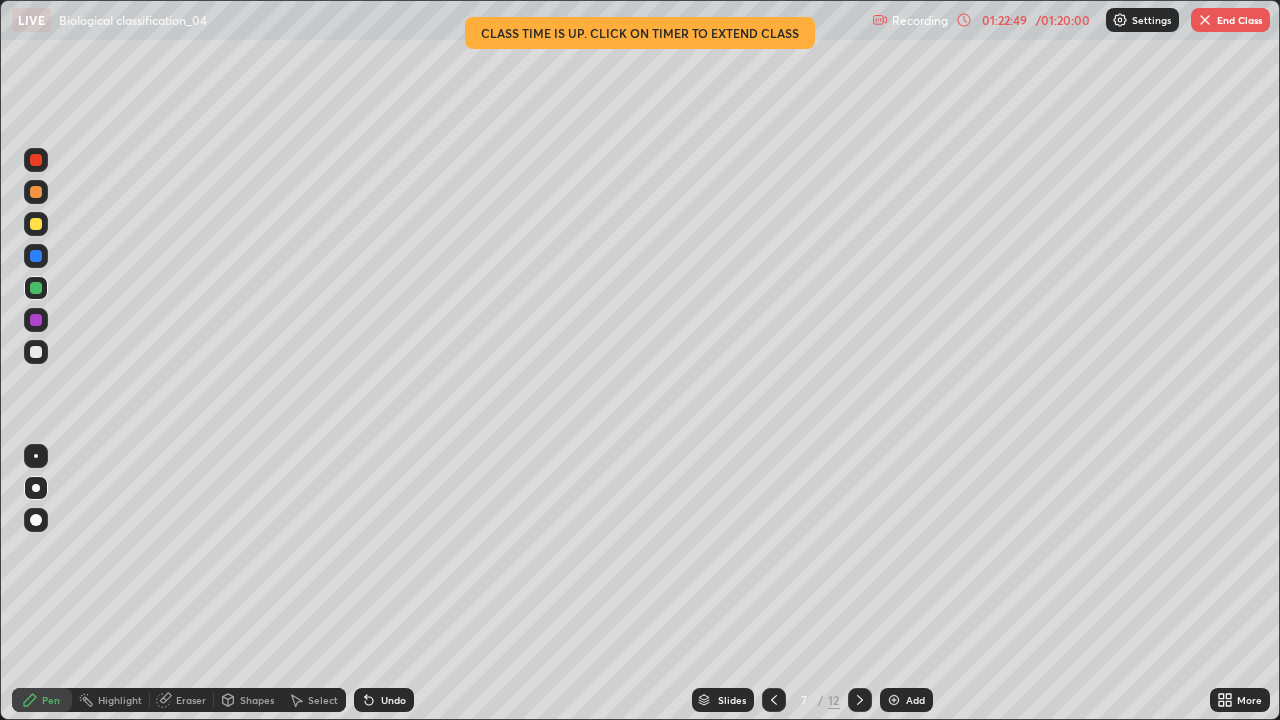 click at bounding box center [774, 700] 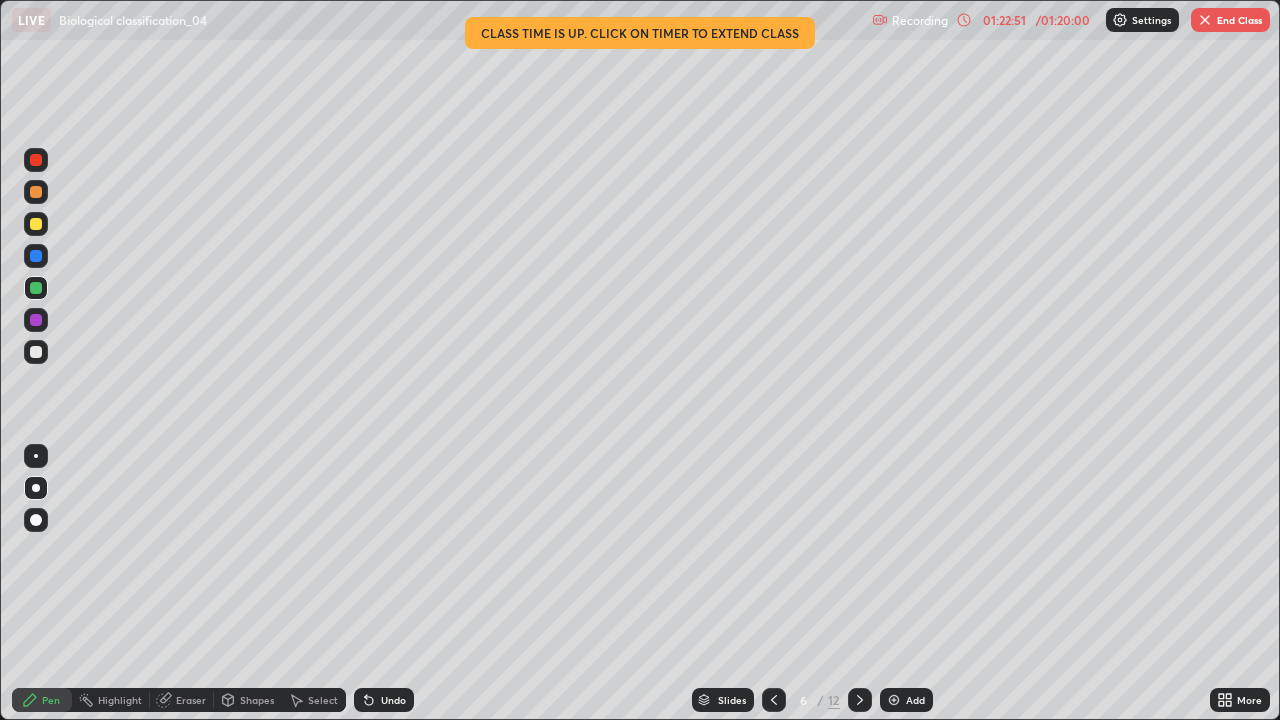 click 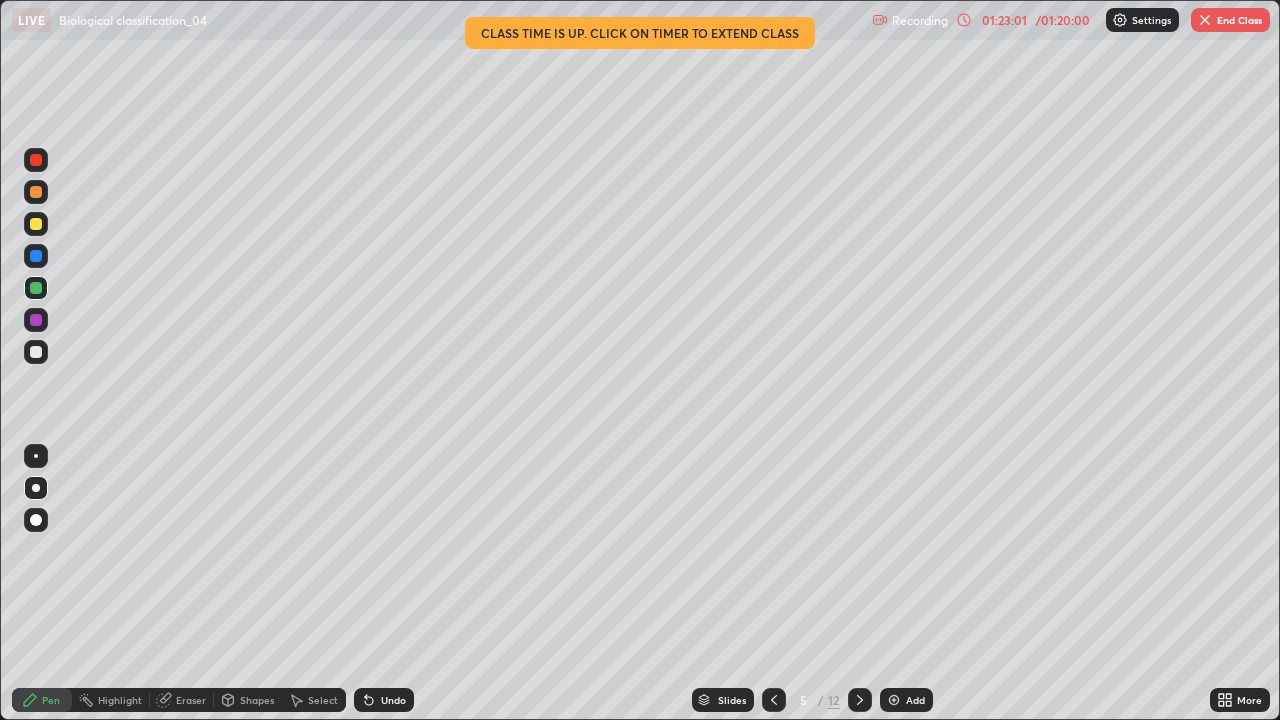 click 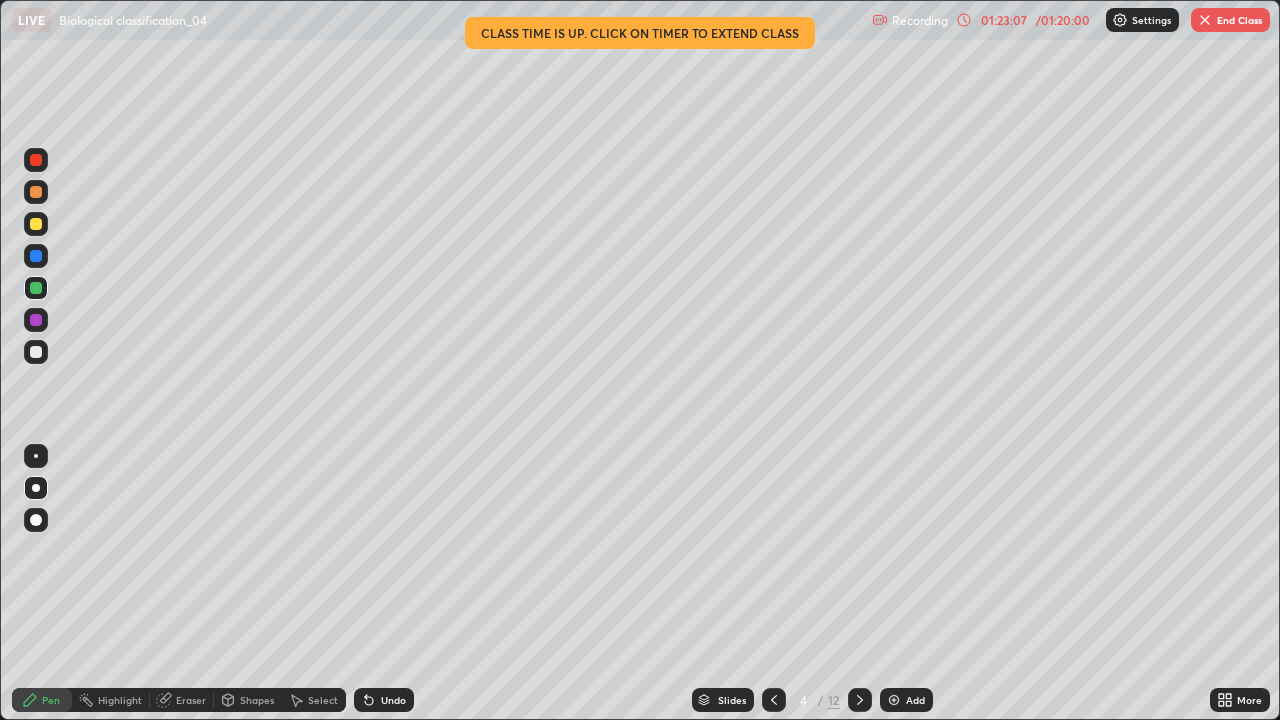 click 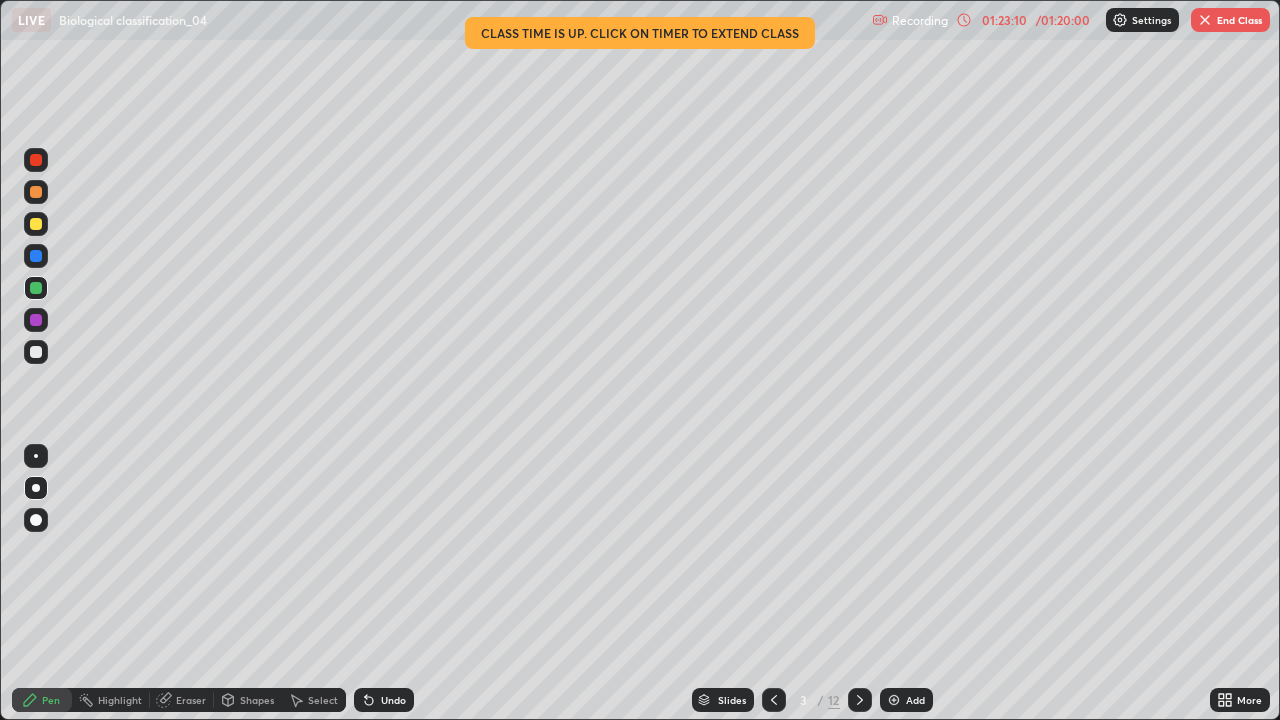 click 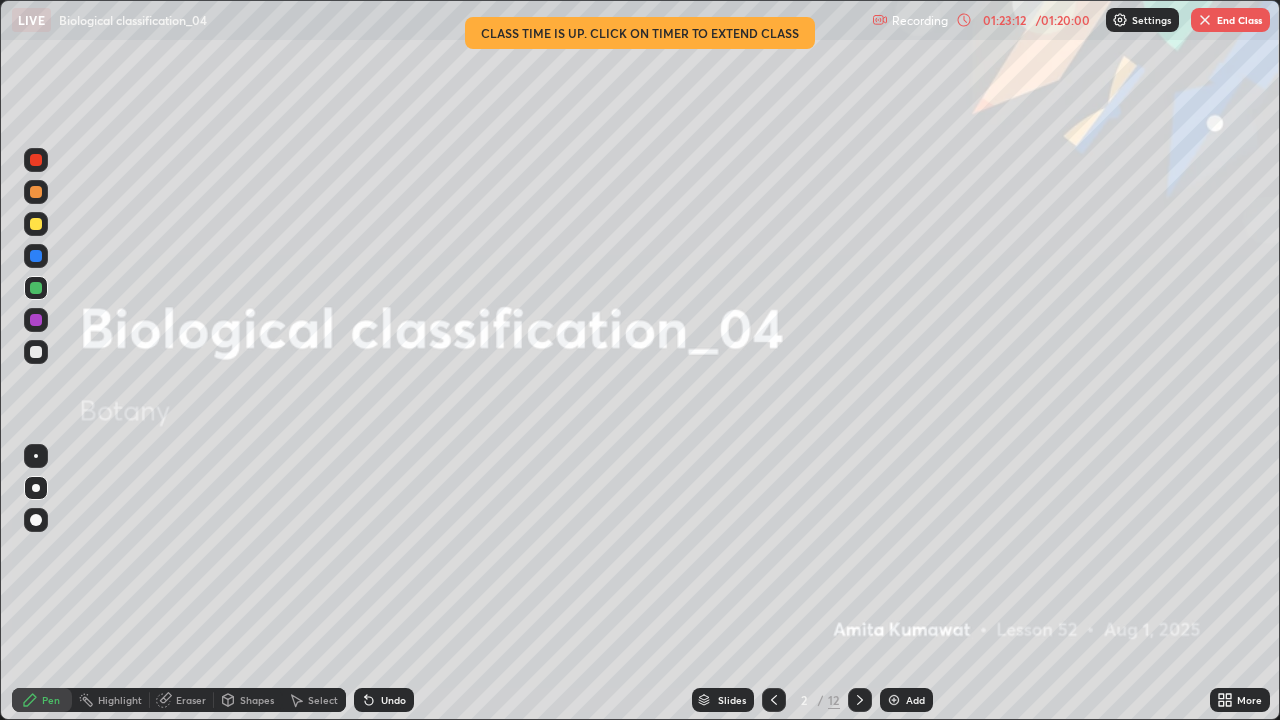 click 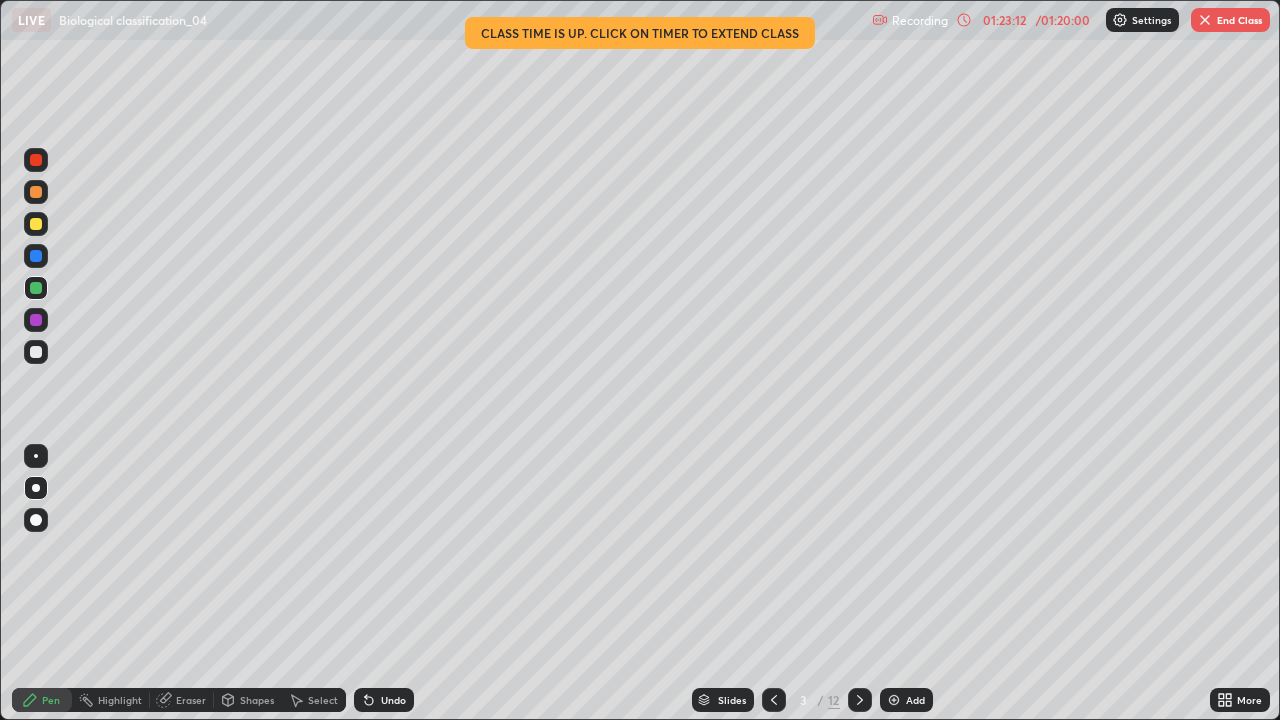 click 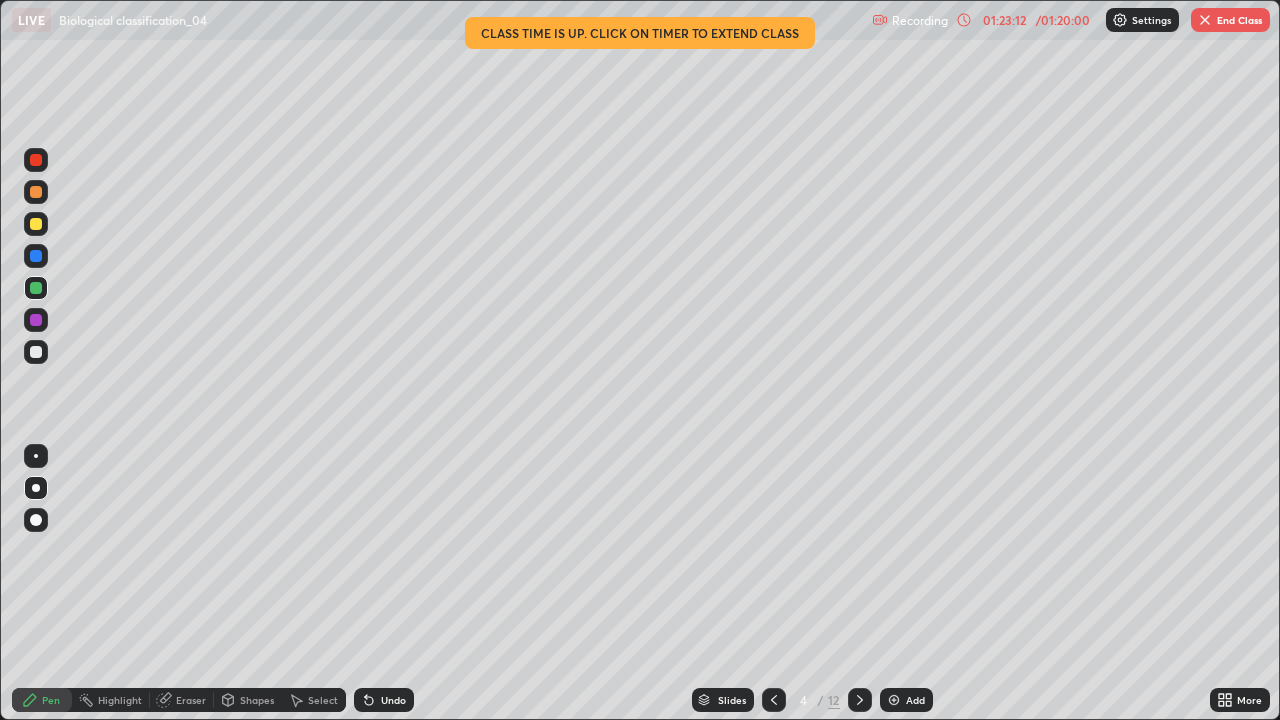 click 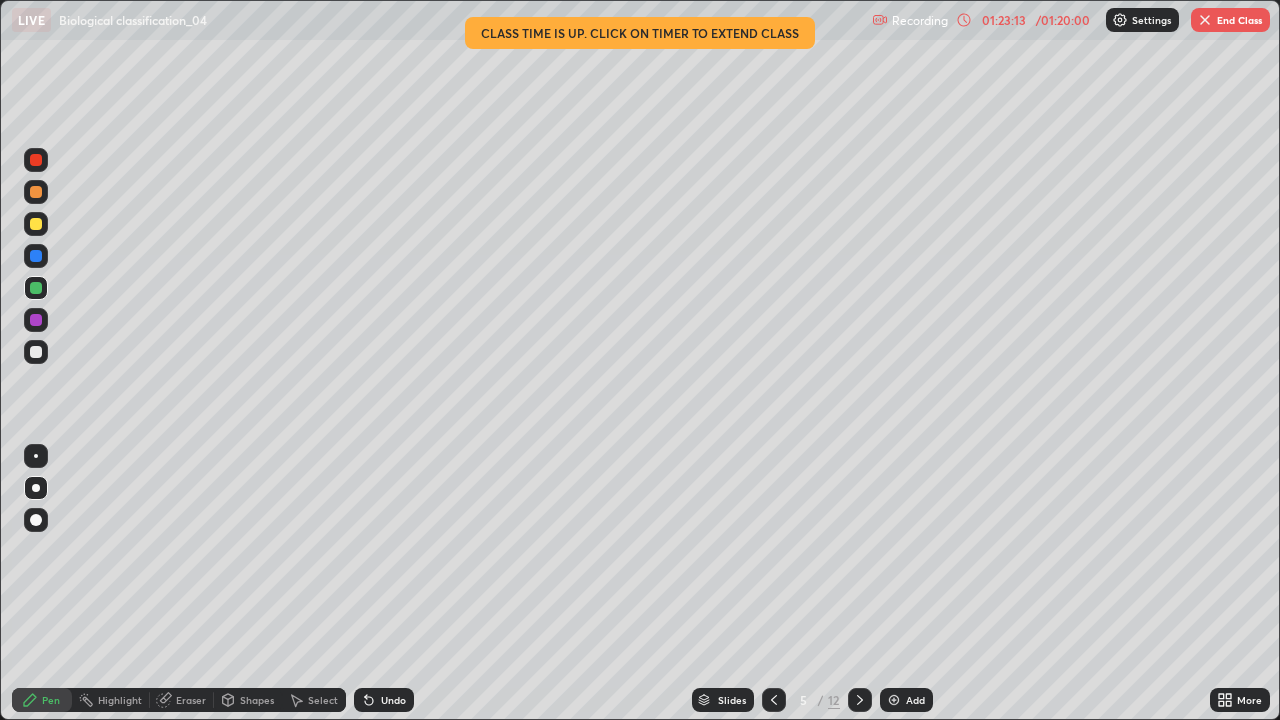 click 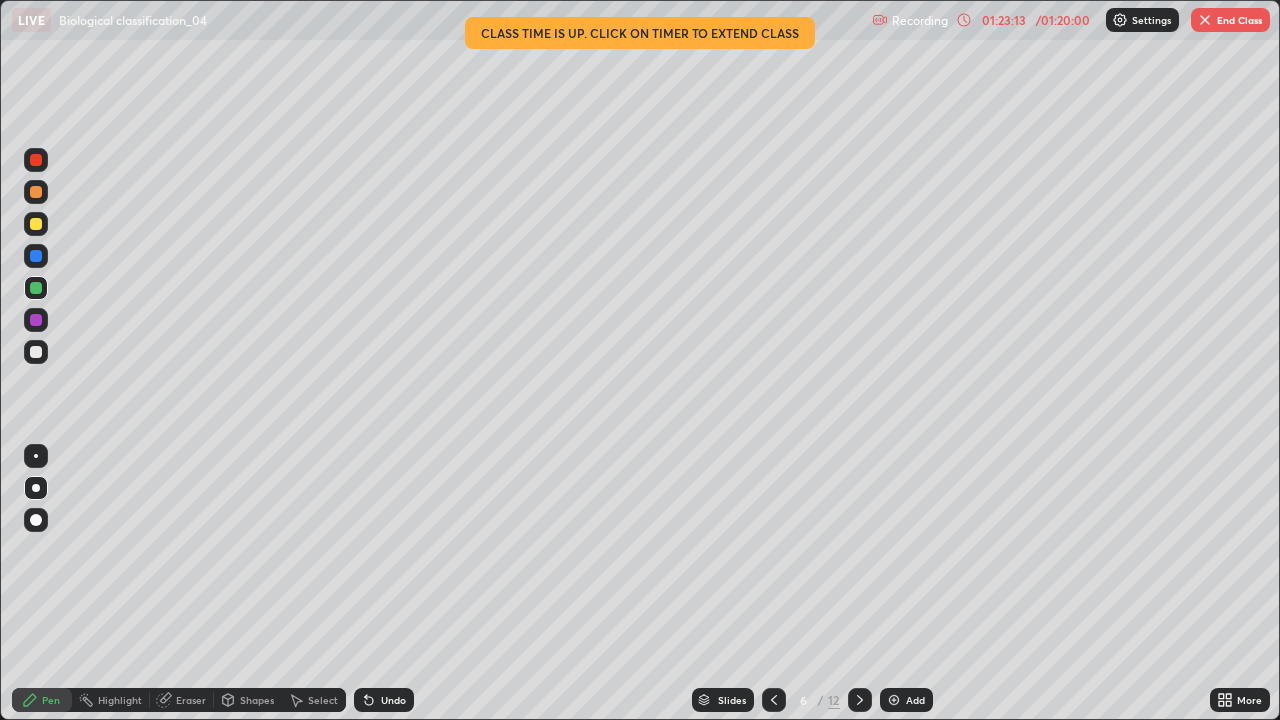 click 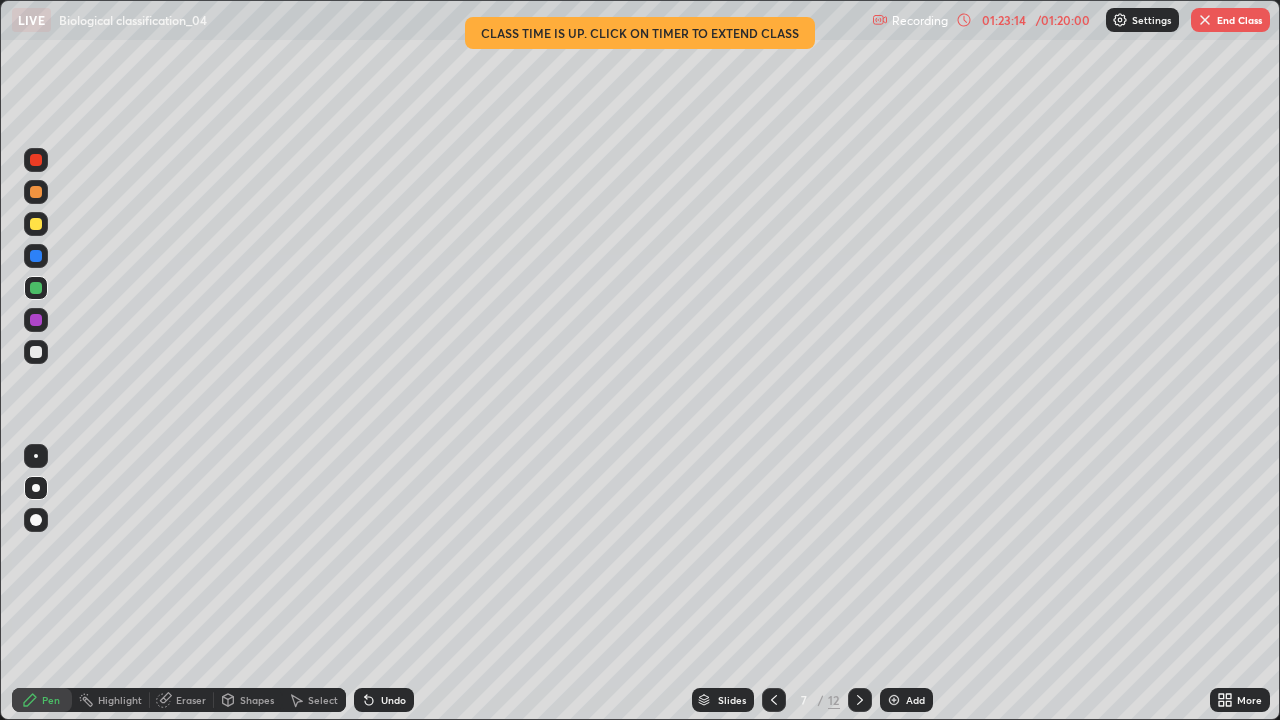 click 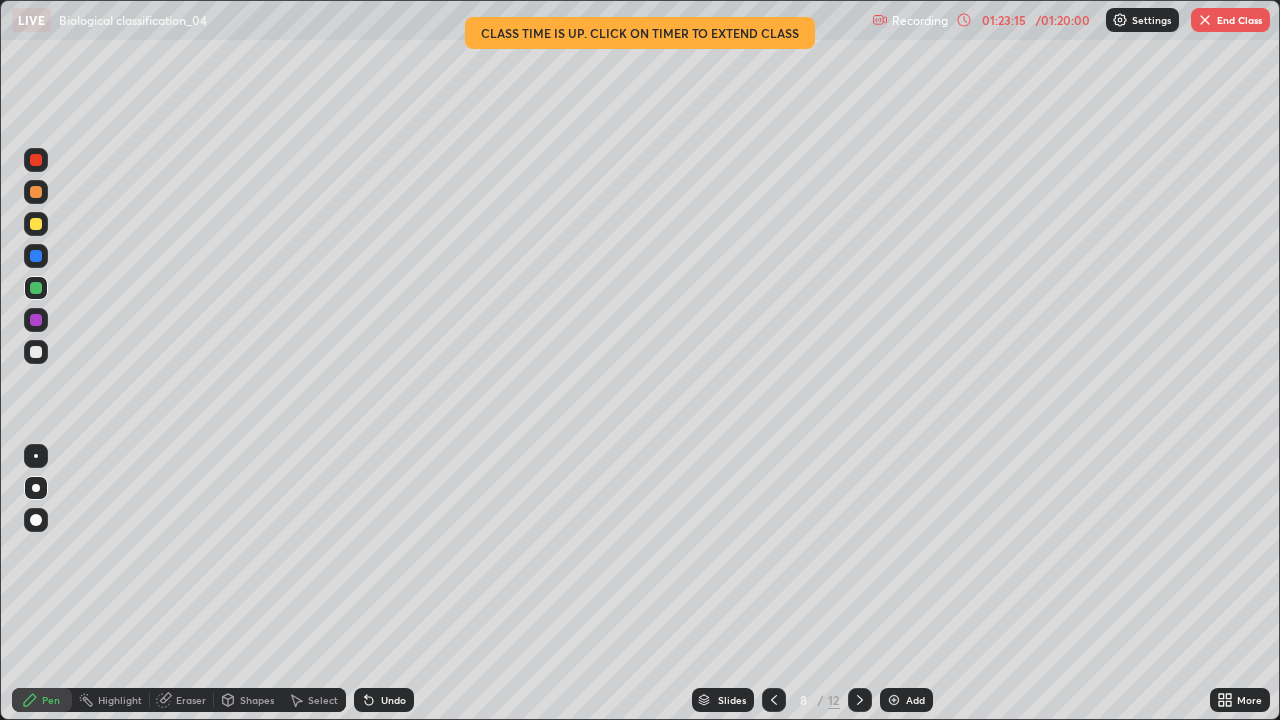 click 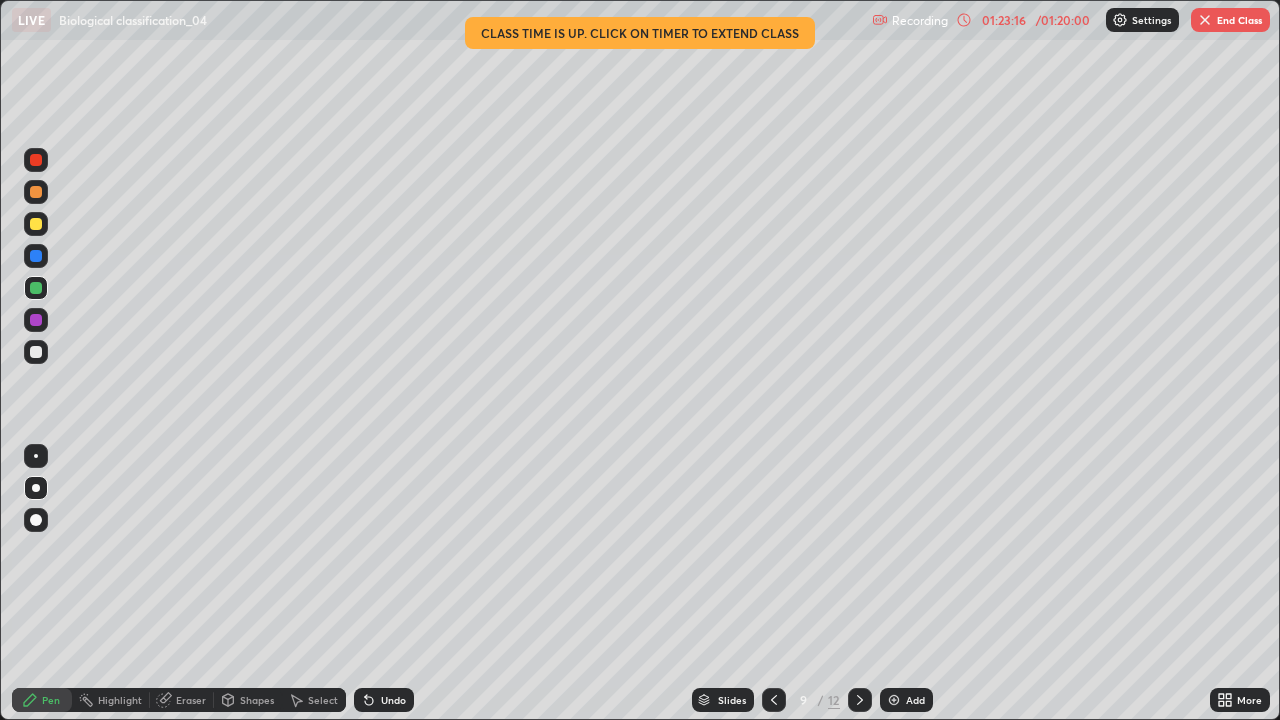 click 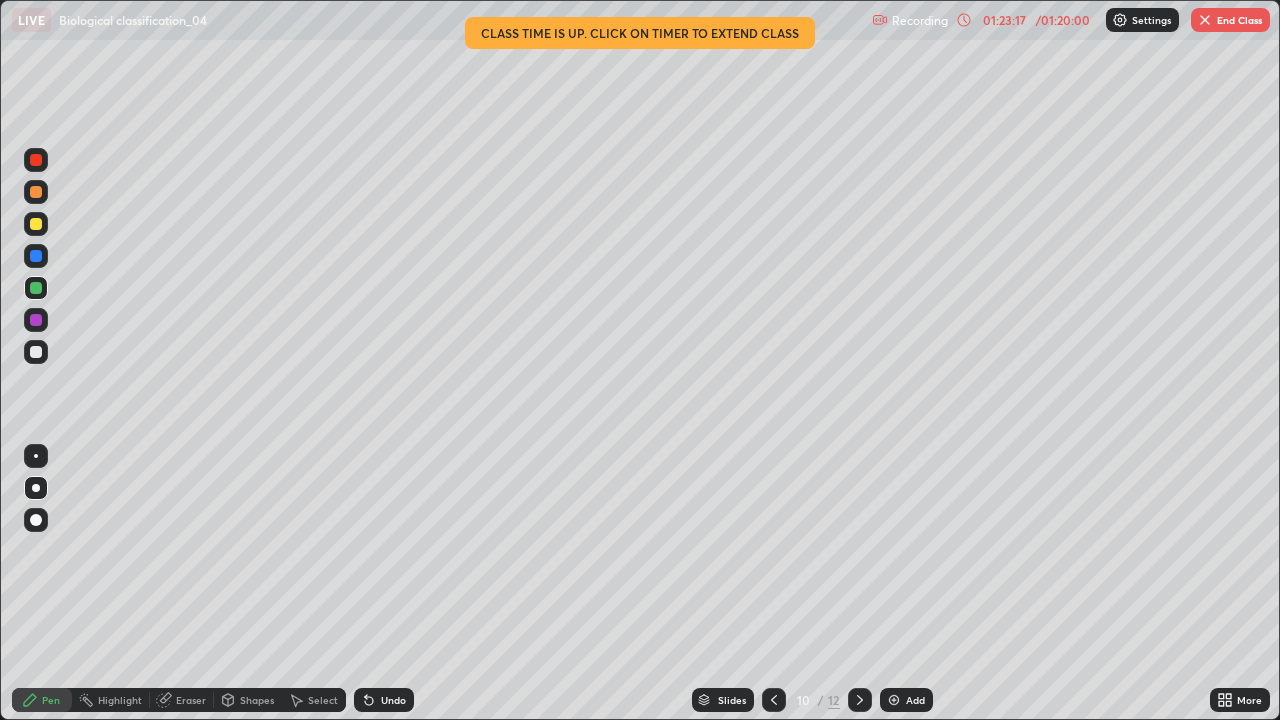 click 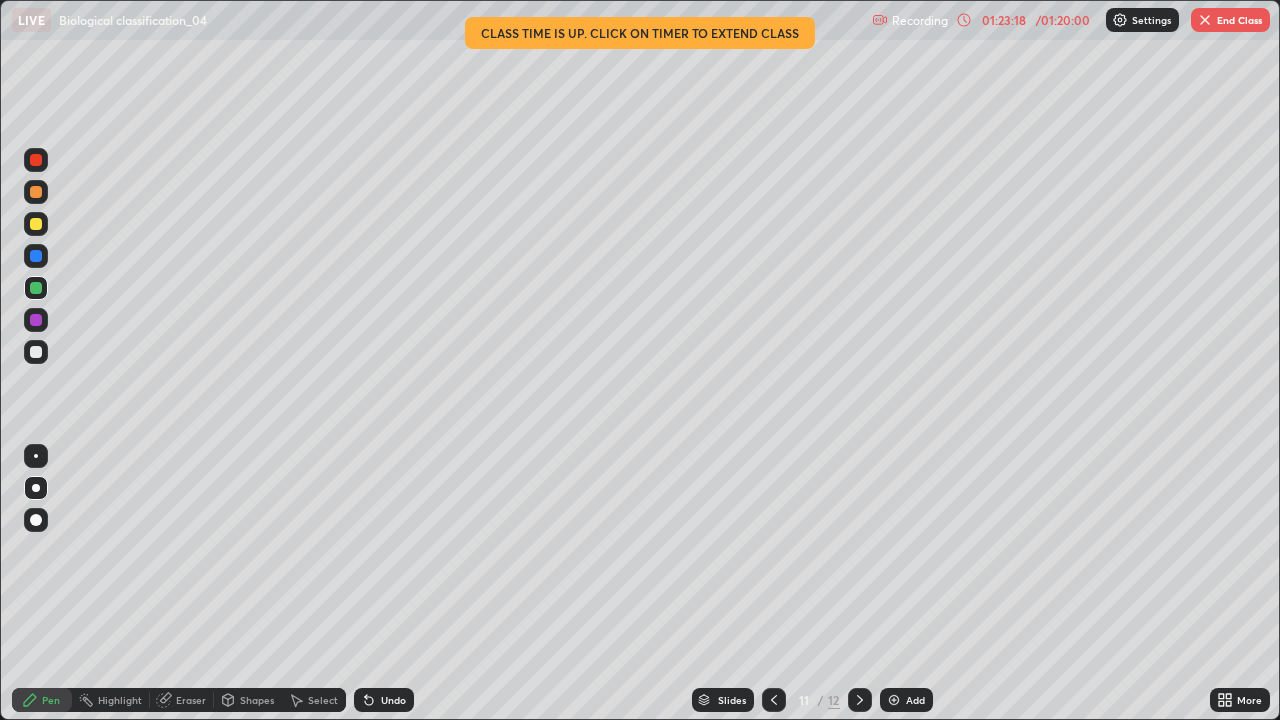 click 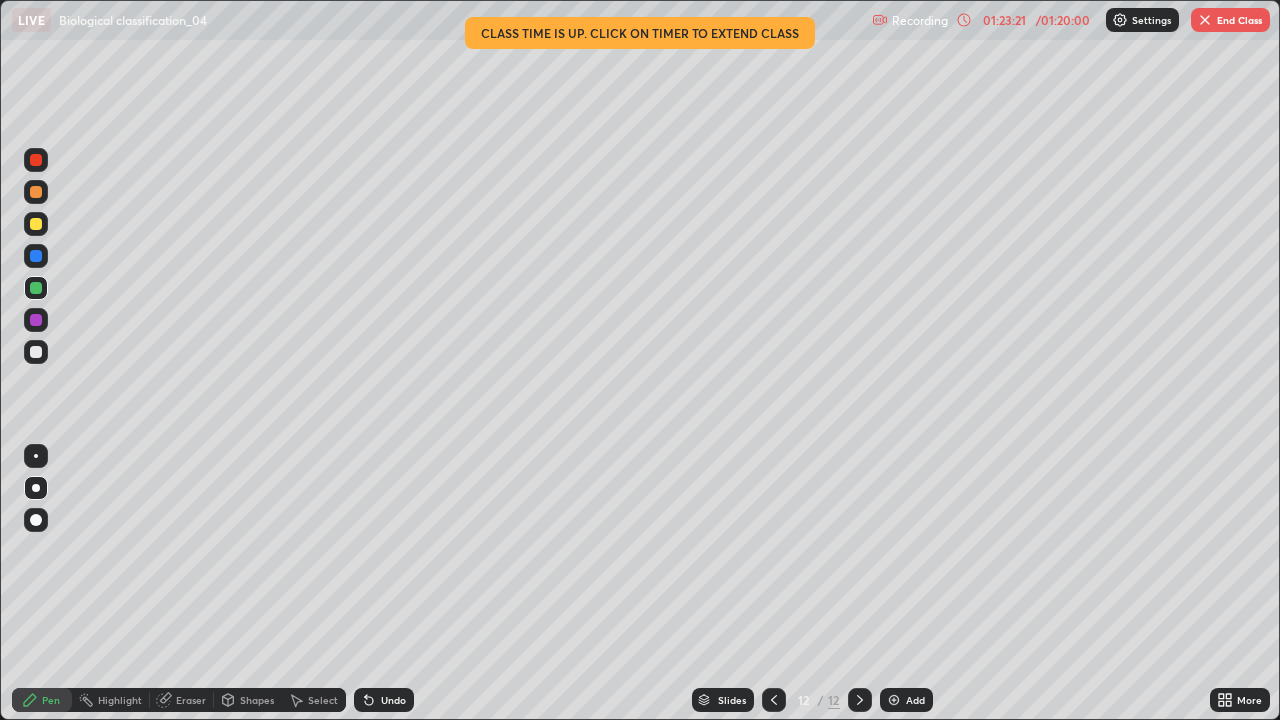 click 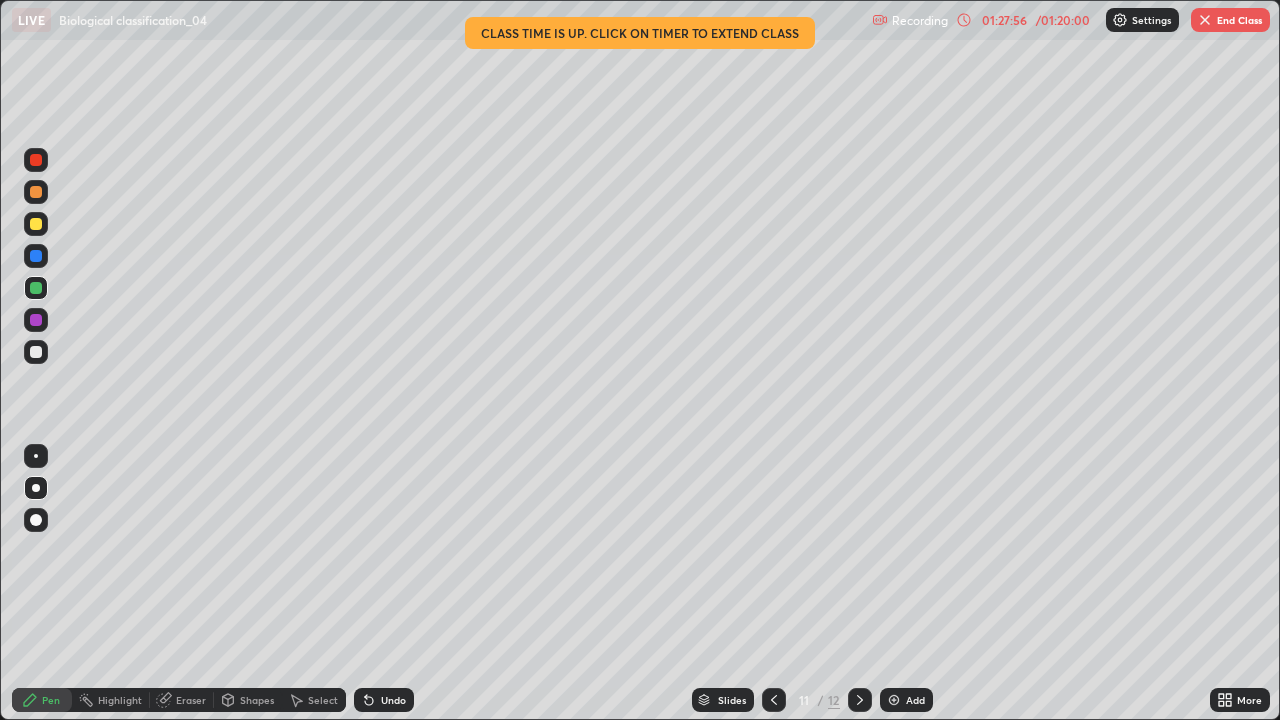 click on "End Class" at bounding box center (1230, 20) 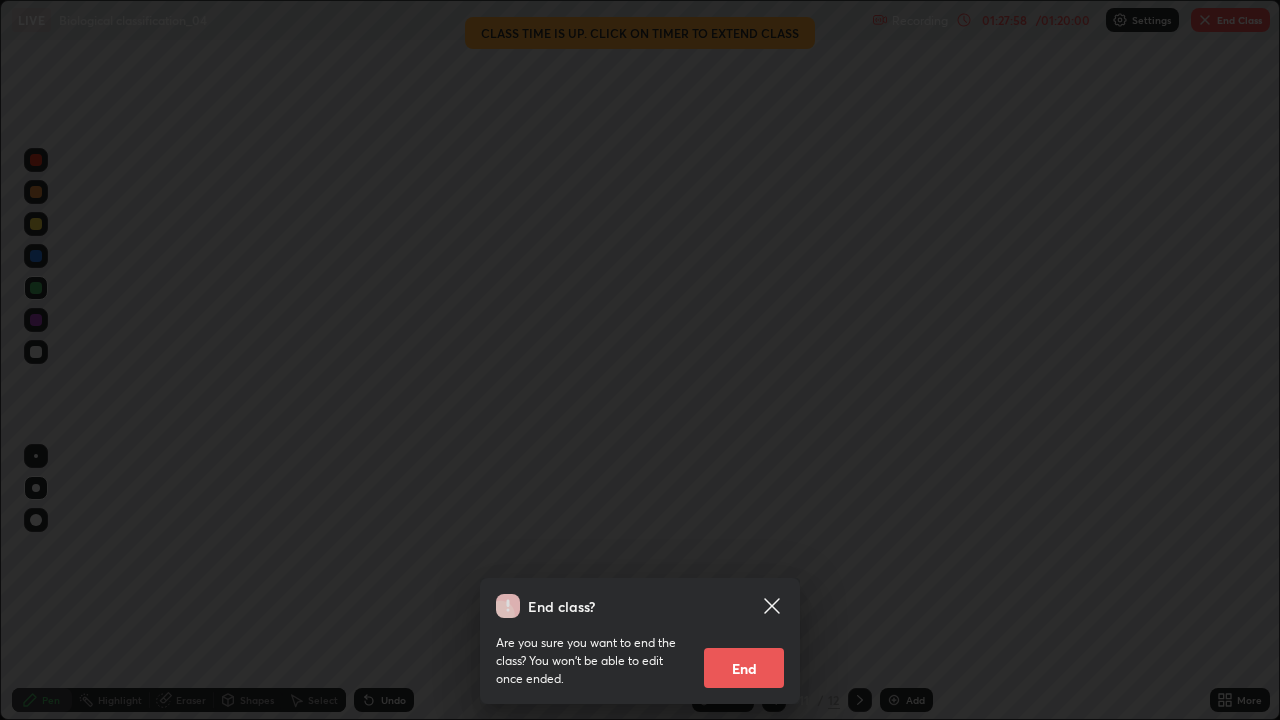 click on "End" at bounding box center [744, 668] 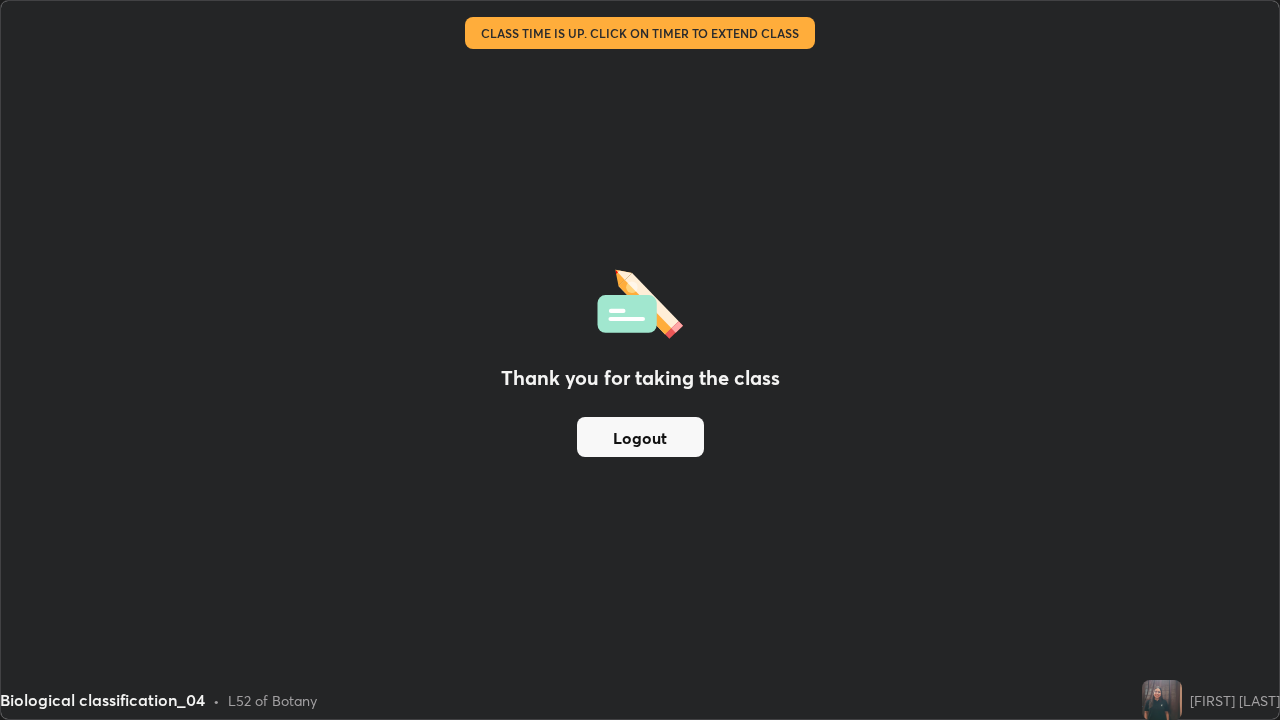 click on "Logout" at bounding box center [640, 437] 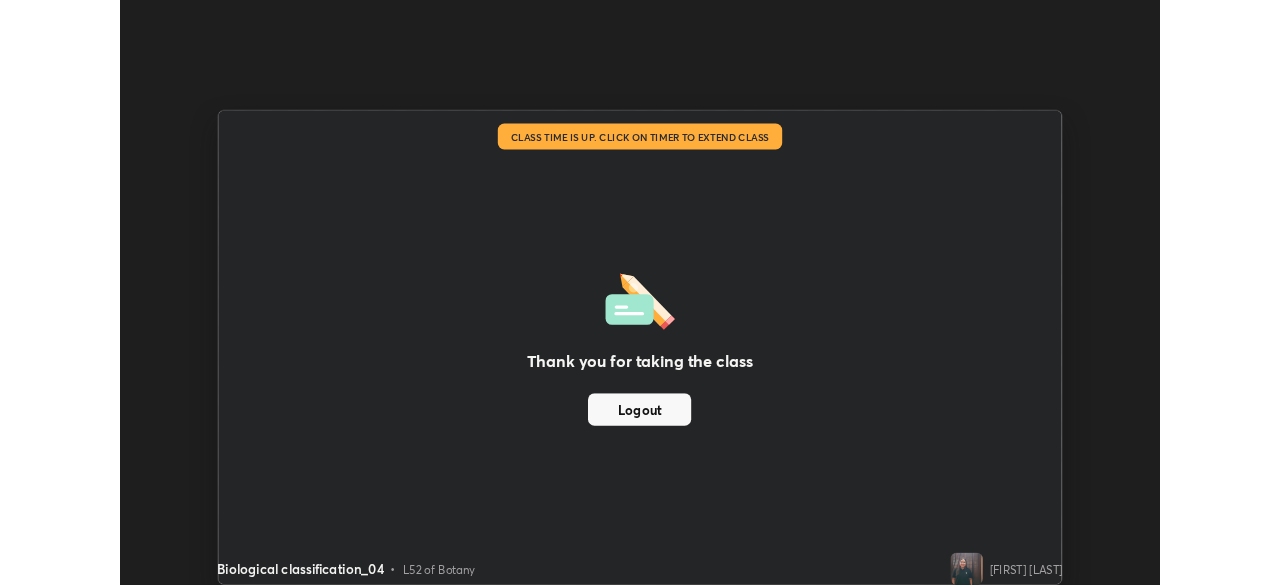 scroll, scrollTop: 585, scrollLeft: 1280, axis: both 